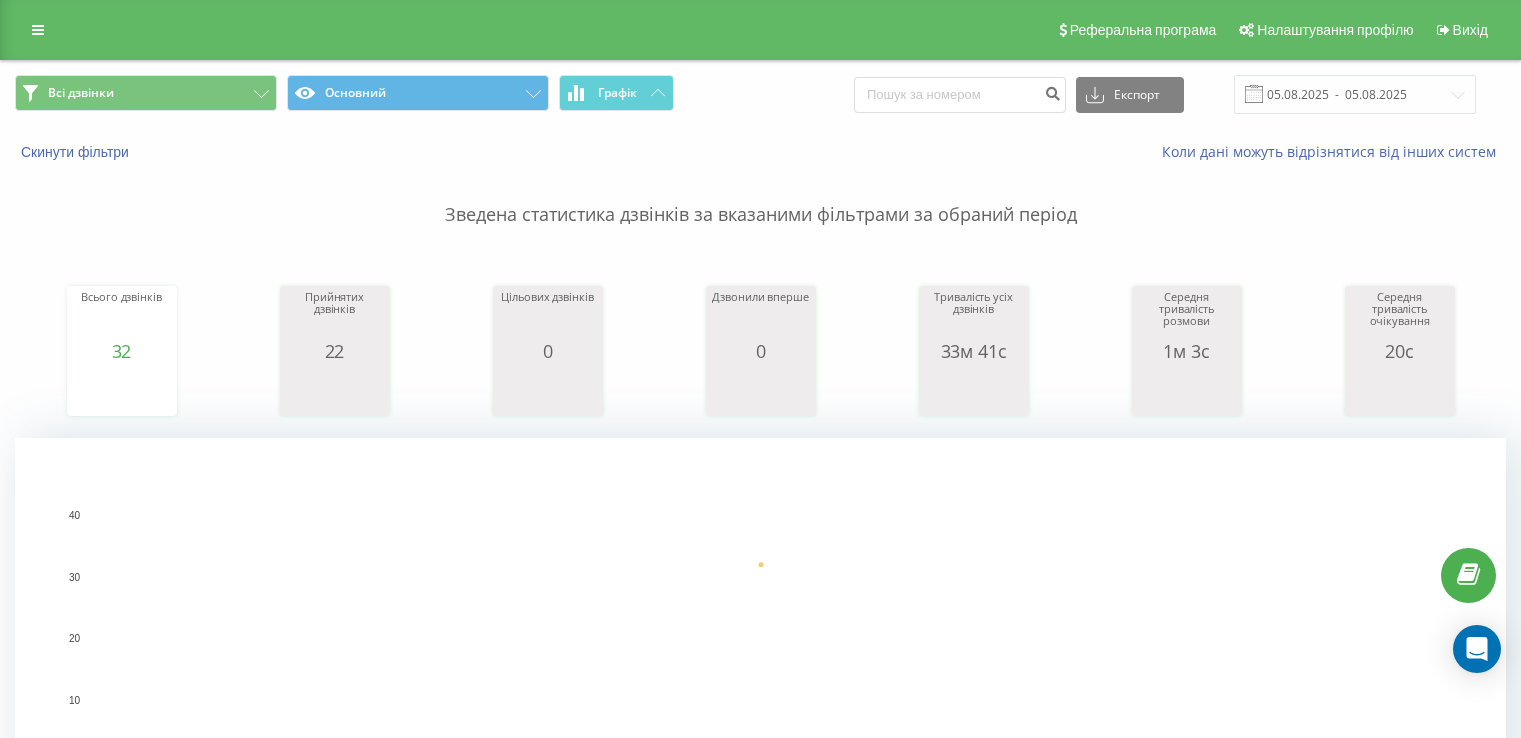 scroll, scrollTop: 0, scrollLeft: 0, axis: both 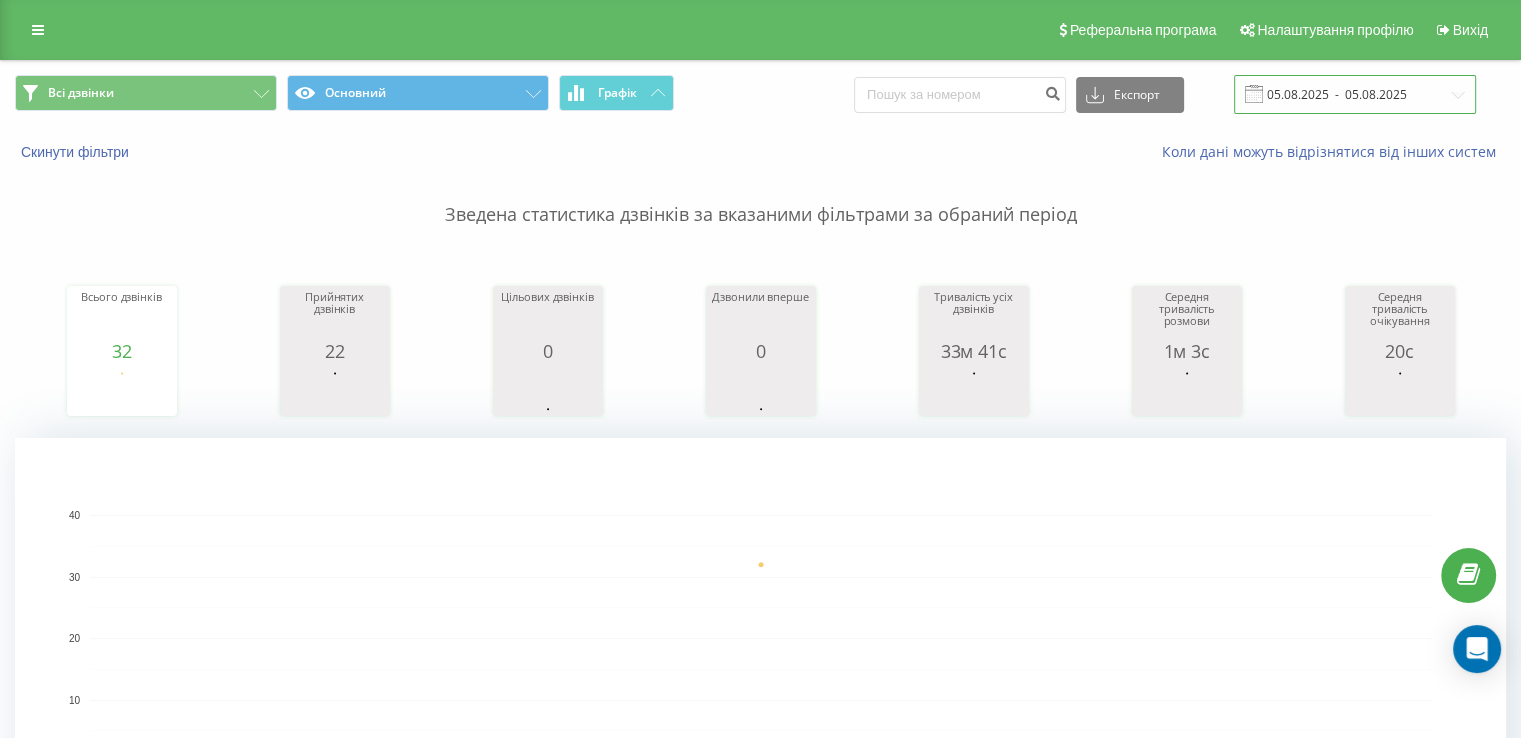 click on "05.08.2025  -  05.08.2025" at bounding box center [1355, 94] 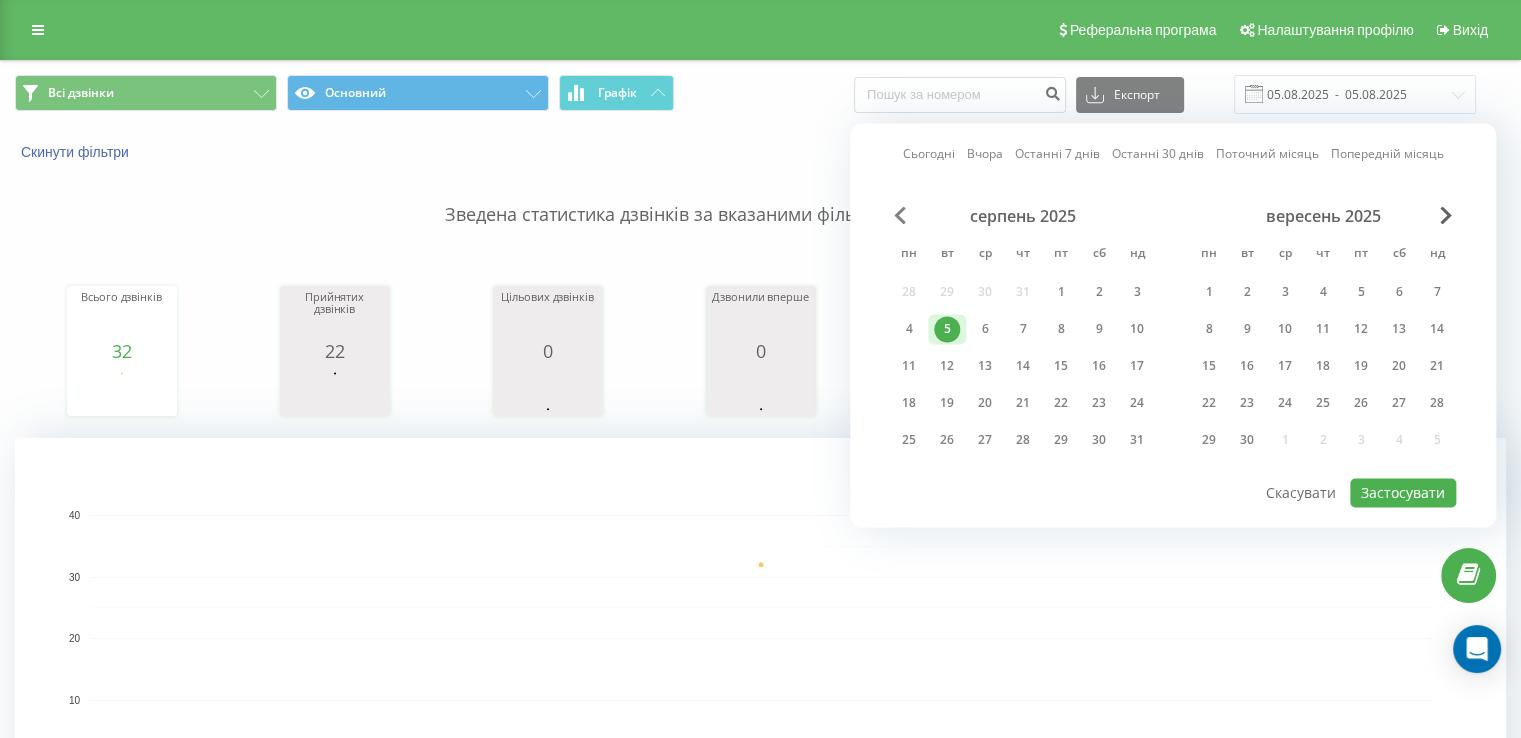 click at bounding box center [900, 215] 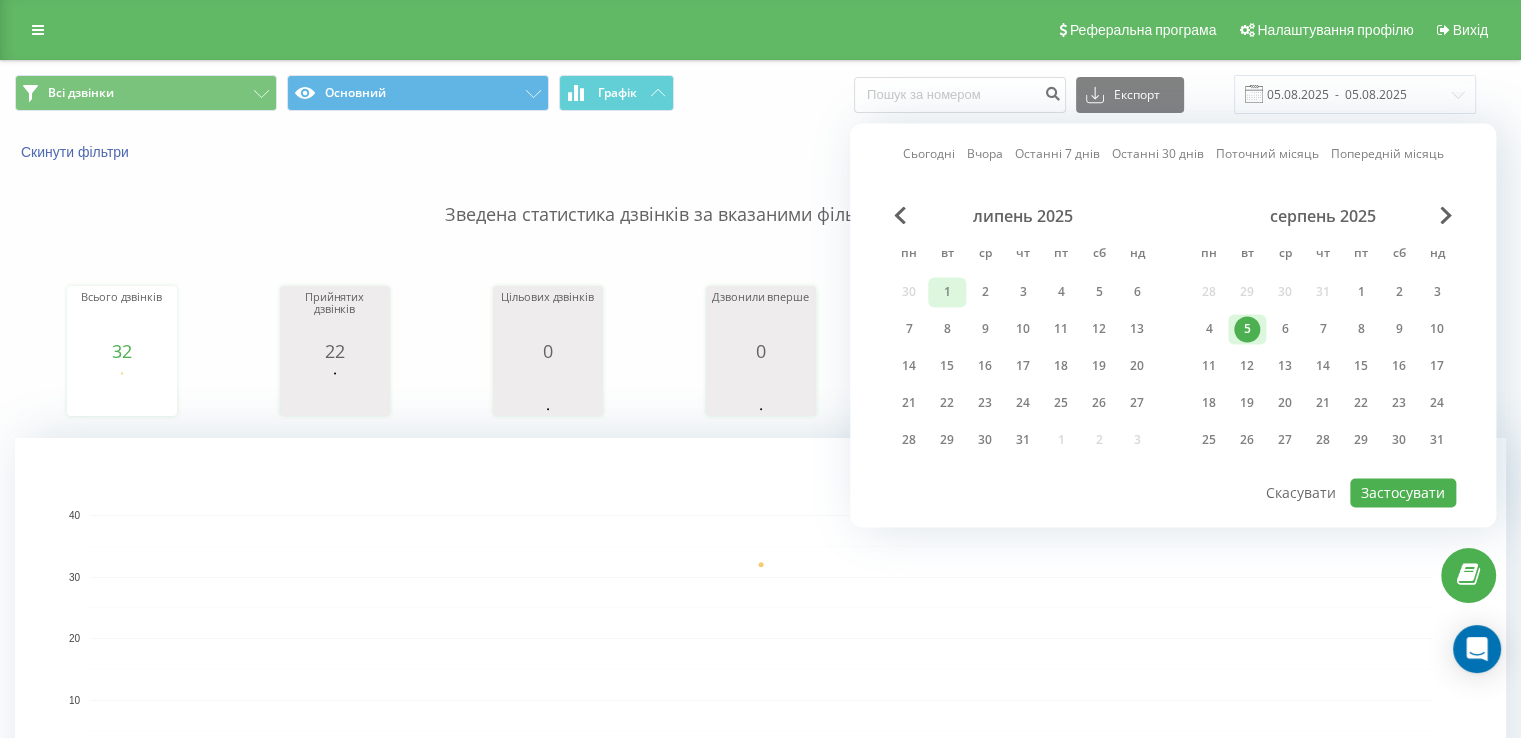 click on "1" at bounding box center [947, 292] 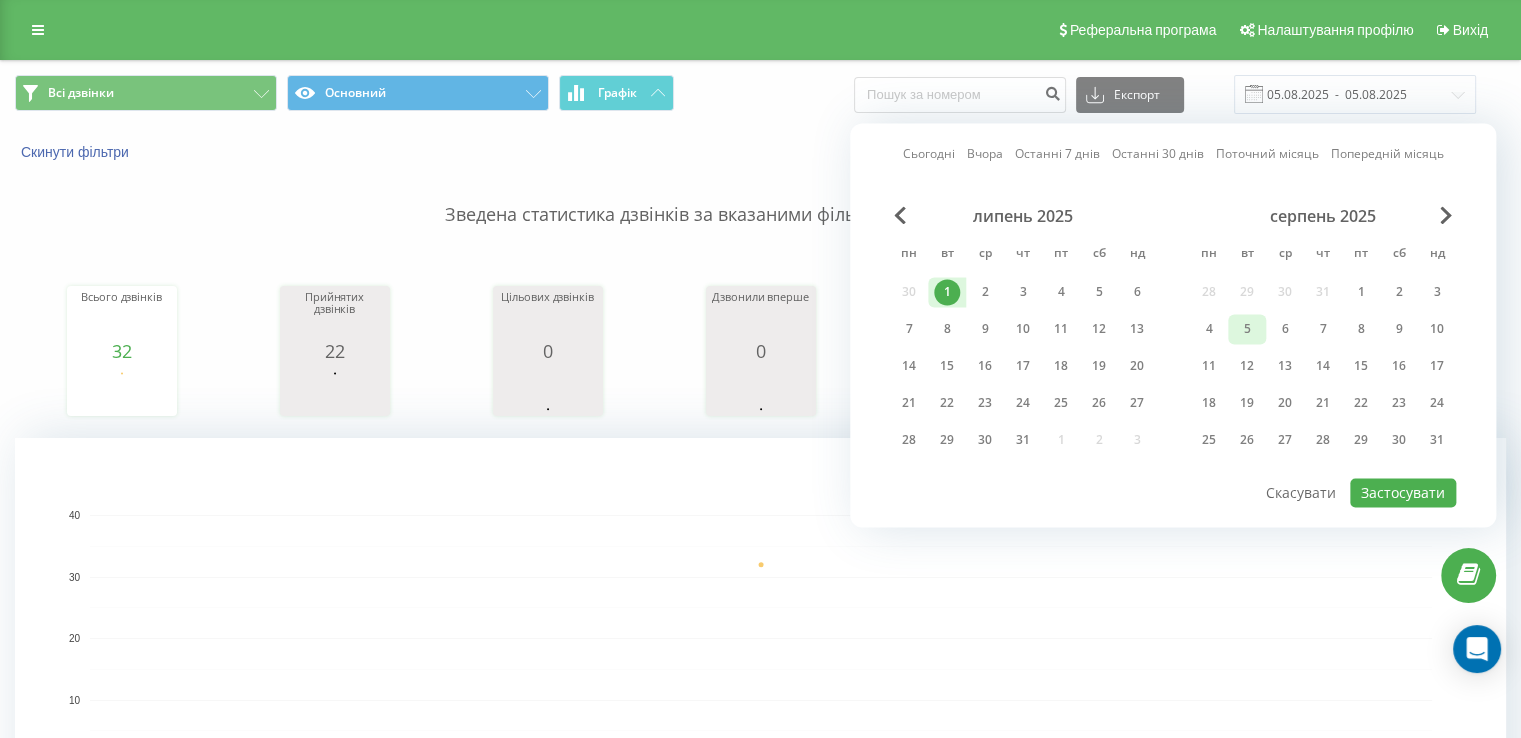 click on "5" at bounding box center [1247, 329] 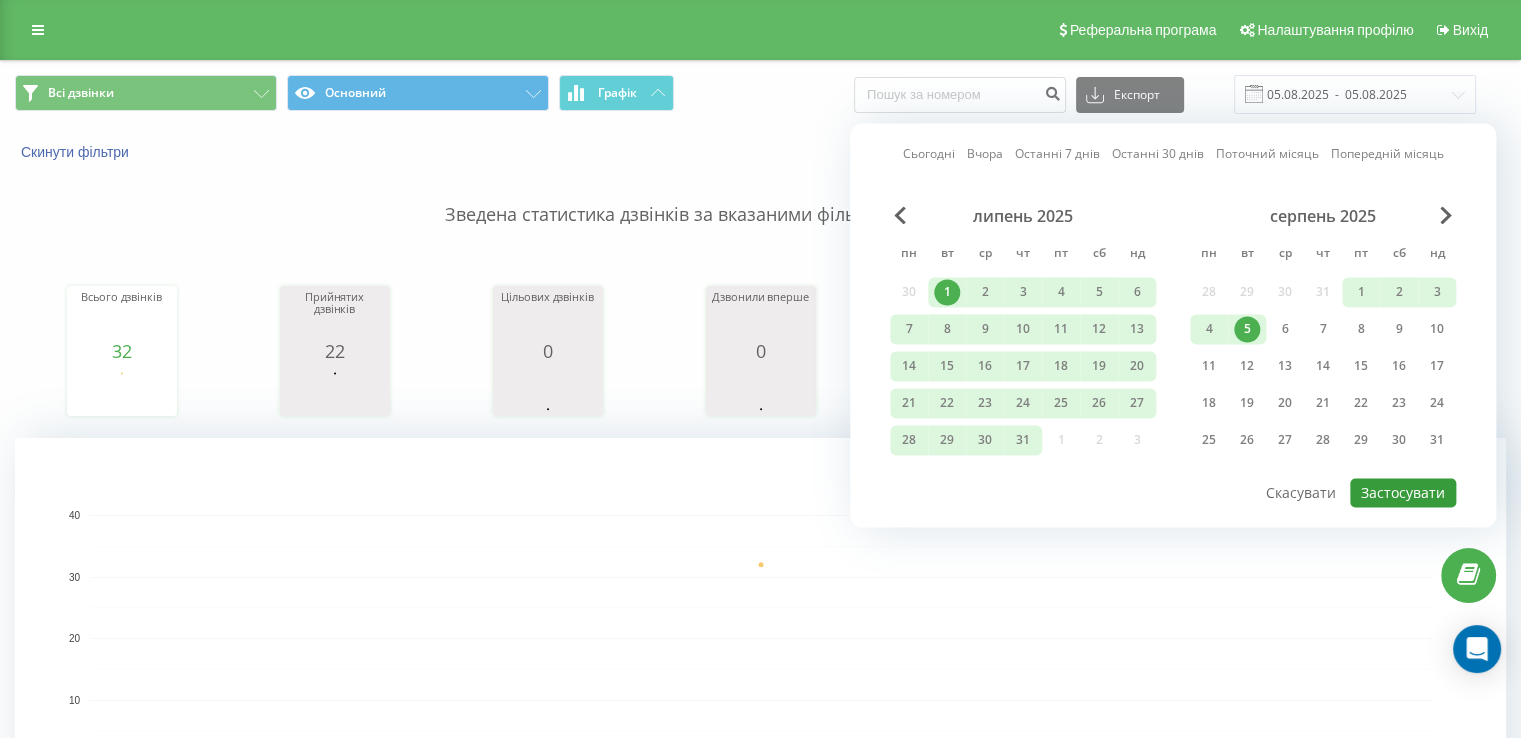click on "Застосувати" at bounding box center (1403, 492) 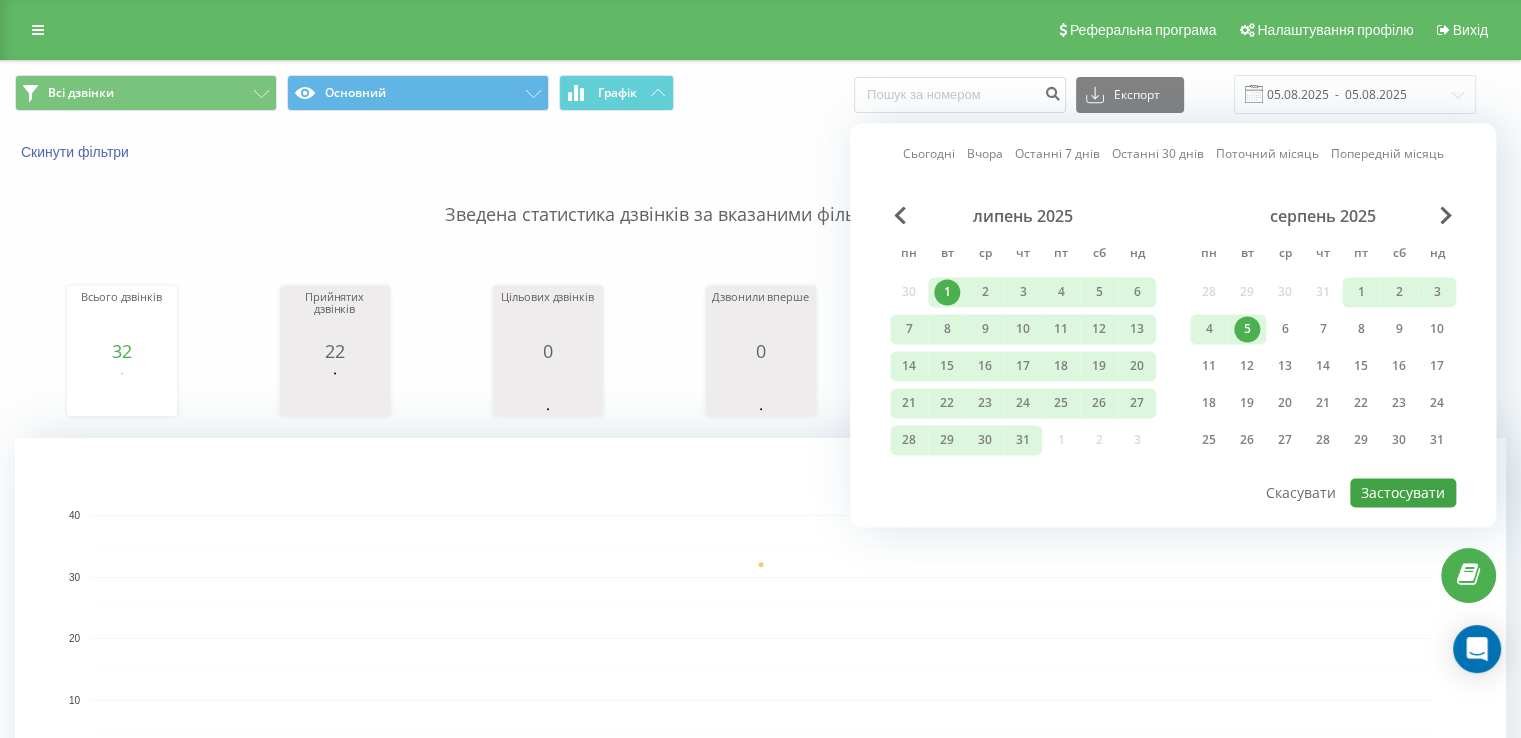 type on "01.07.2025  -  05.08.2025" 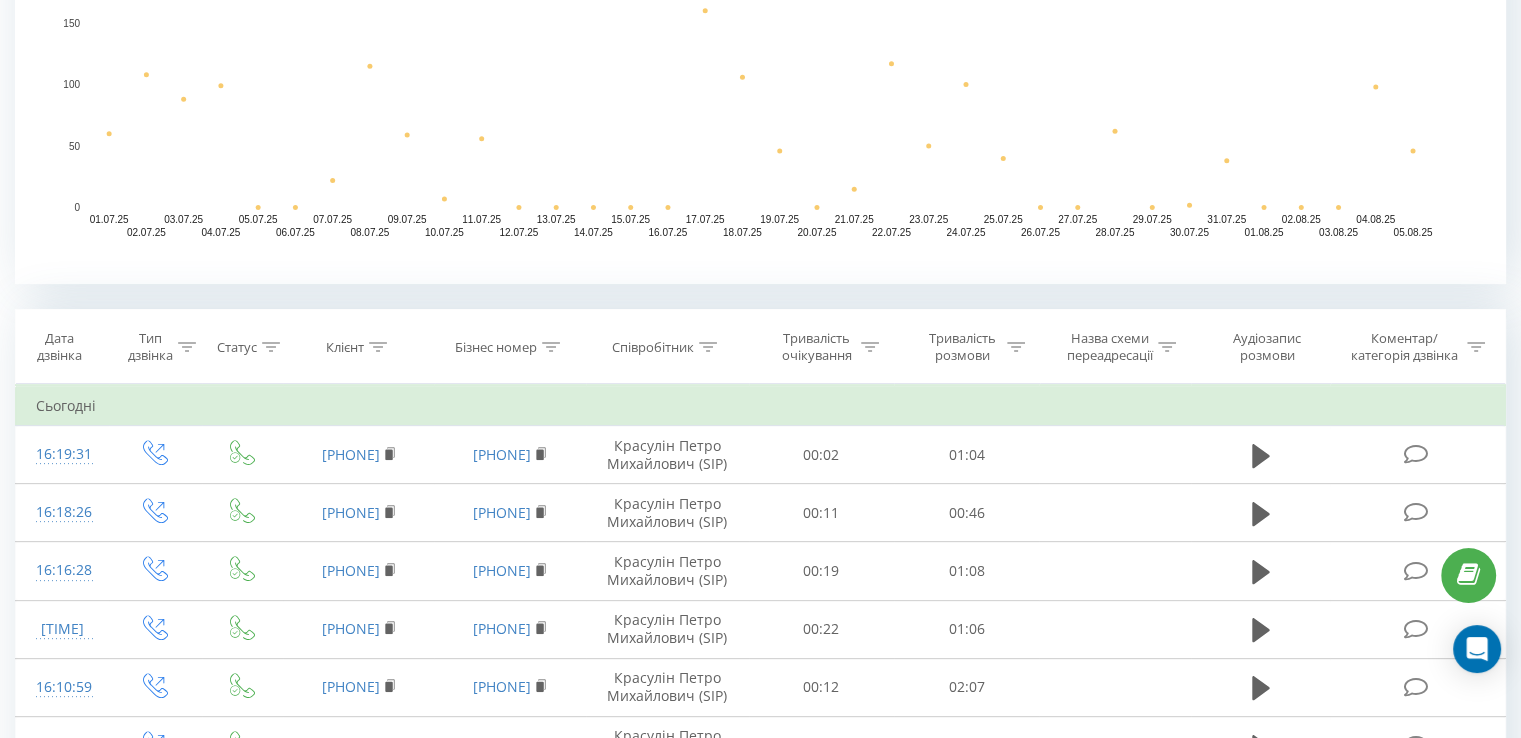 scroll, scrollTop: 562, scrollLeft: 0, axis: vertical 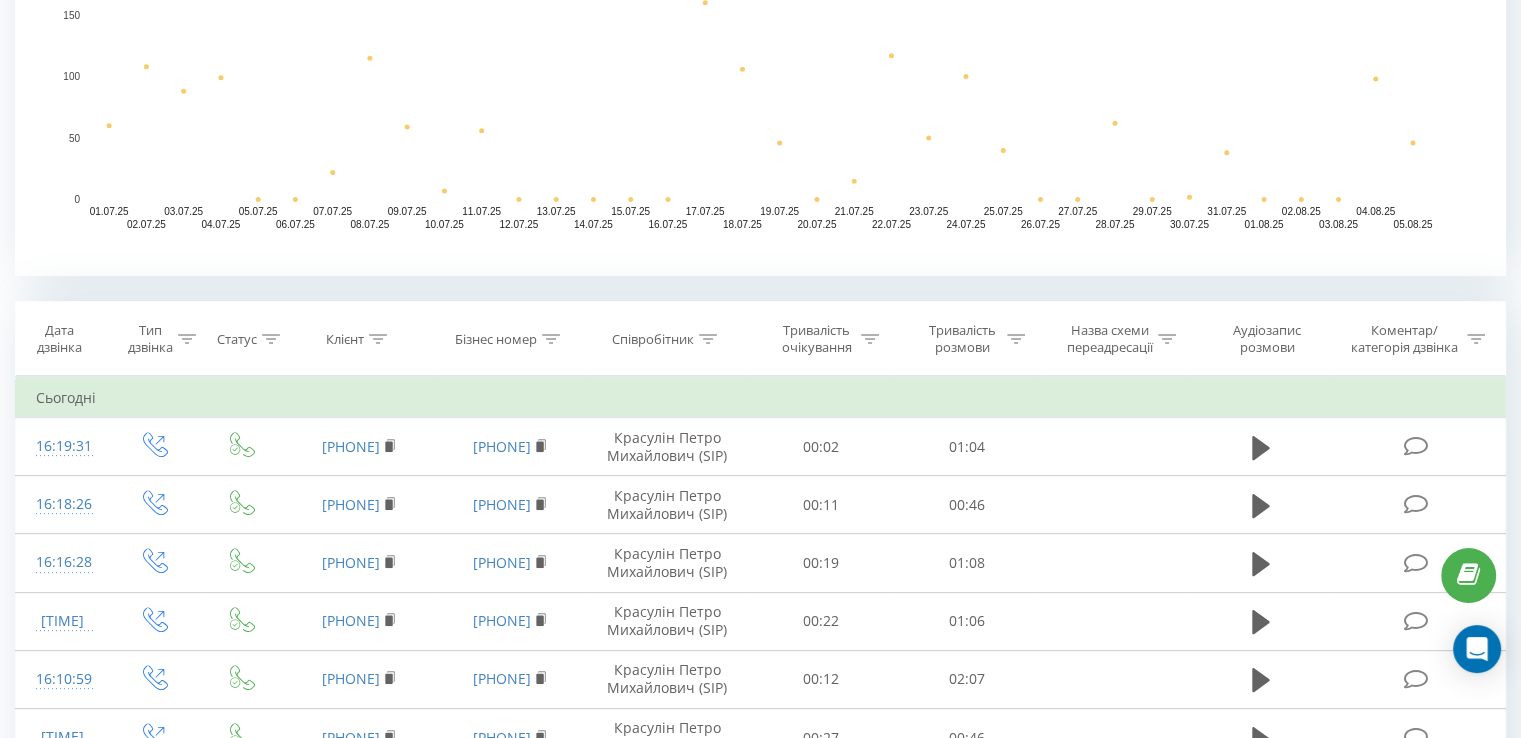 click 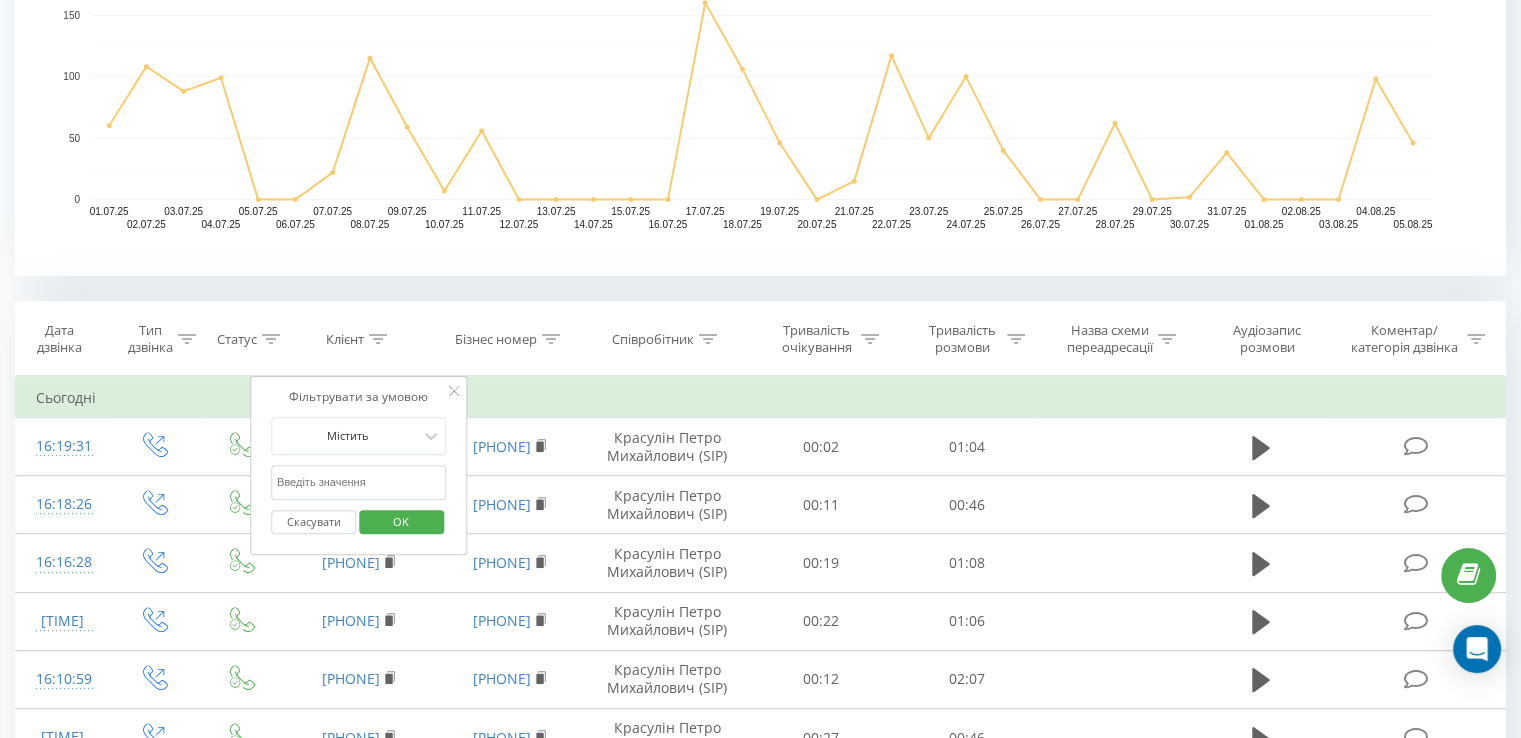 paste on "+380 (50) 577-79-03" 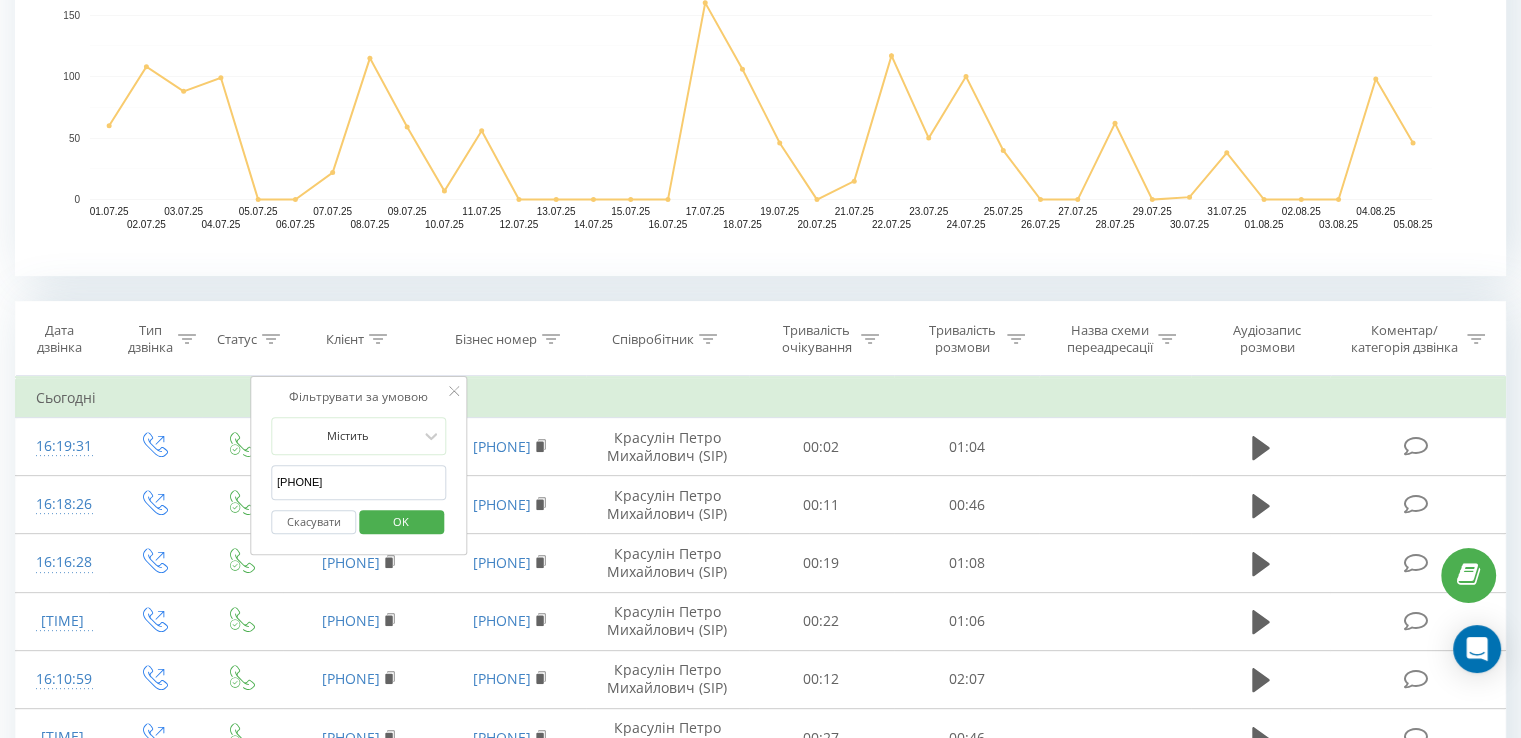 click on "+380 (50) 577-79-03" at bounding box center [359, 482] 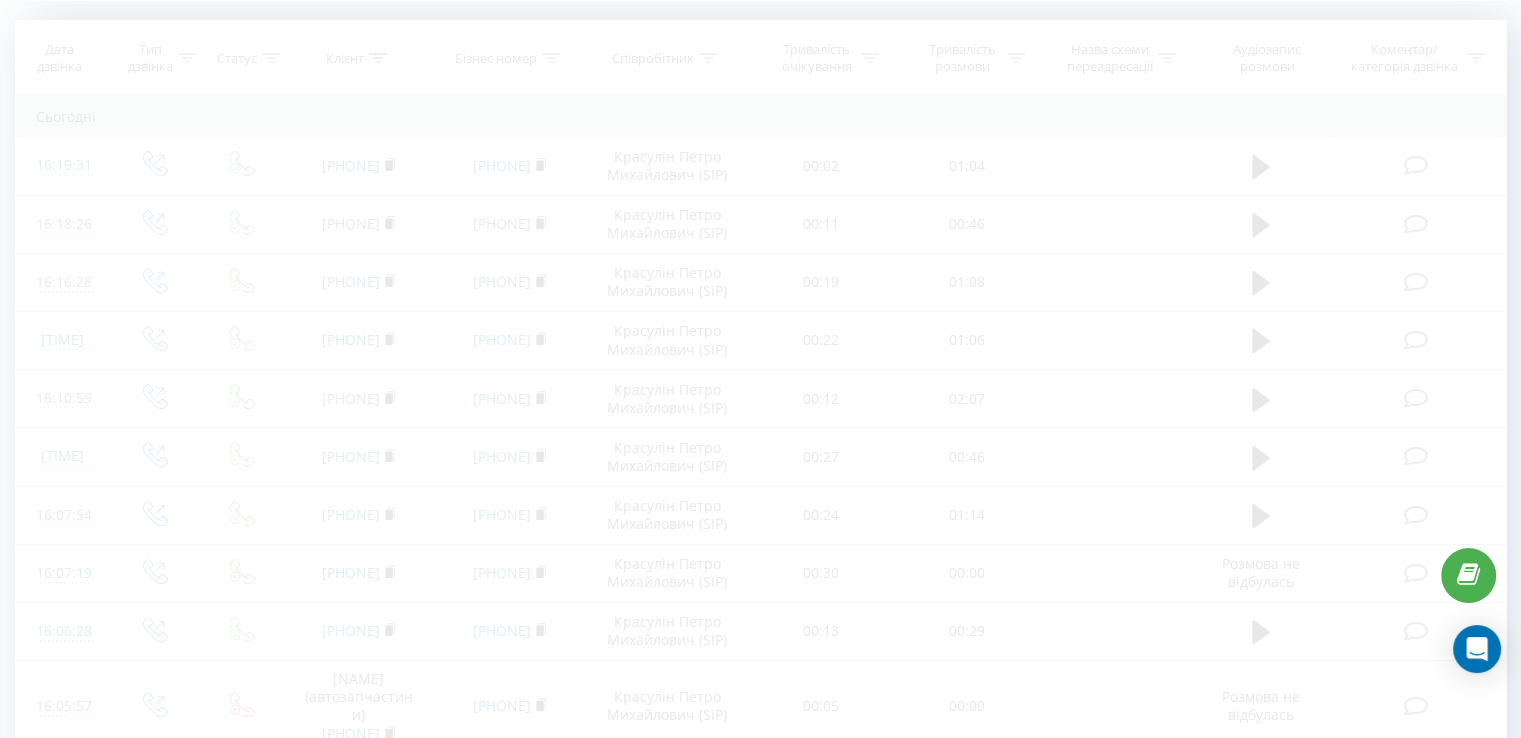 scroll, scrollTop: 724, scrollLeft: 0, axis: vertical 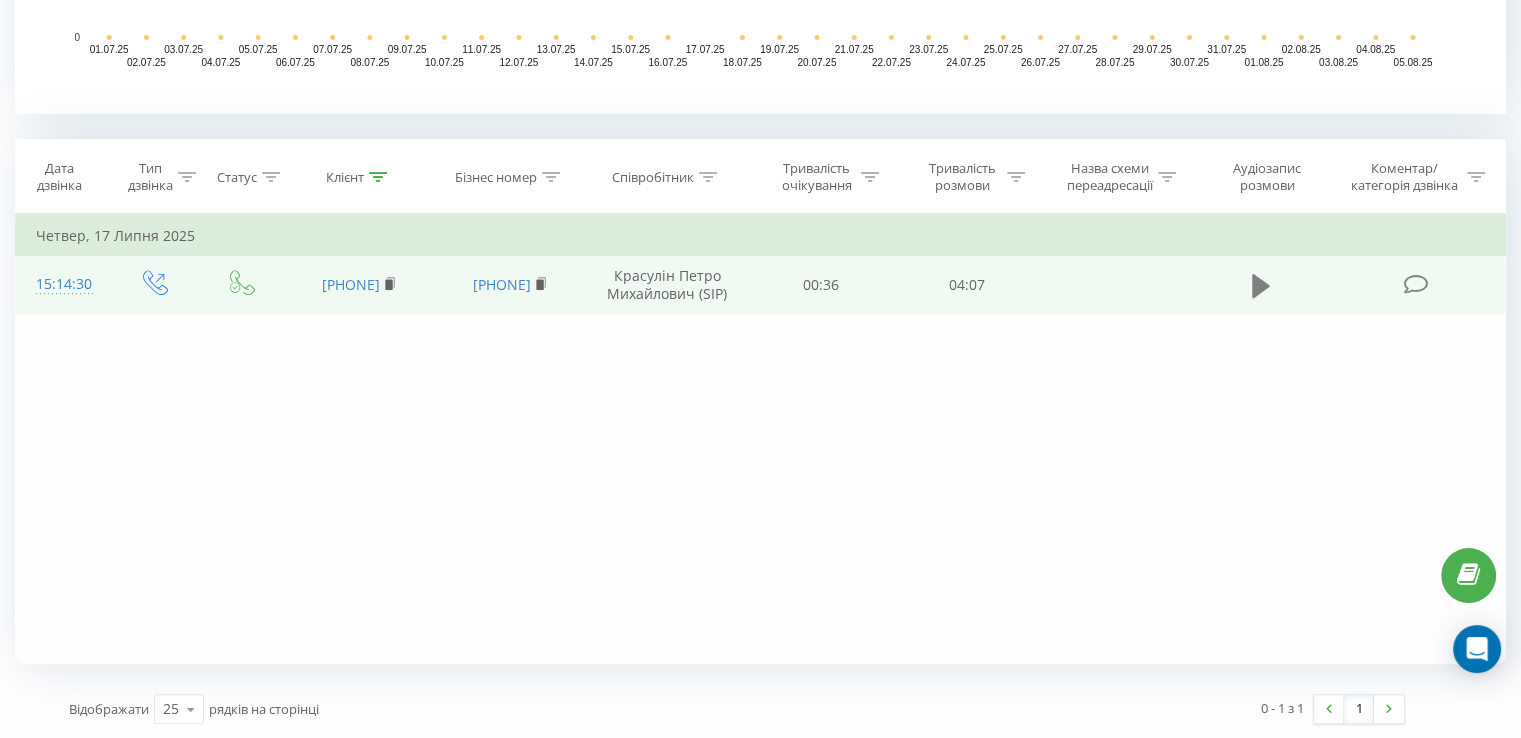 click at bounding box center [1261, 286] 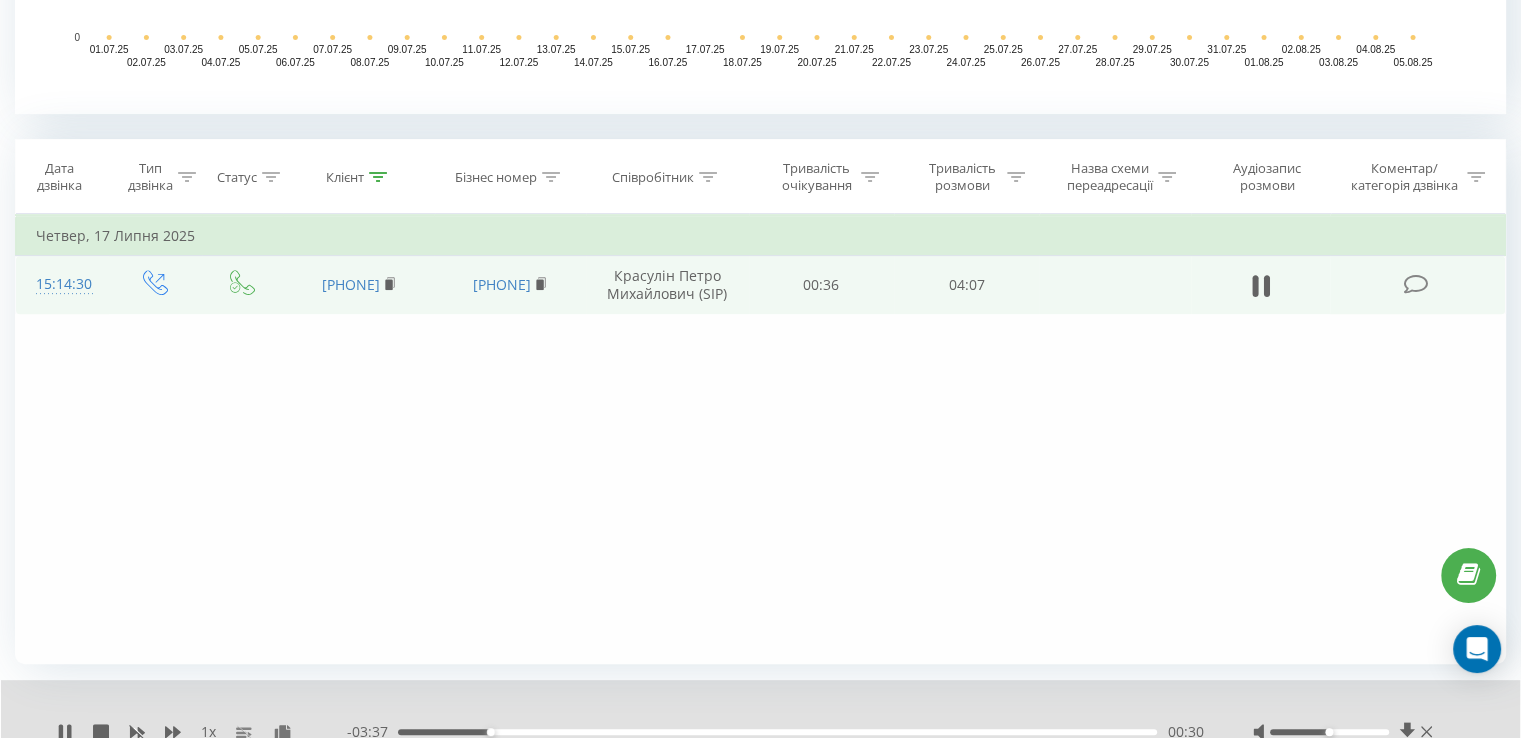 click on "00:30" at bounding box center [777, 732] 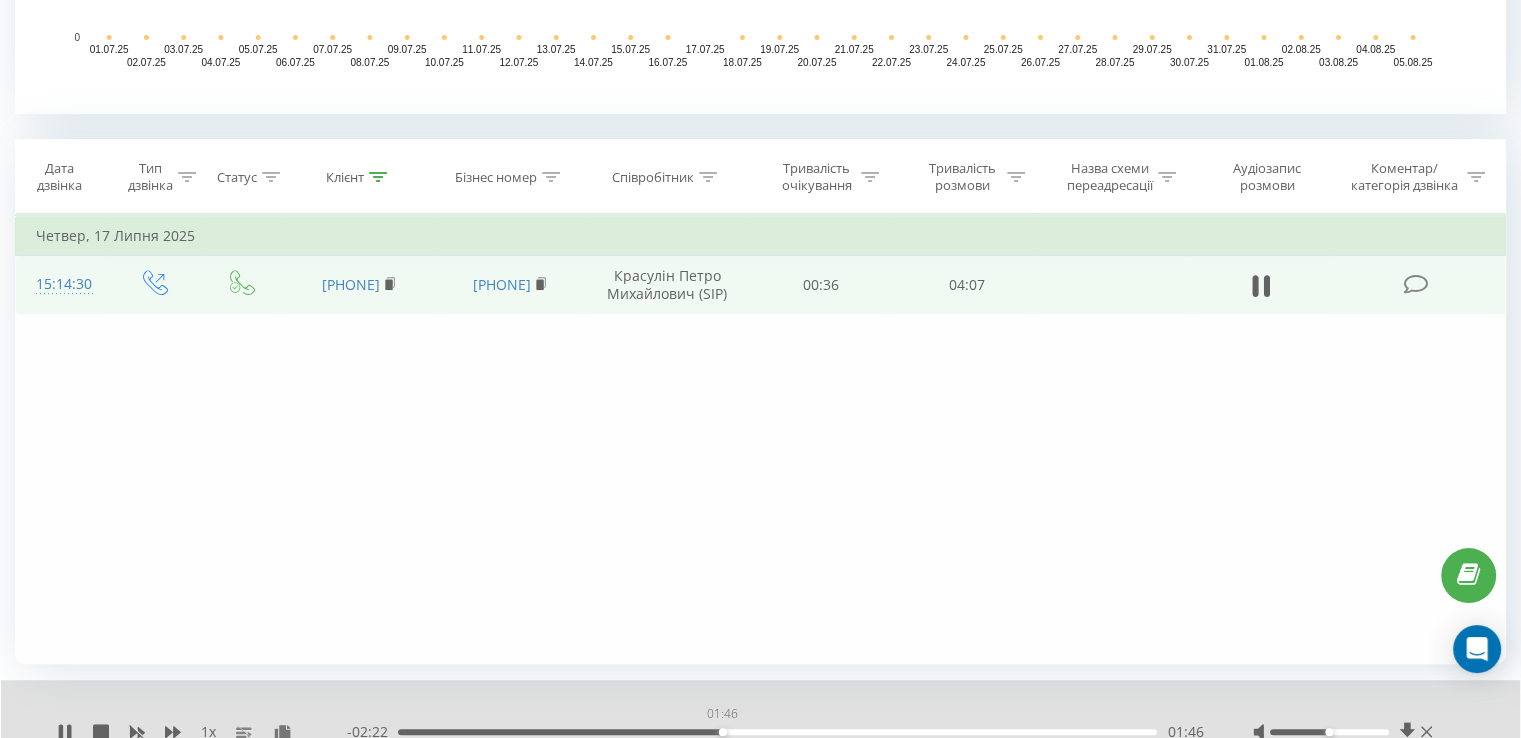 click on "01:46" at bounding box center [777, 732] 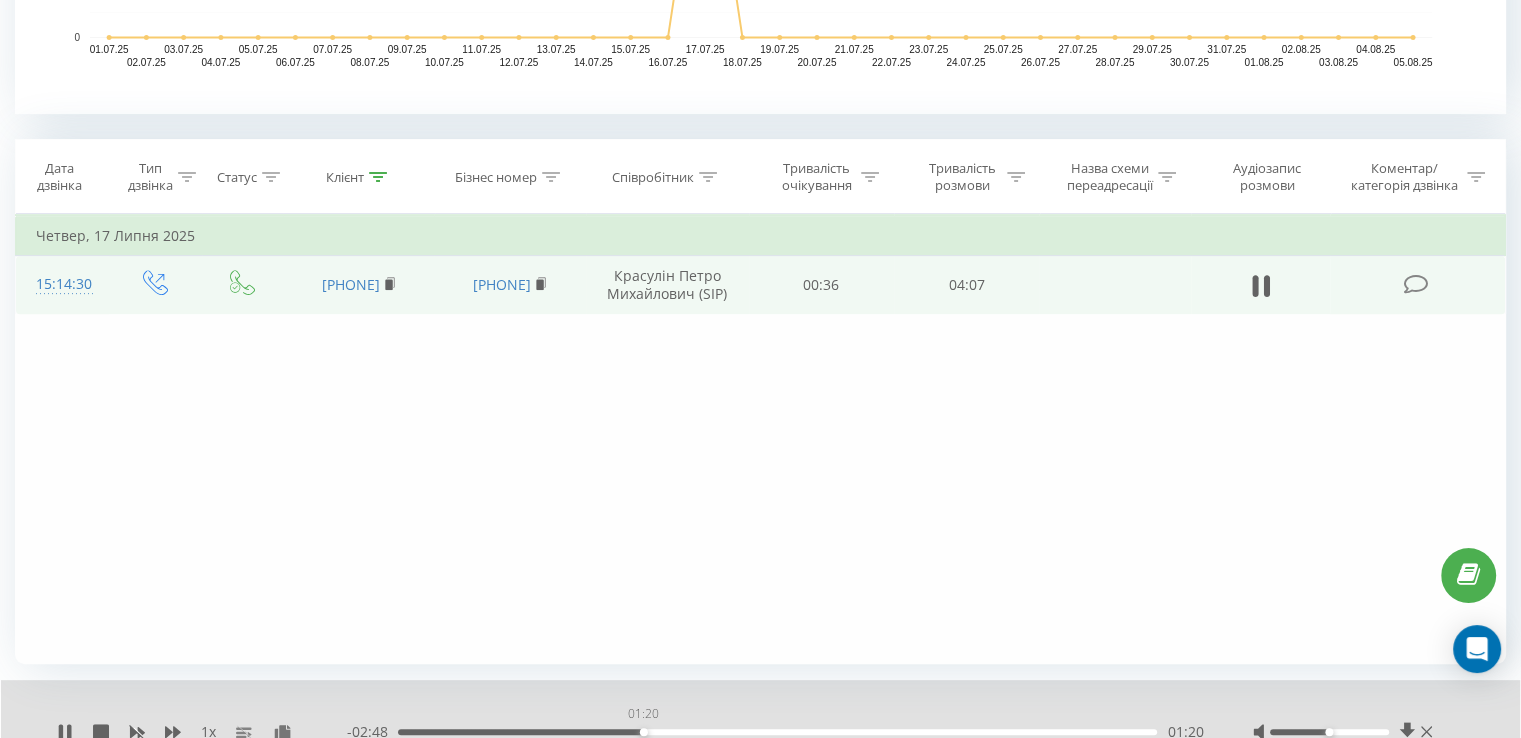 click on "01:20" at bounding box center [777, 732] 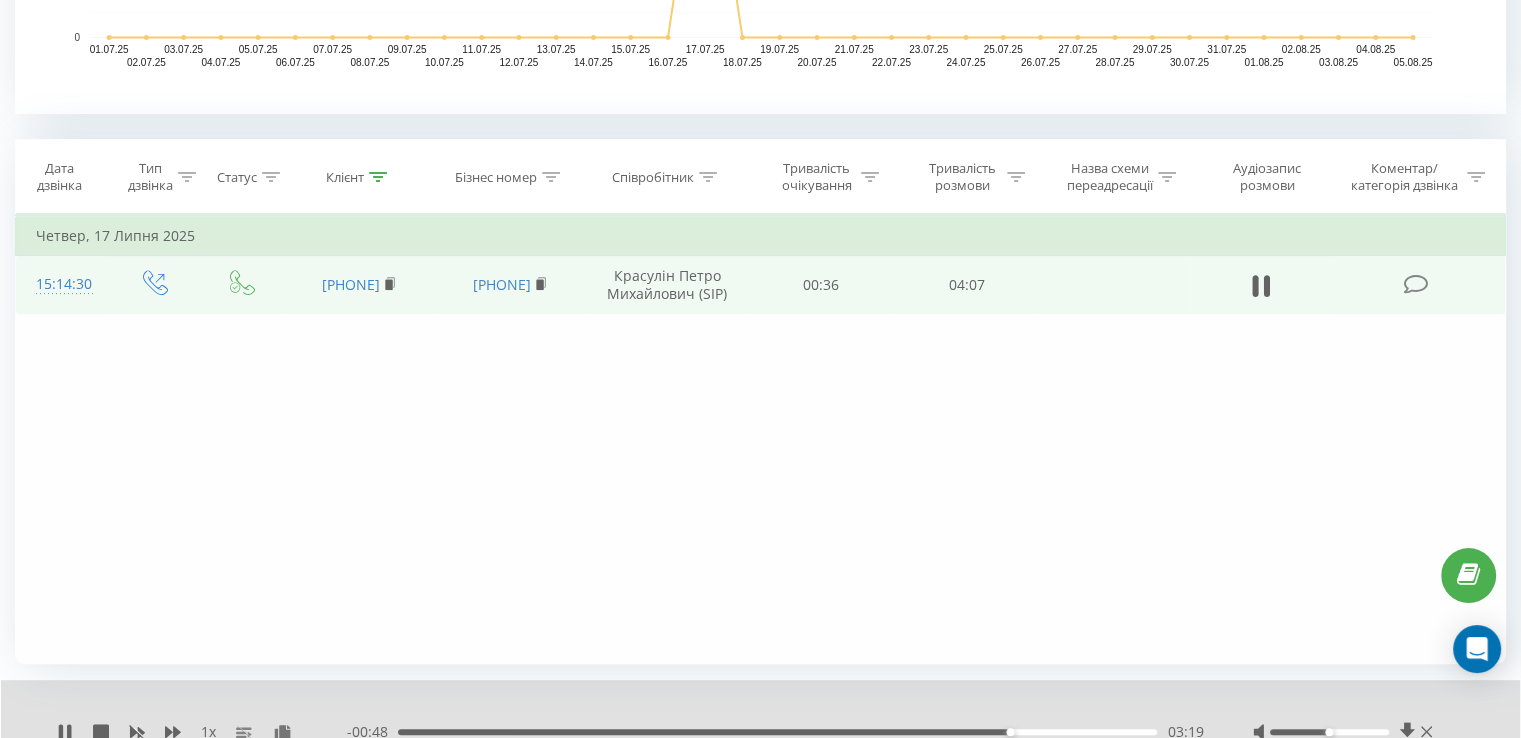 click at bounding box center [378, 177] 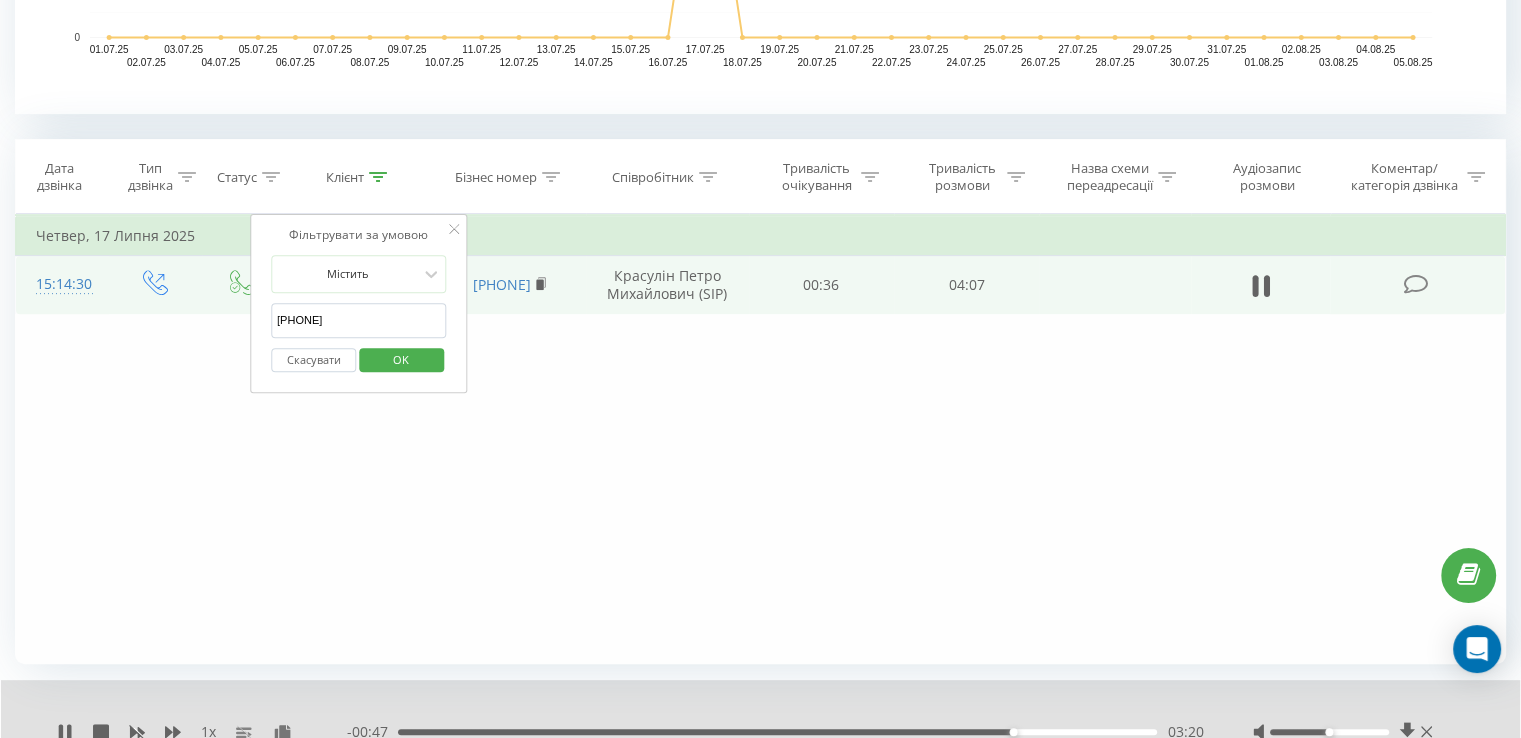 drag, startPoint x: 337, startPoint y: 309, endPoint x: 250, endPoint y: 308, distance: 87.005745 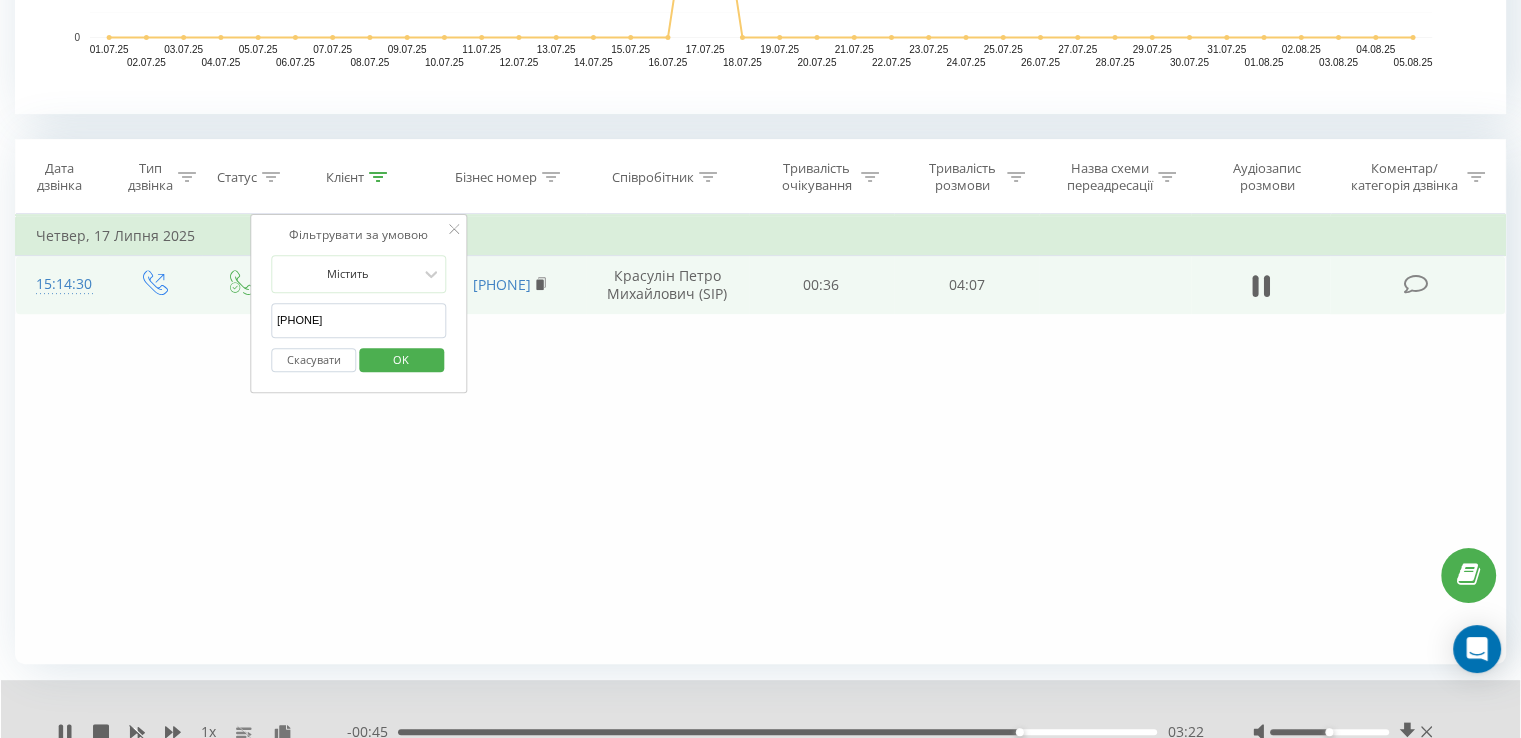 click on "+380 (66) 720-09-13" at bounding box center (359, 320) 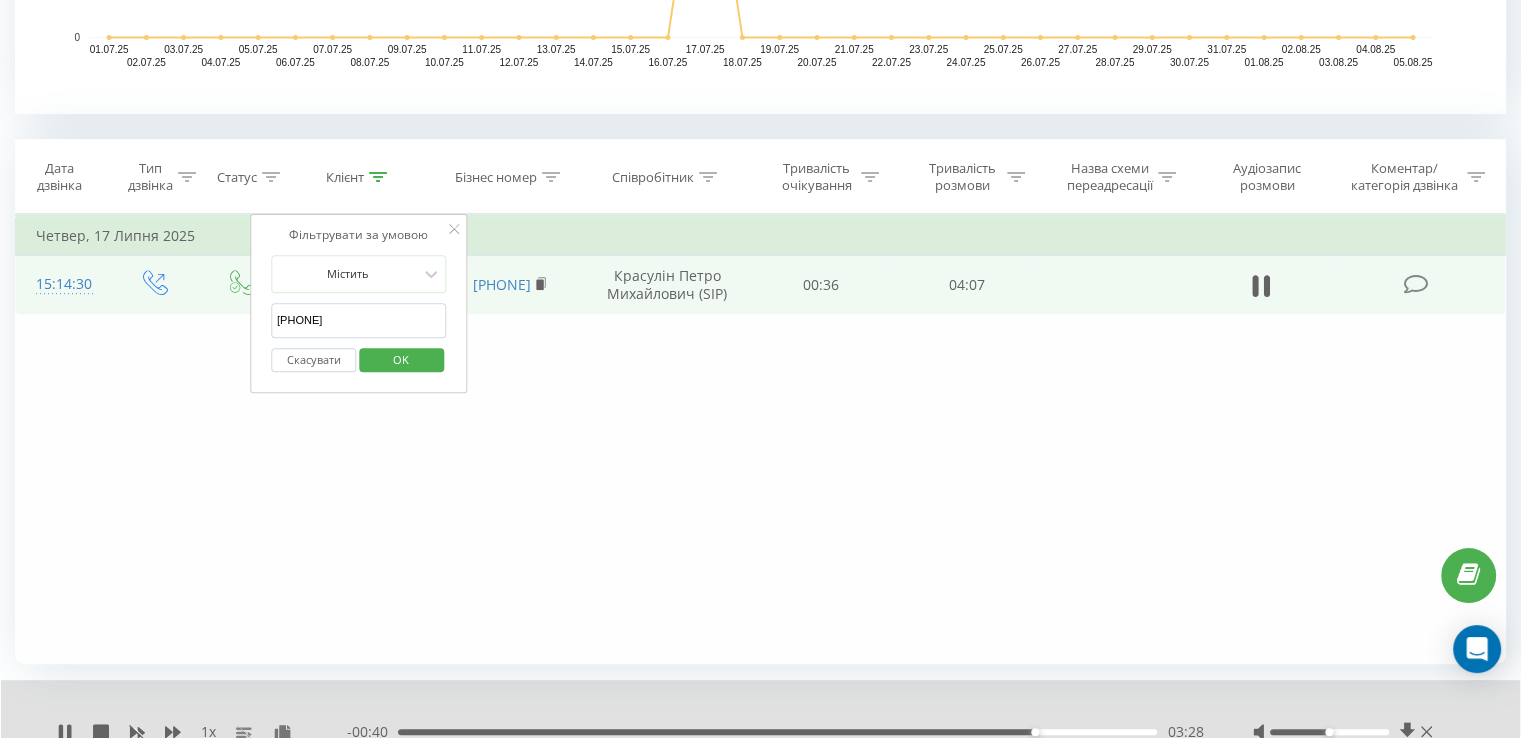 type on "7200913" 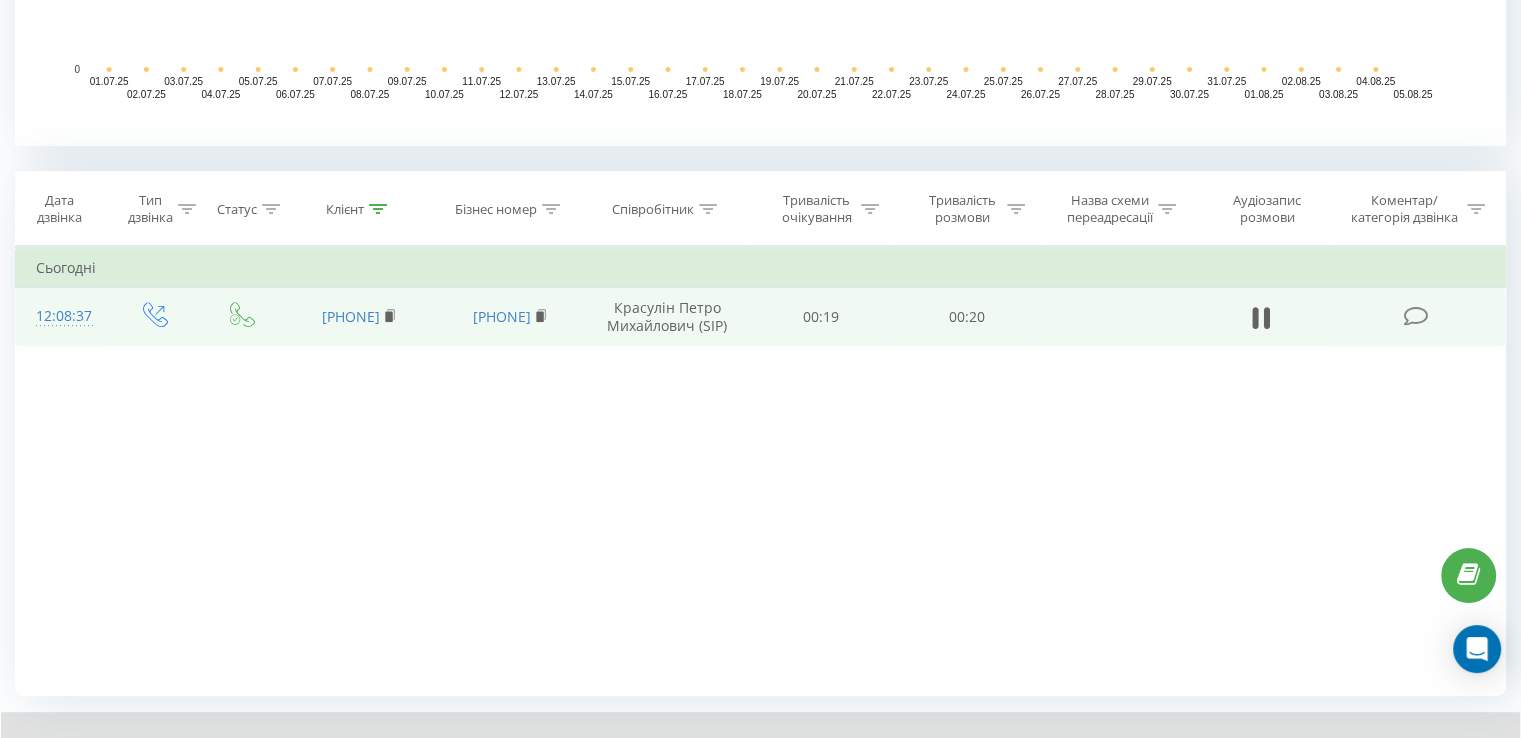 scroll, scrollTop: 729, scrollLeft: 0, axis: vertical 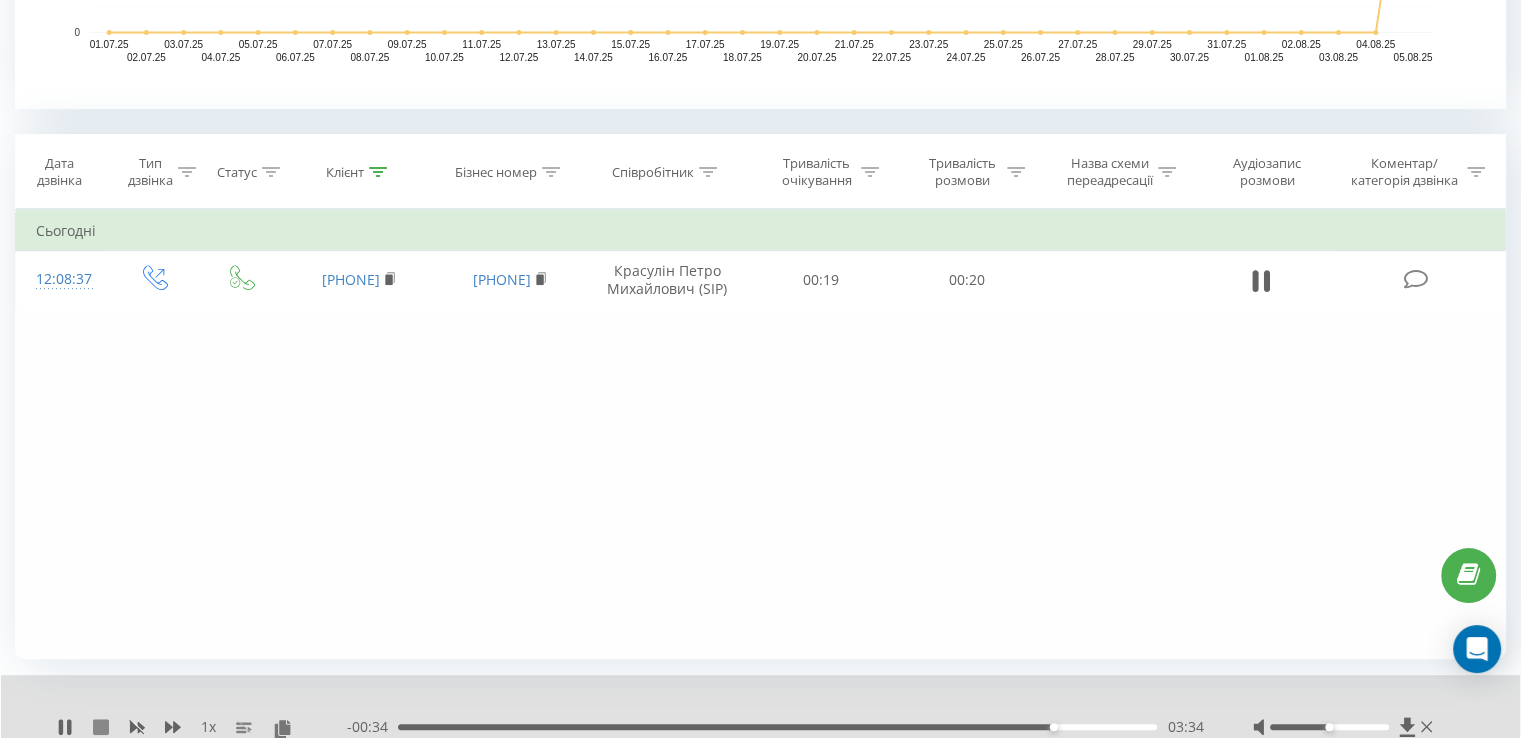 click 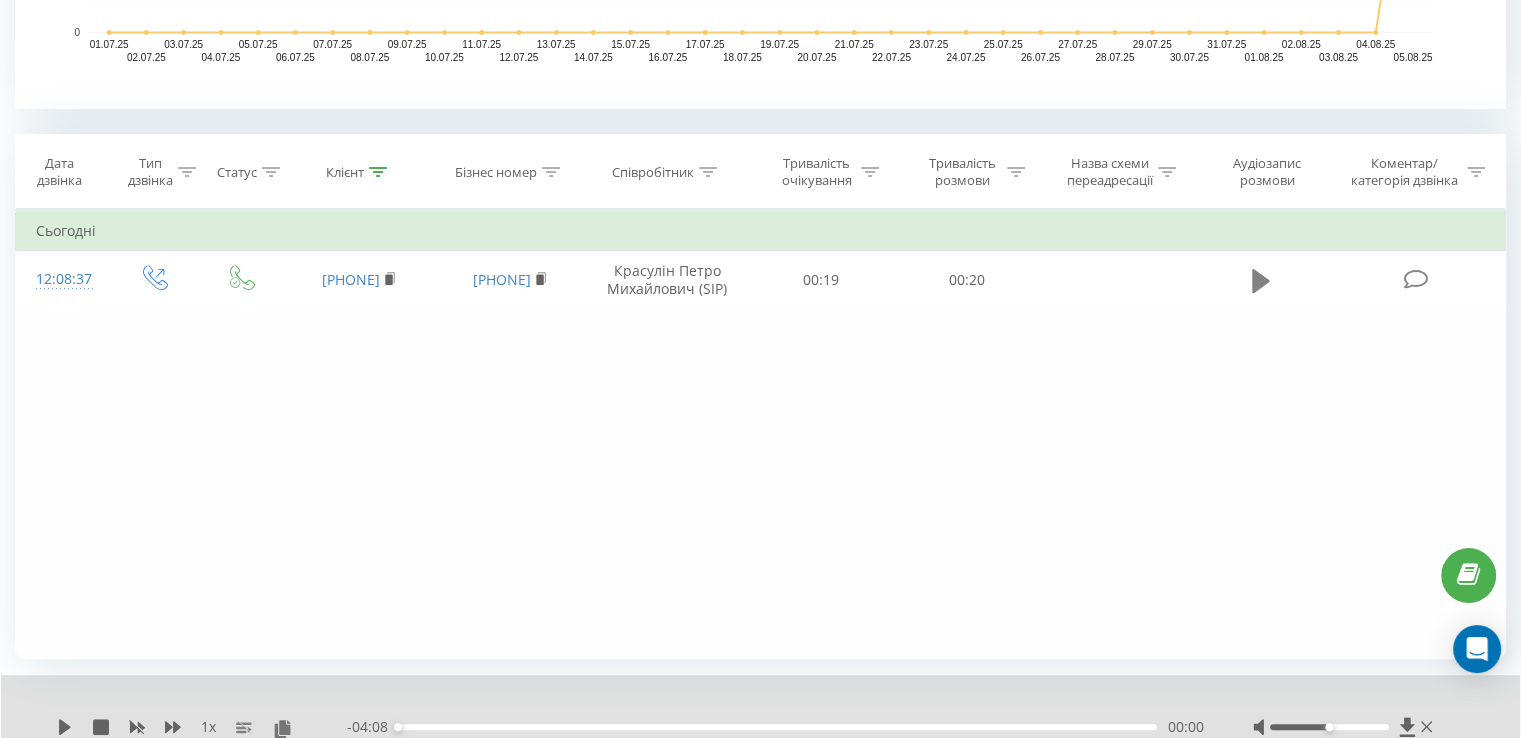 click at bounding box center [1261, 281] 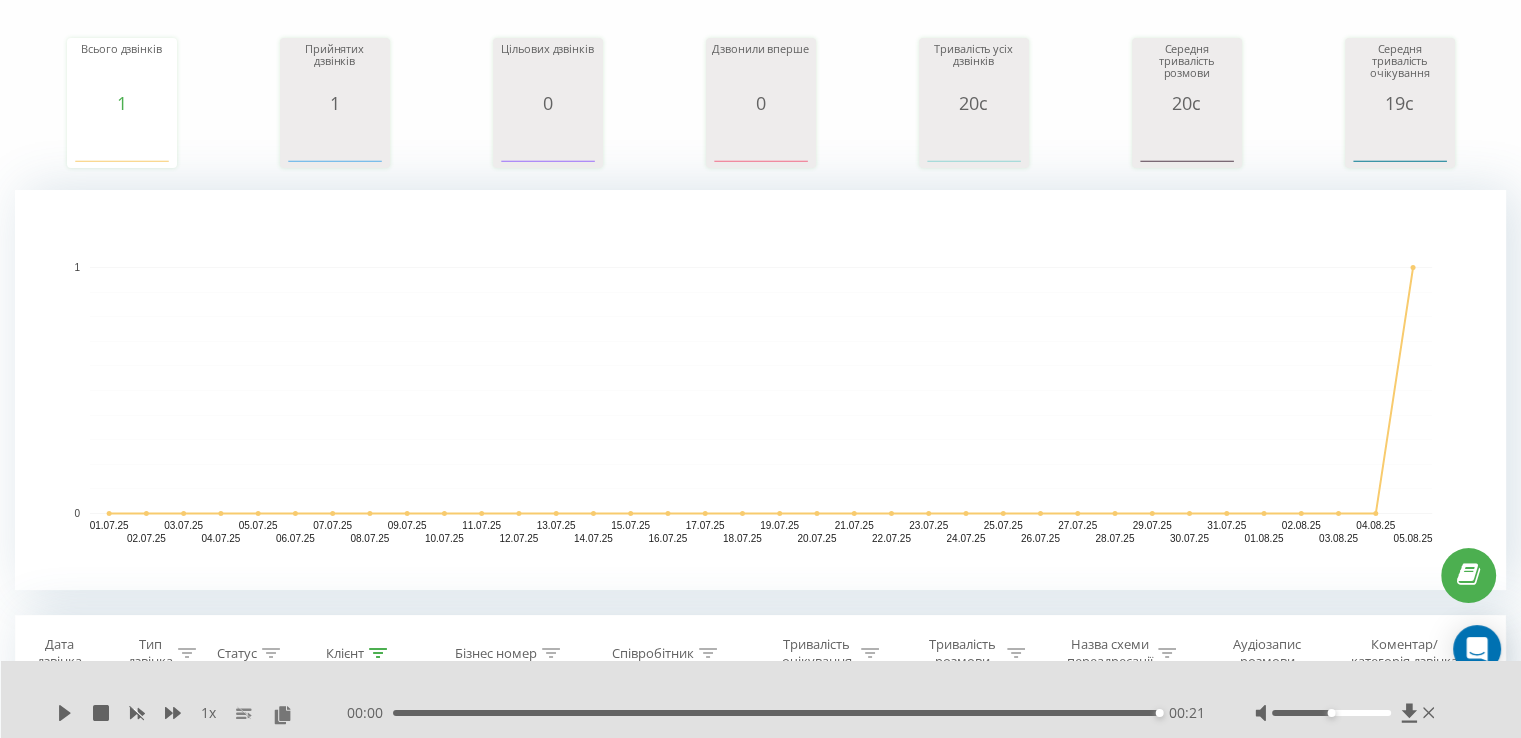 scroll, scrollTop: 500, scrollLeft: 0, axis: vertical 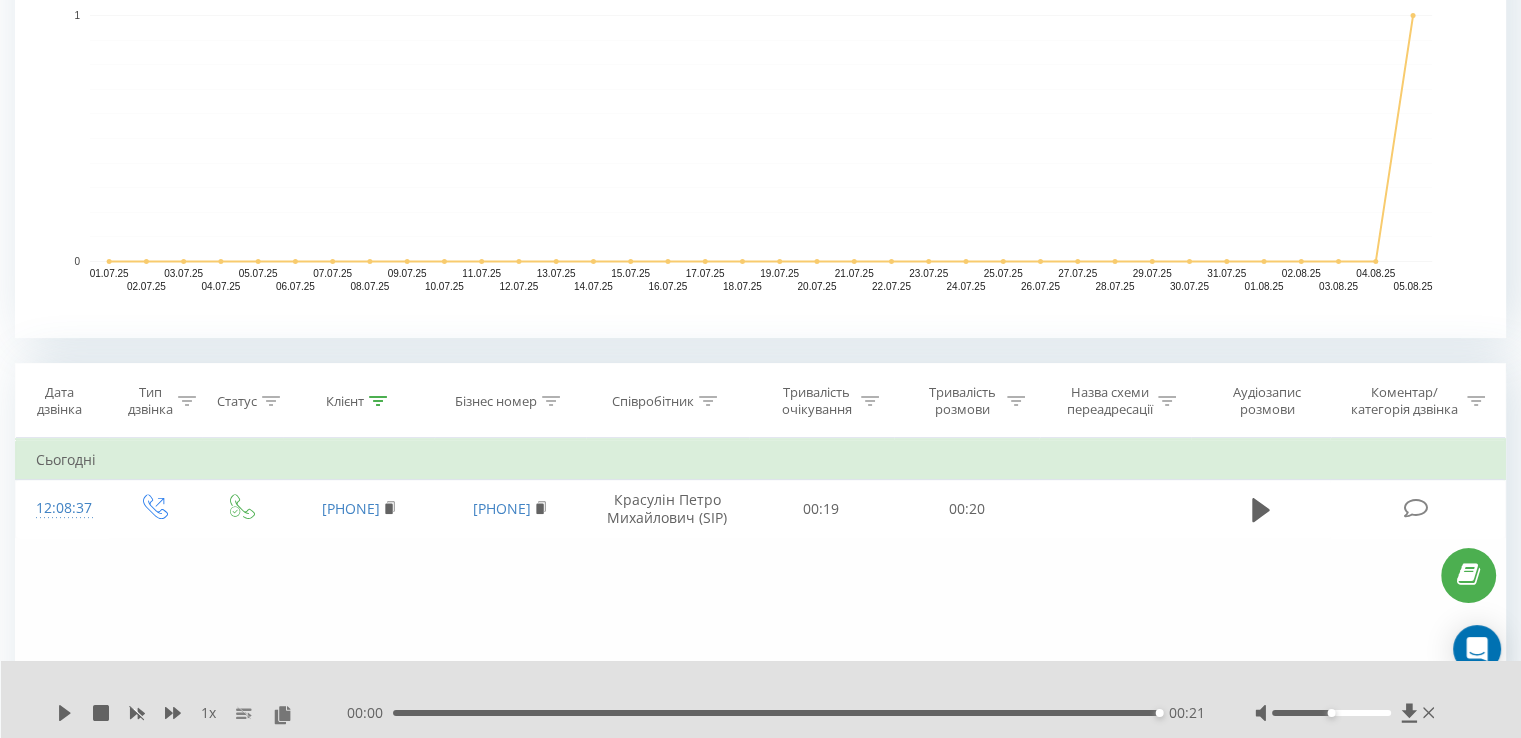 click 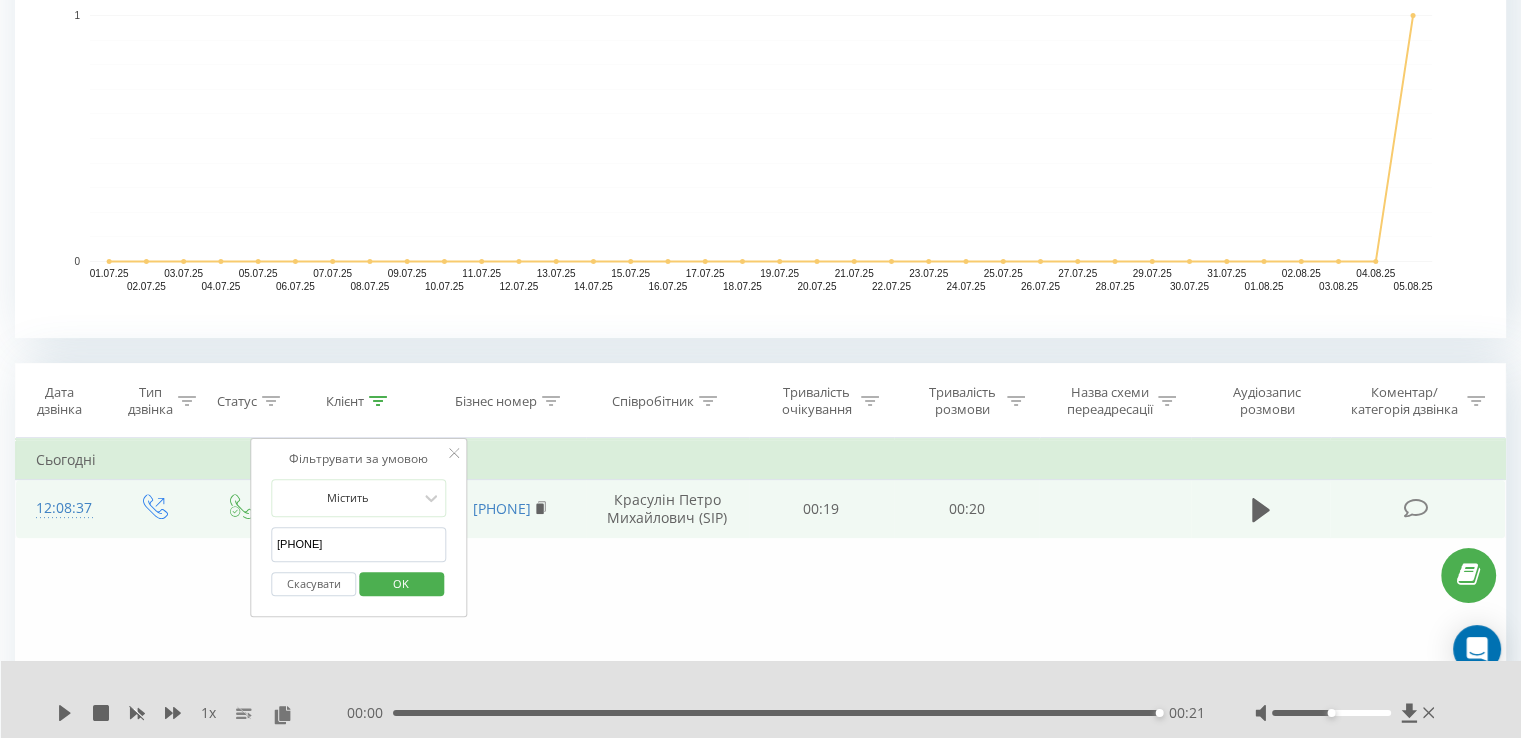 drag, startPoint x: 324, startPoint y: 537, endPoint x: 103, endPoint y: 529, distance: 221.14474 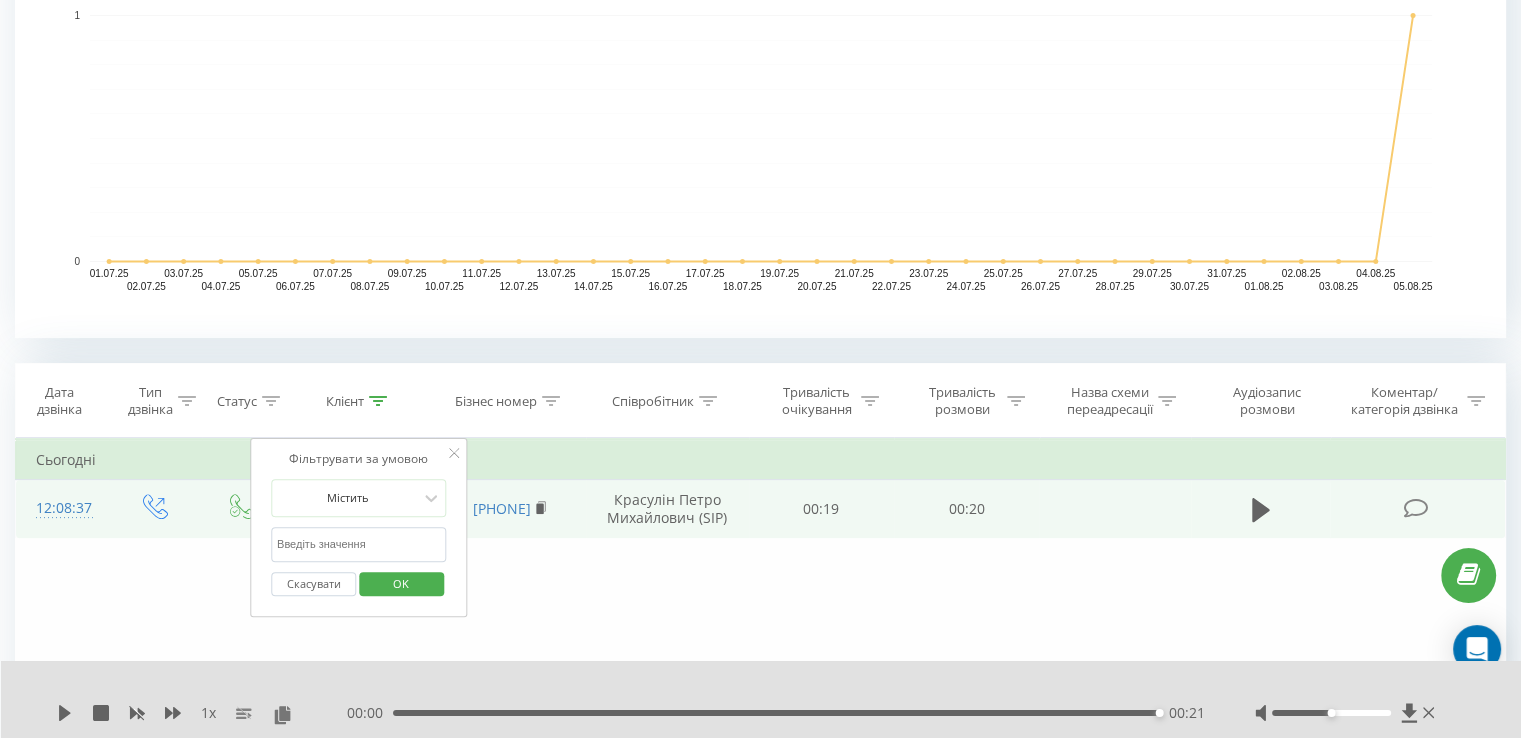 click on "OK" at bounding box center (401, 584) 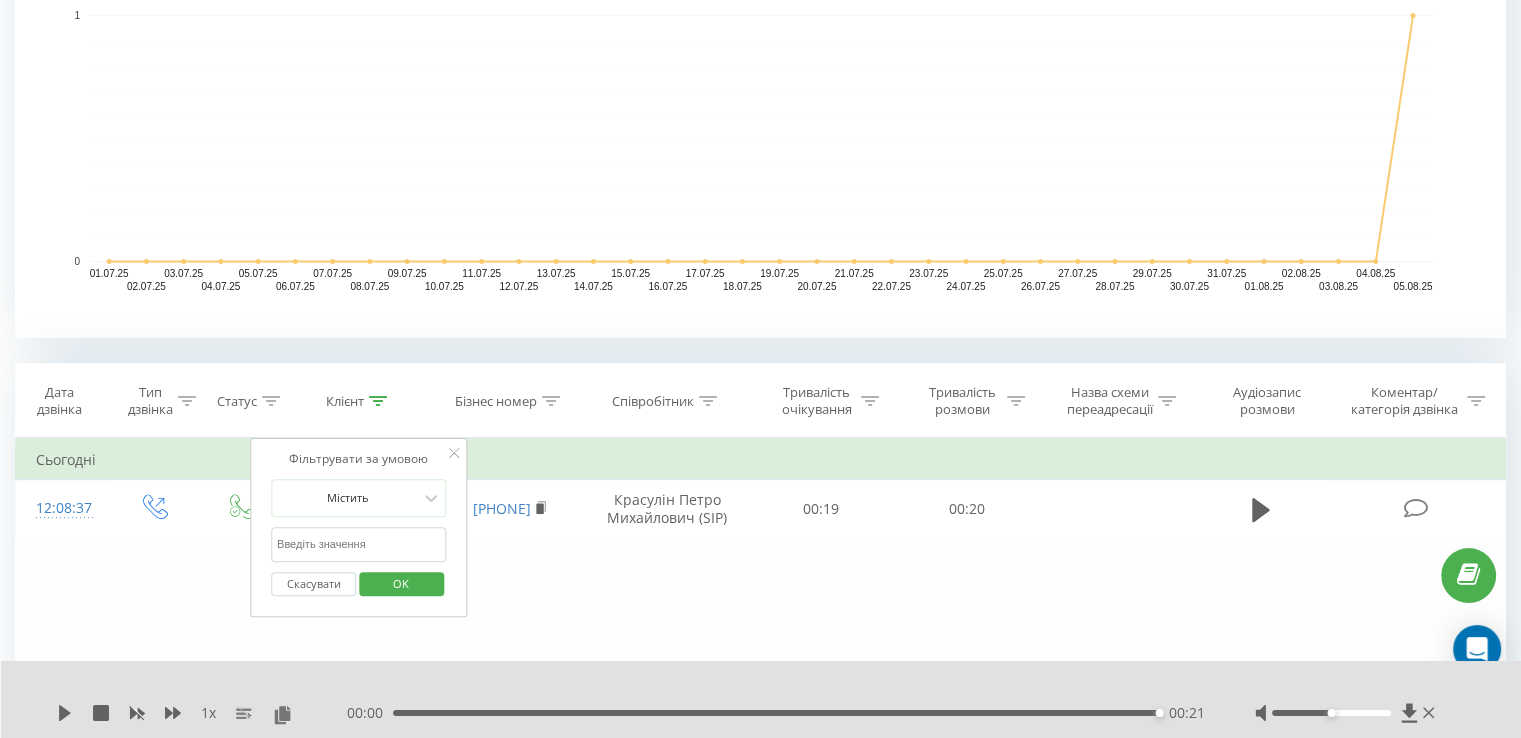 scroll, scrollTop: 444, scrollLeft: 0, axis: vertical 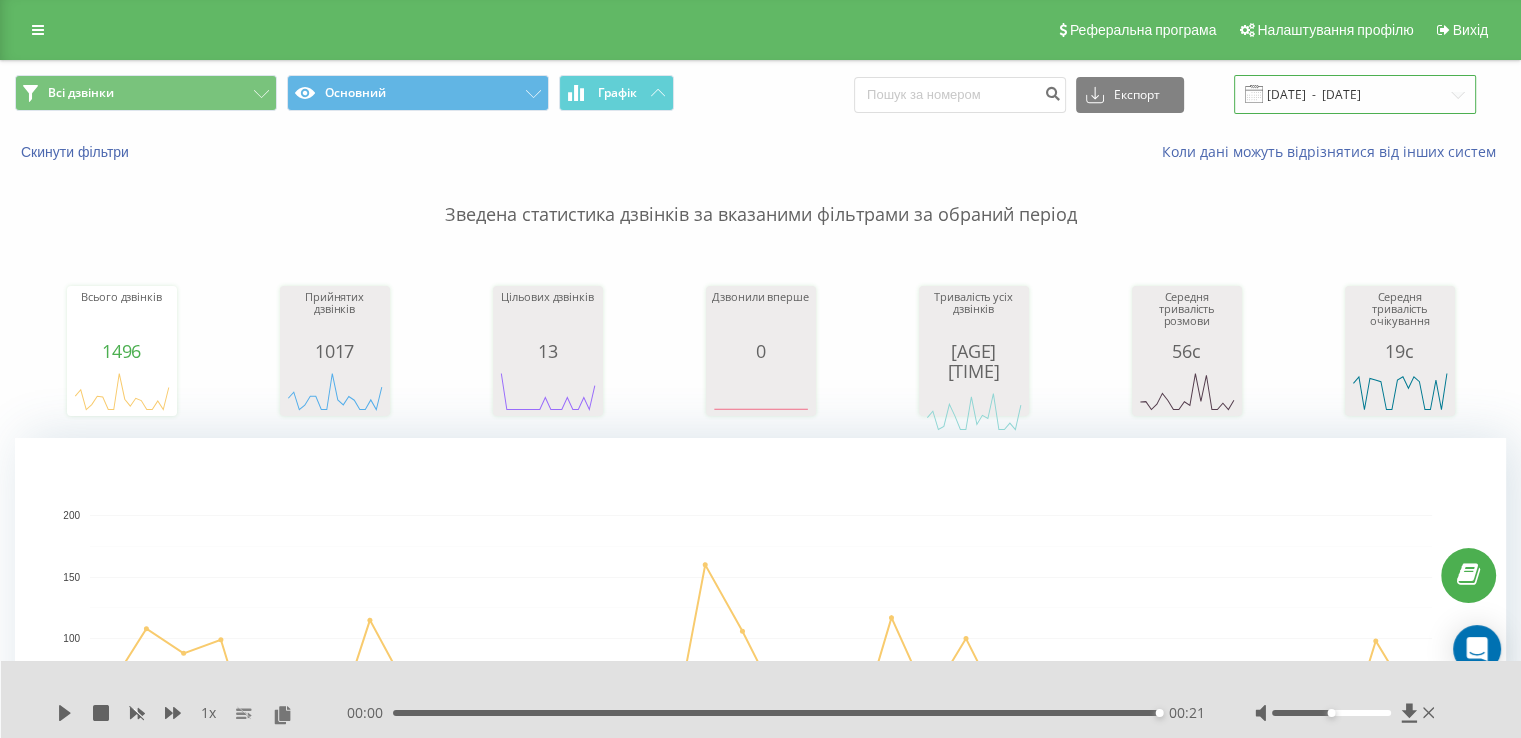 click on "01.07.2025  -  05.08.2025" at bounding box center [1355, 94] 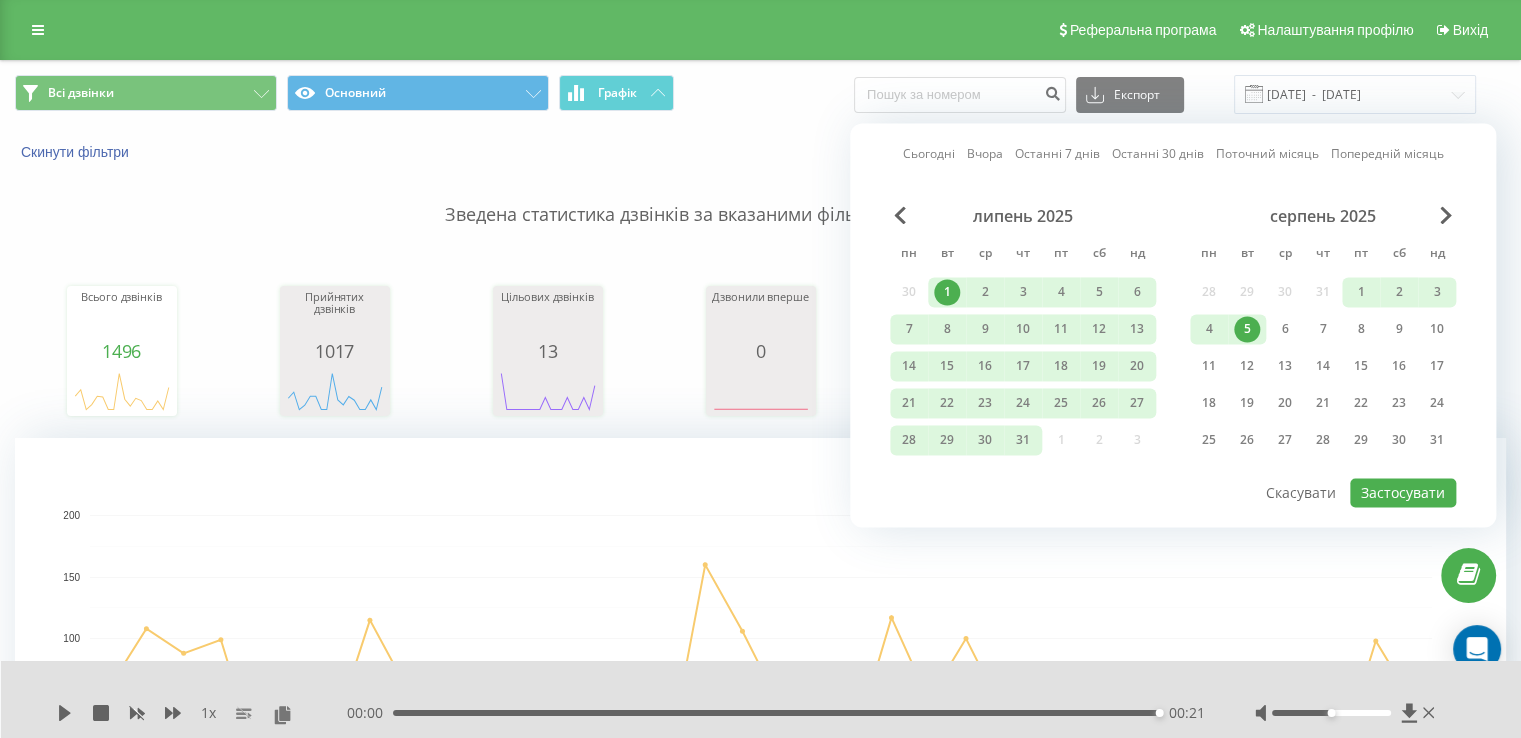 click on "5" at bounding box center [1247, 329] 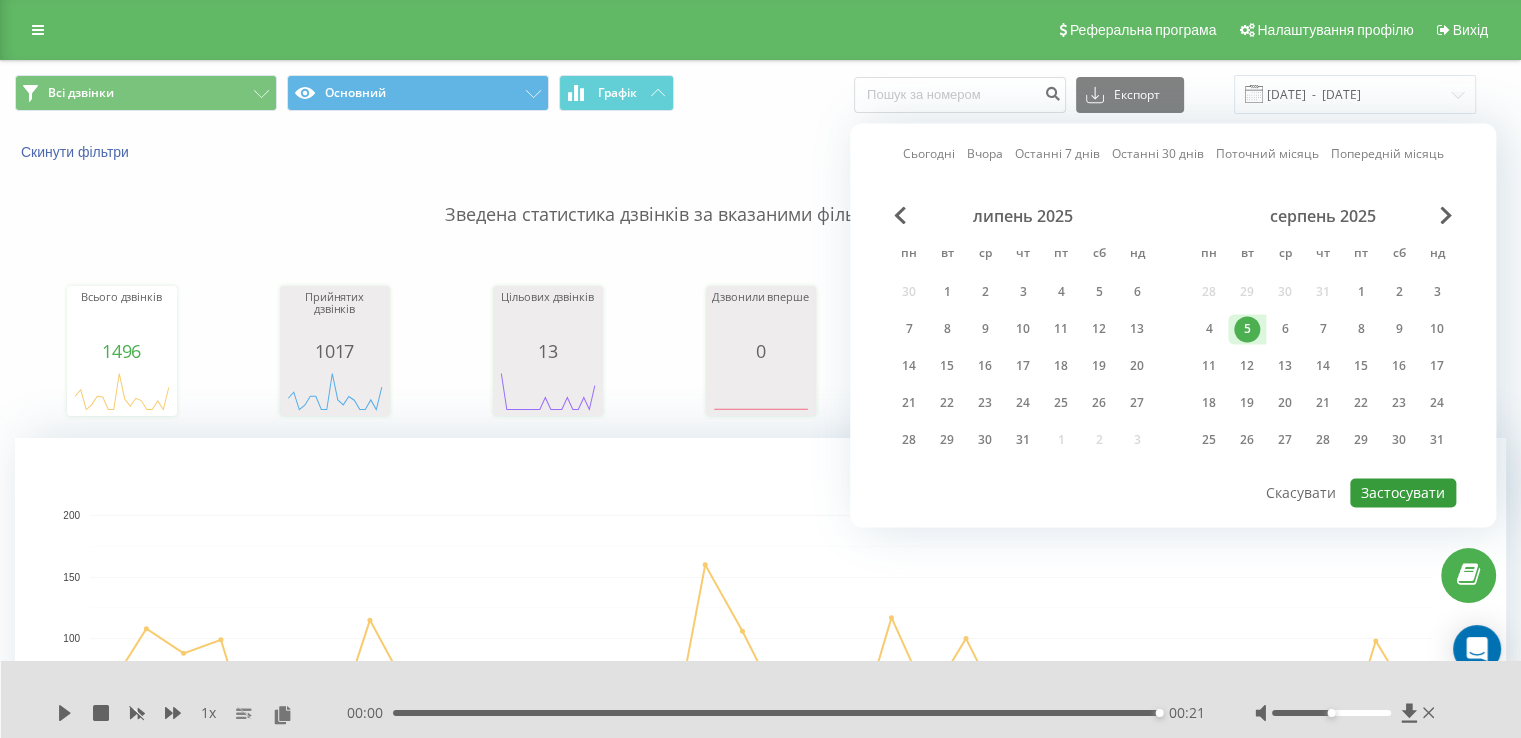 click on "Застосувати" at bounding box center (1403, 492) 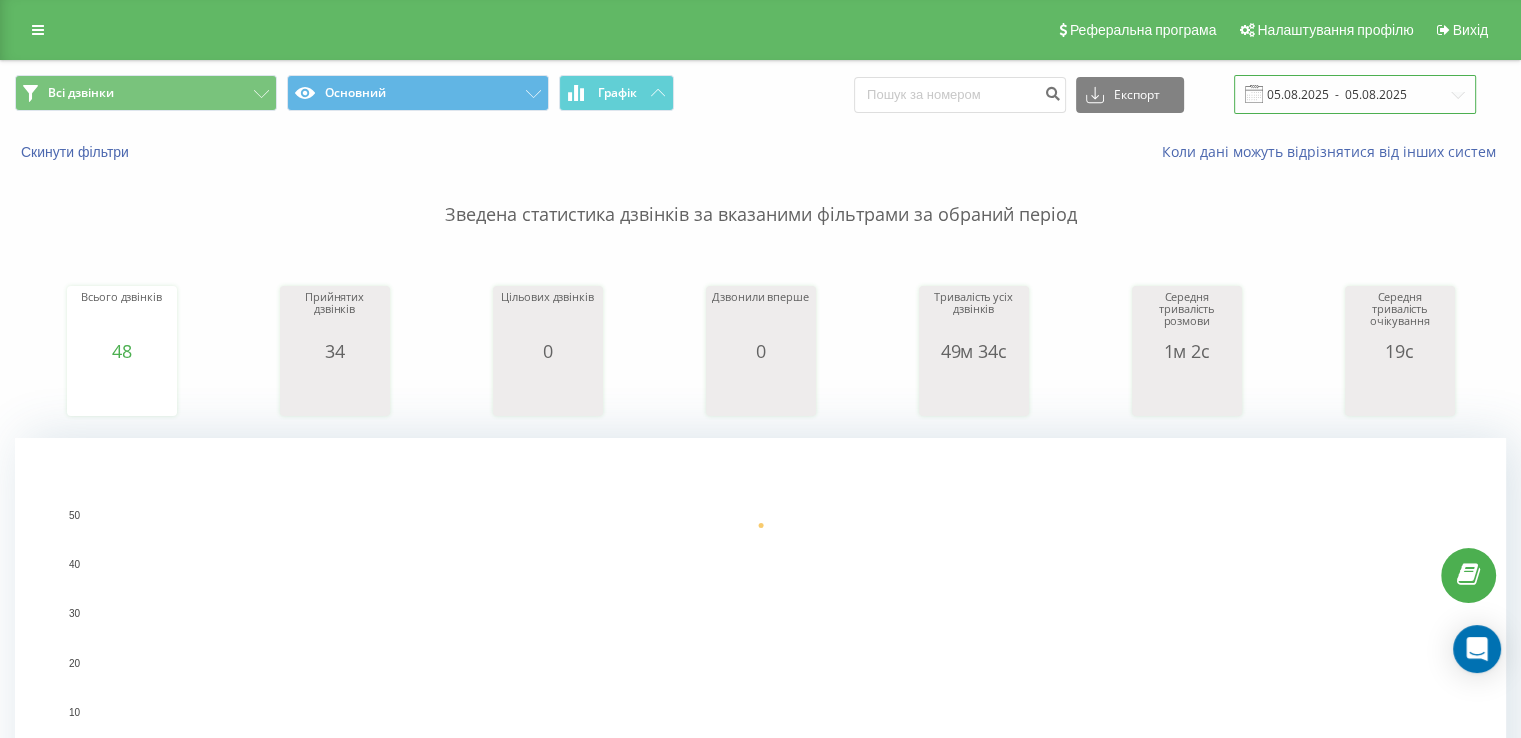 click on "05.08.2025  -  05.08.2025" at bounding box center [1355, 94] 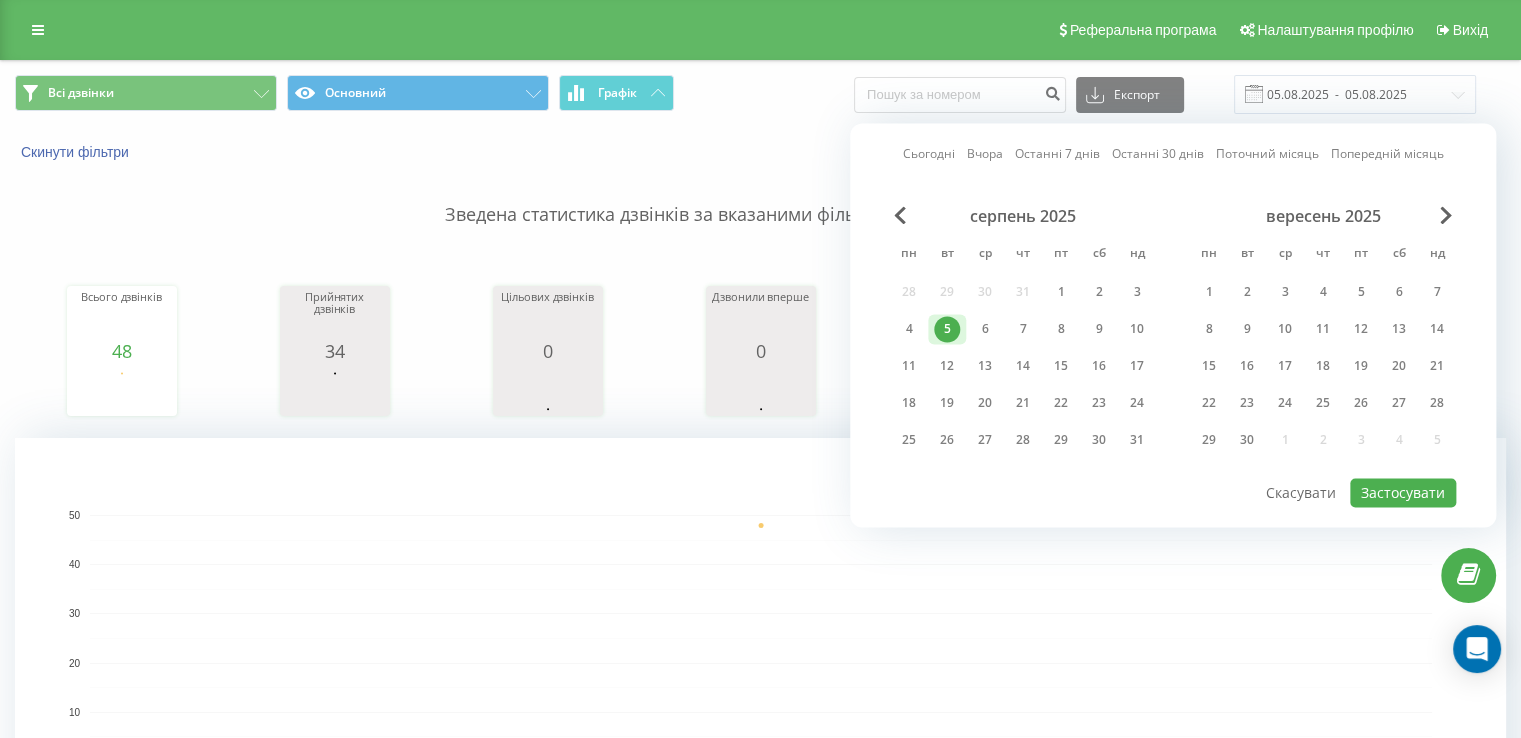 click on "серпень 2025" at bounding box center (1023, 216) 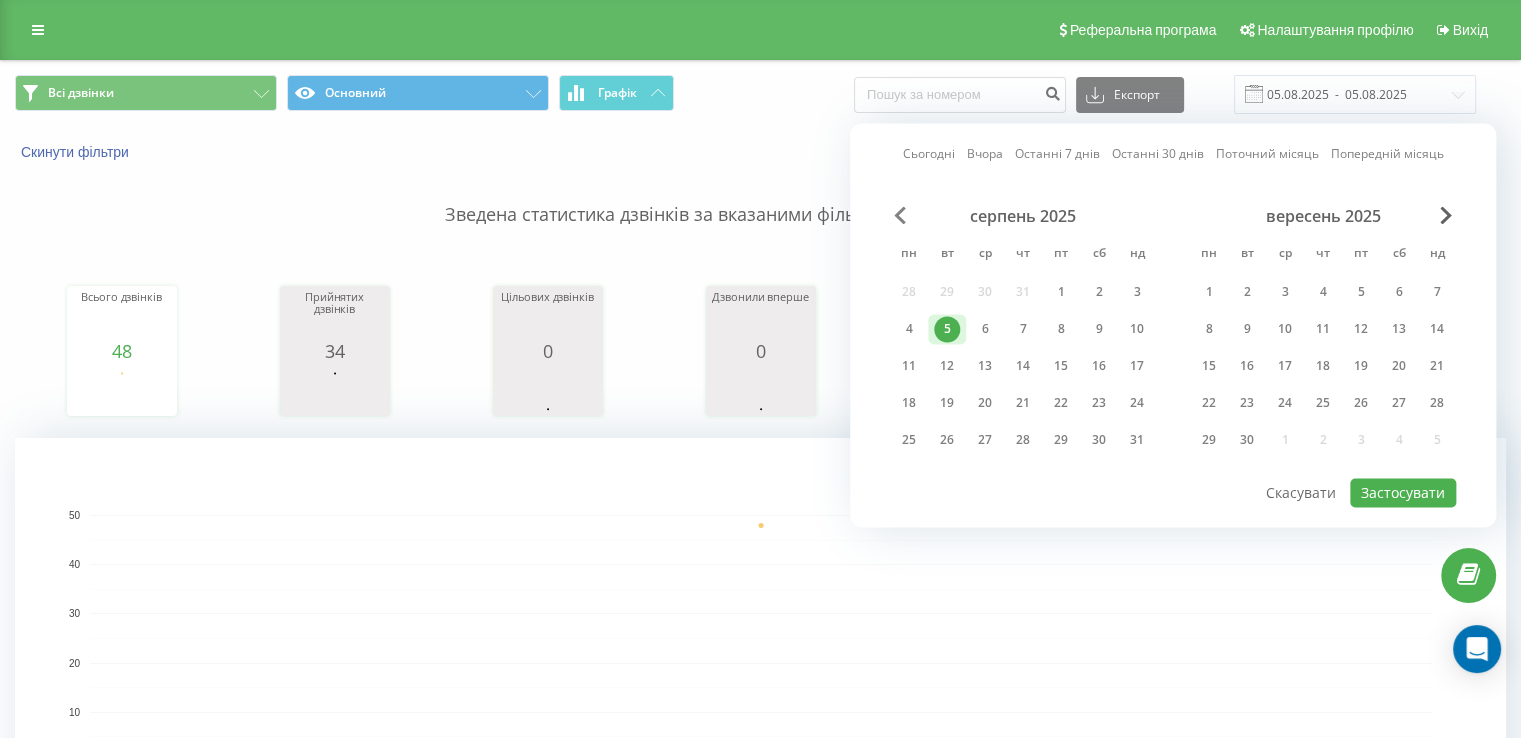 click at bounding box center [900, 215] 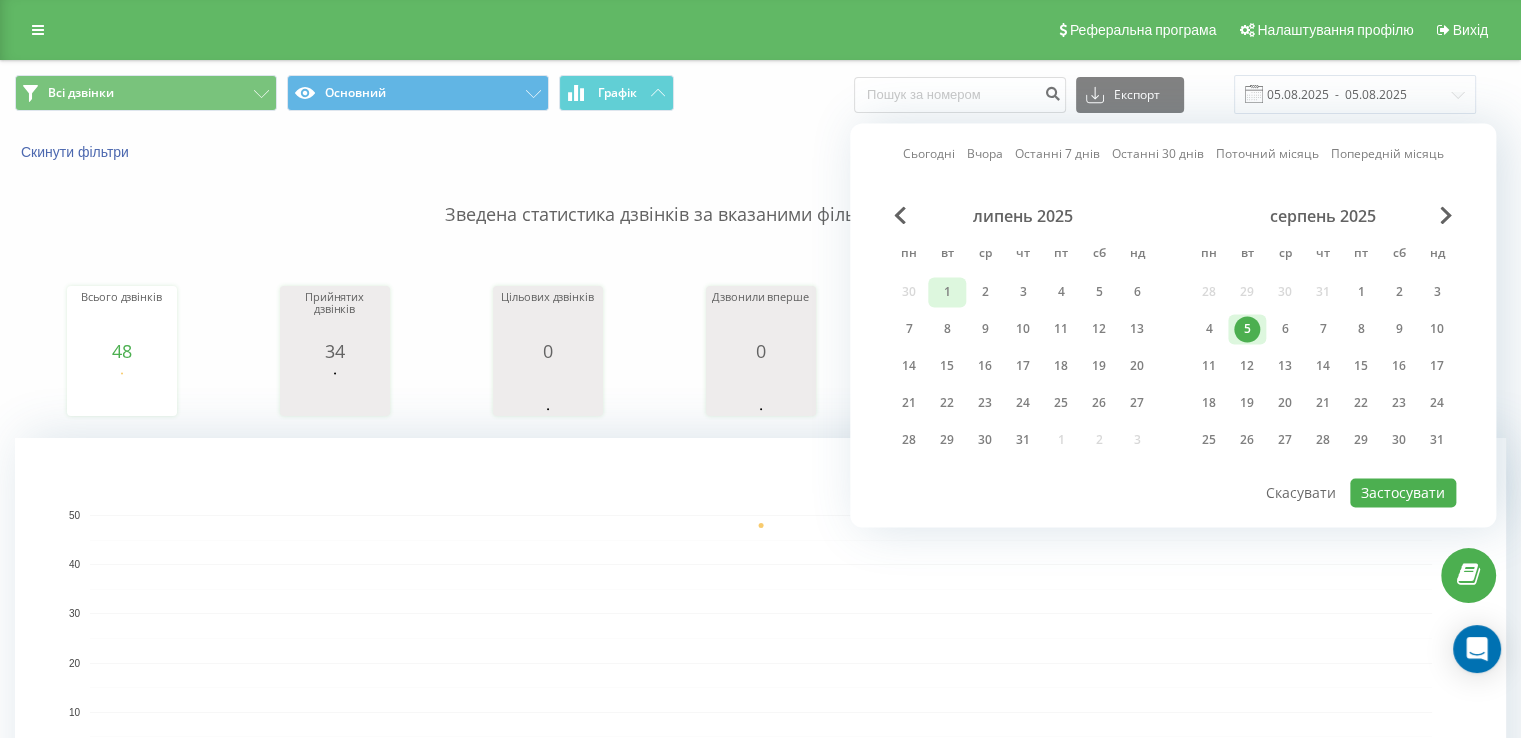 click on "1" at bounding box center [947, 292] 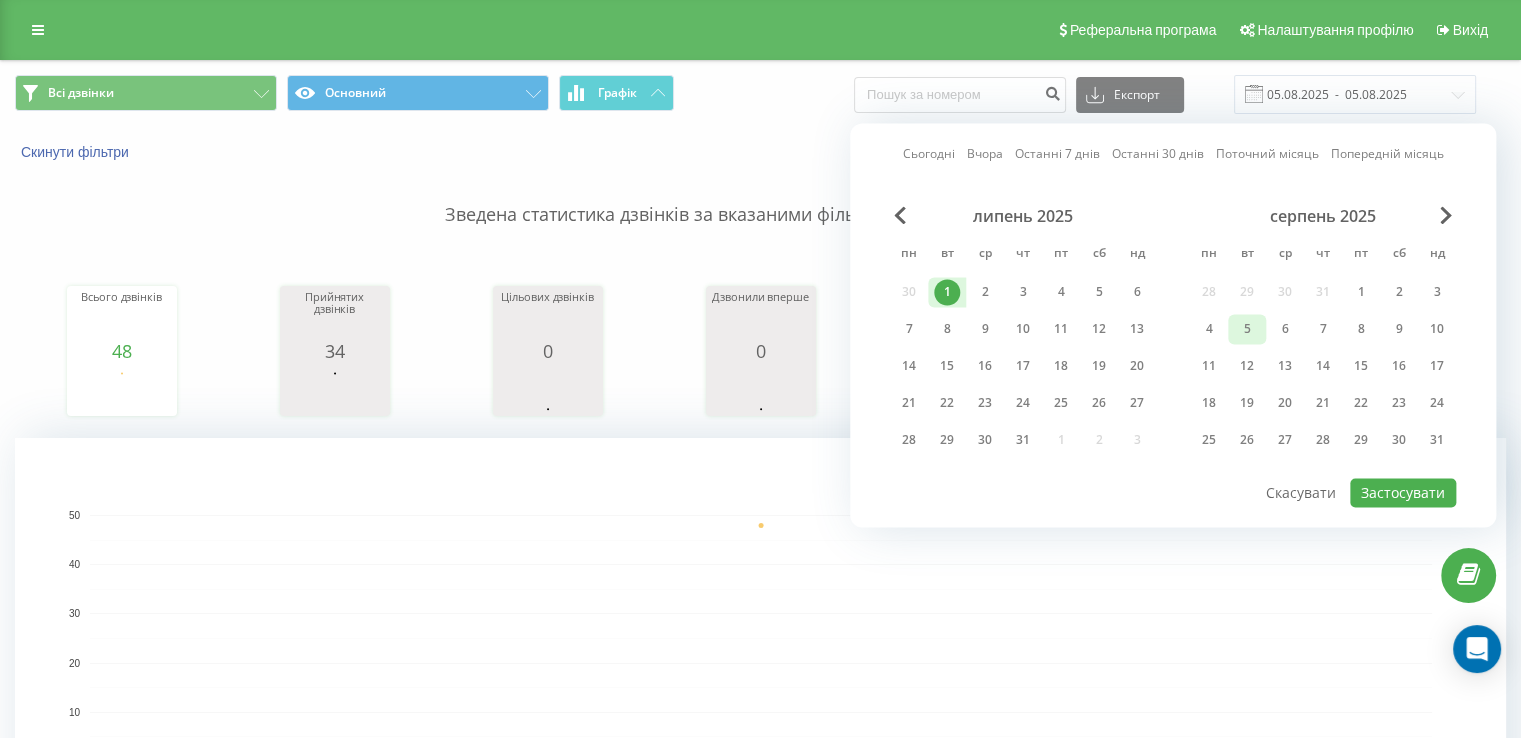 click on "5" at bounding box center [1247, 329] 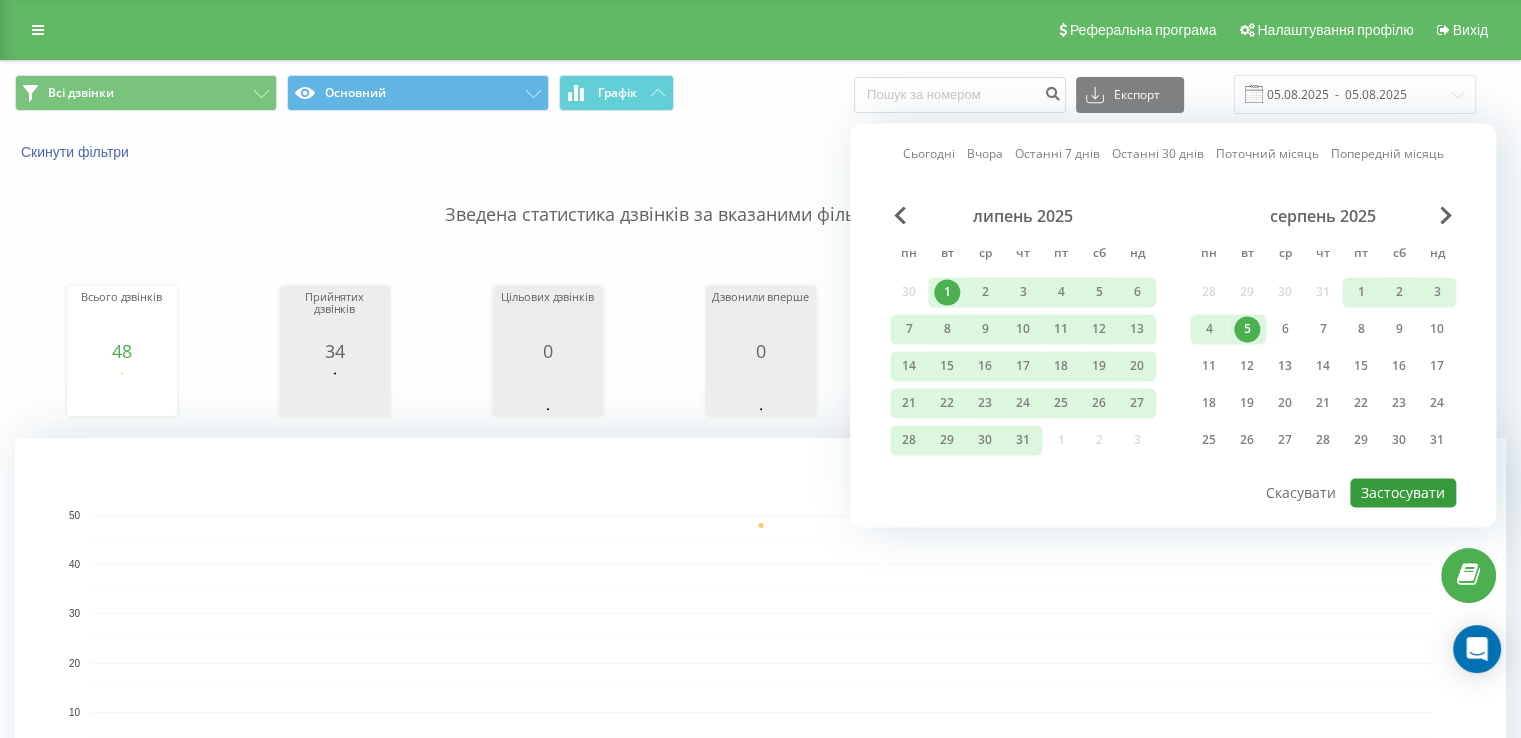 click on "Застосувати" at bounding box center (1403, 492) 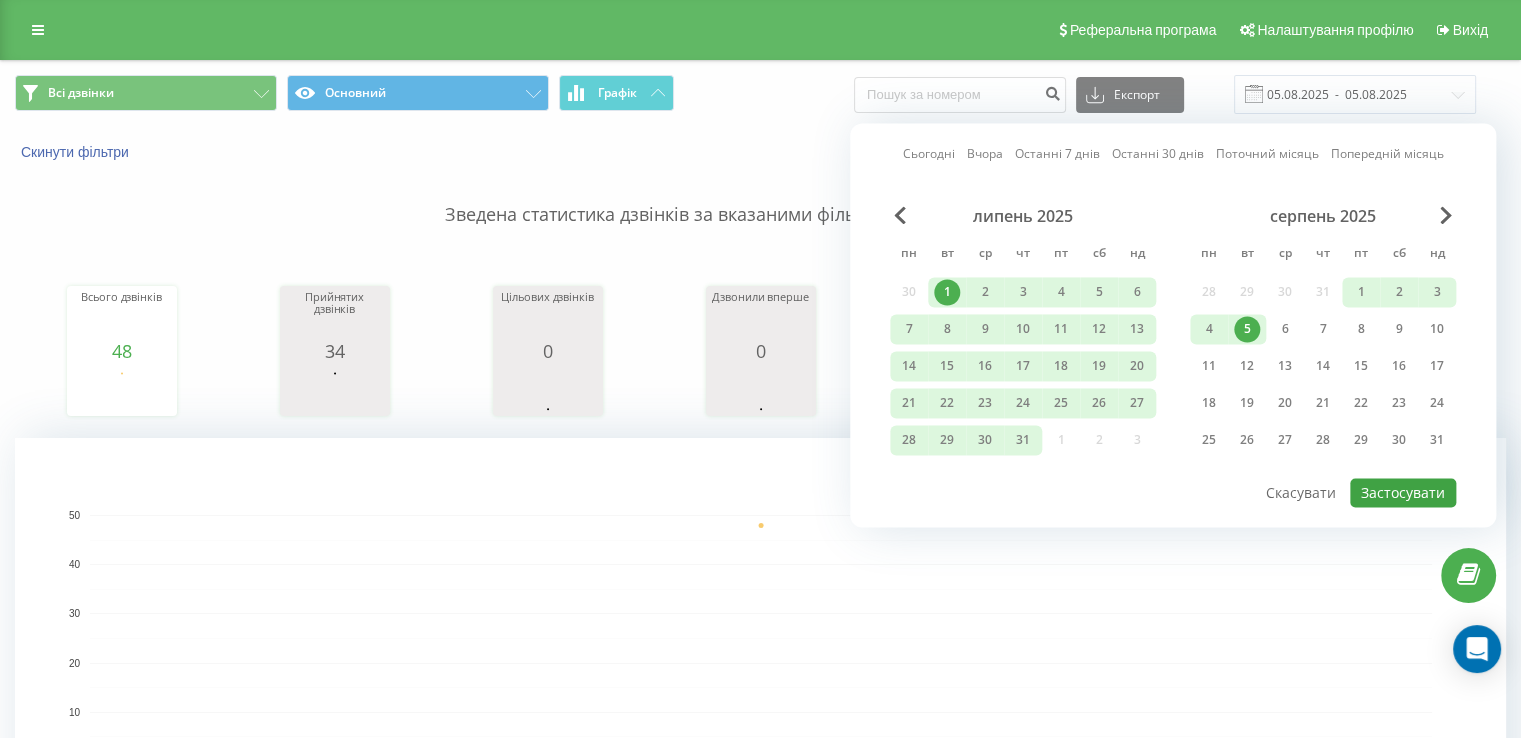 type on "01.07.2025  -  05.08.2025" 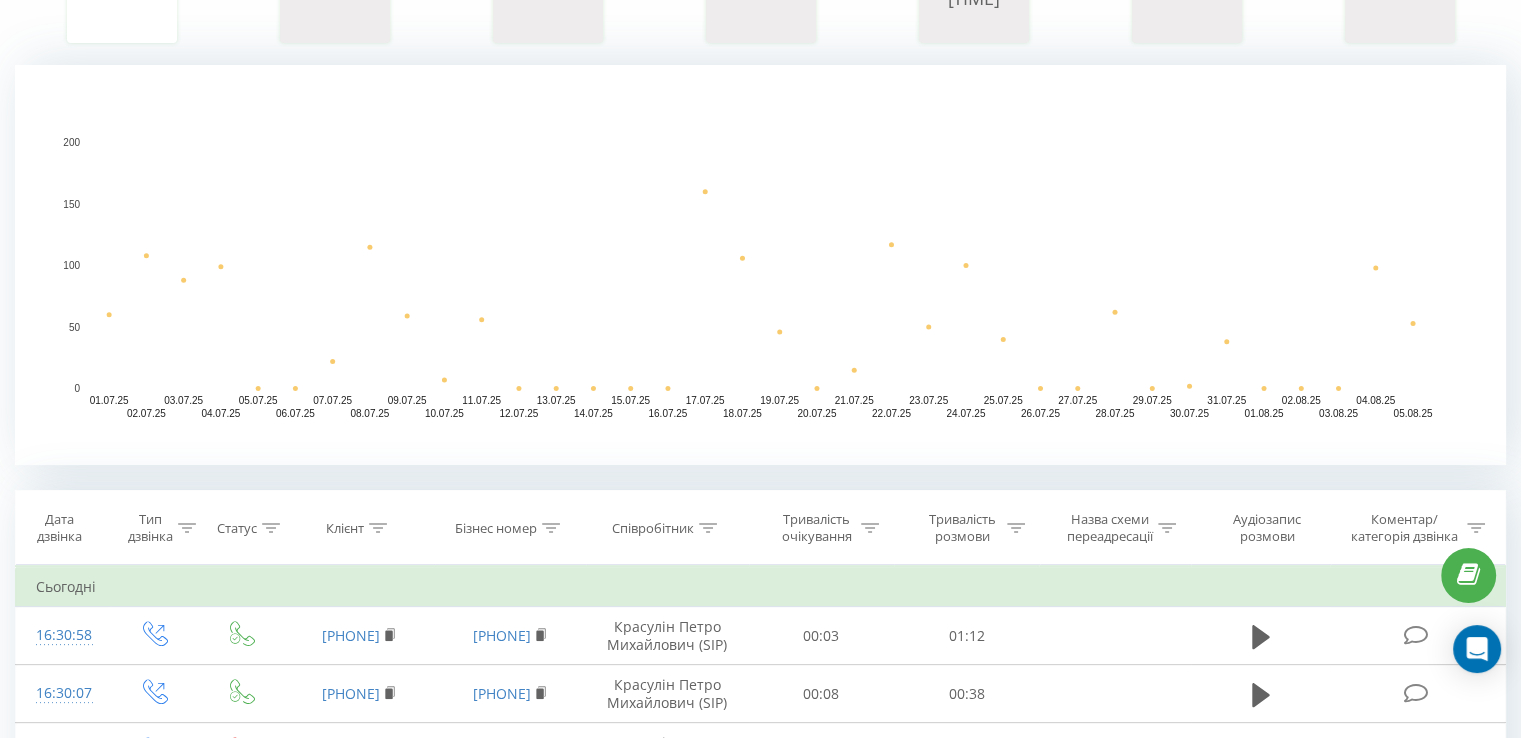 scroll, scrollTop: 600, scrollLeft: 0, axis: vertical 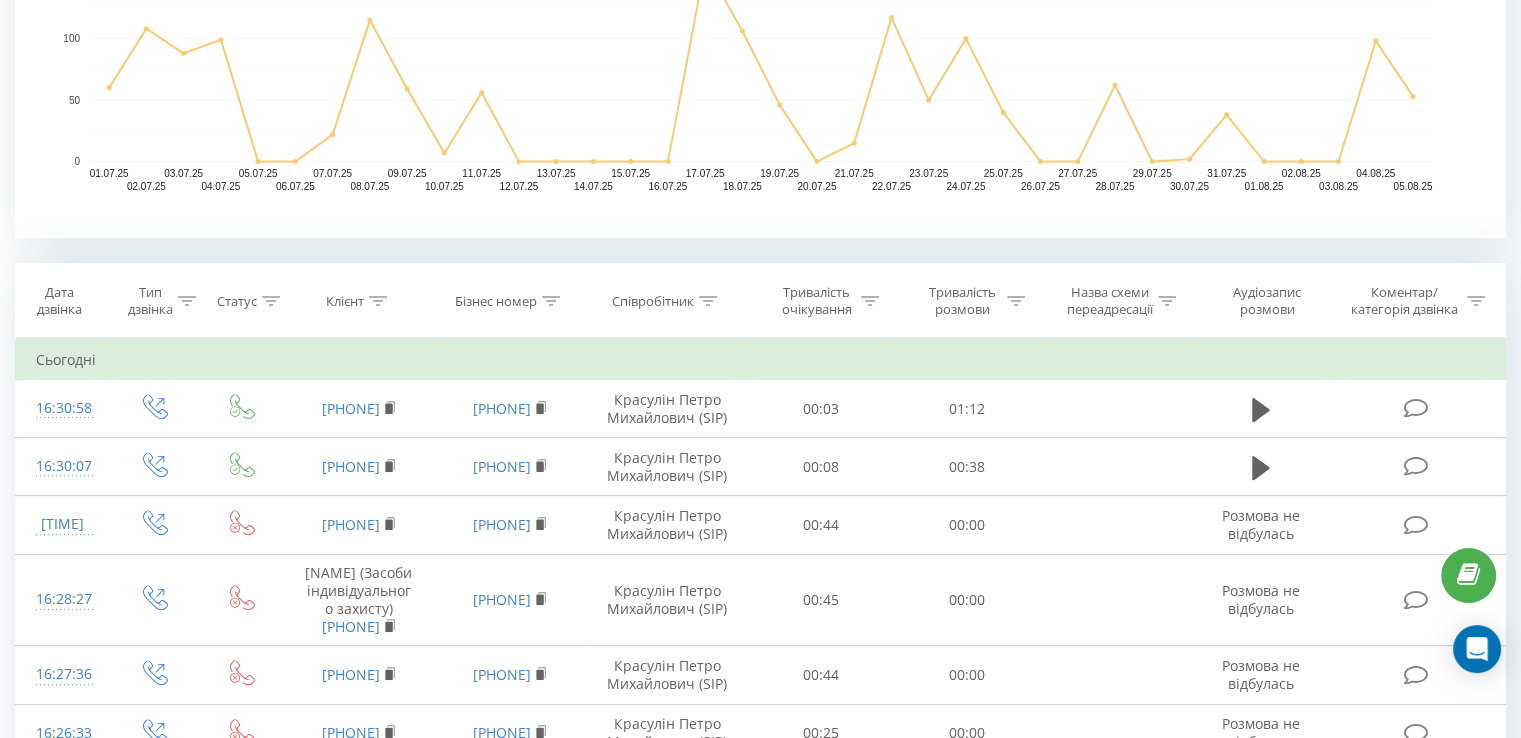 click on "Клієнт" at bounding box center (358, 301) 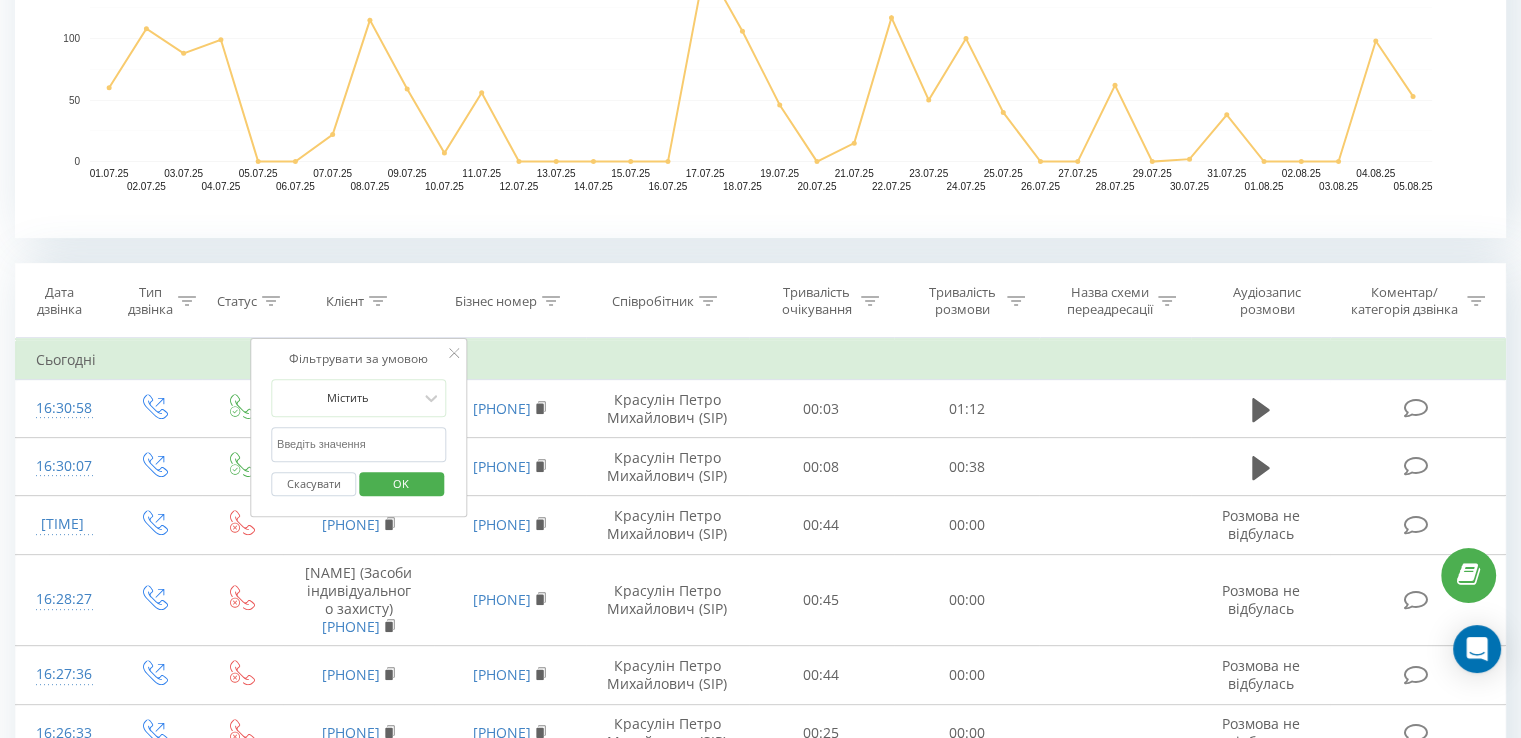click at bounding box center (359, 444) 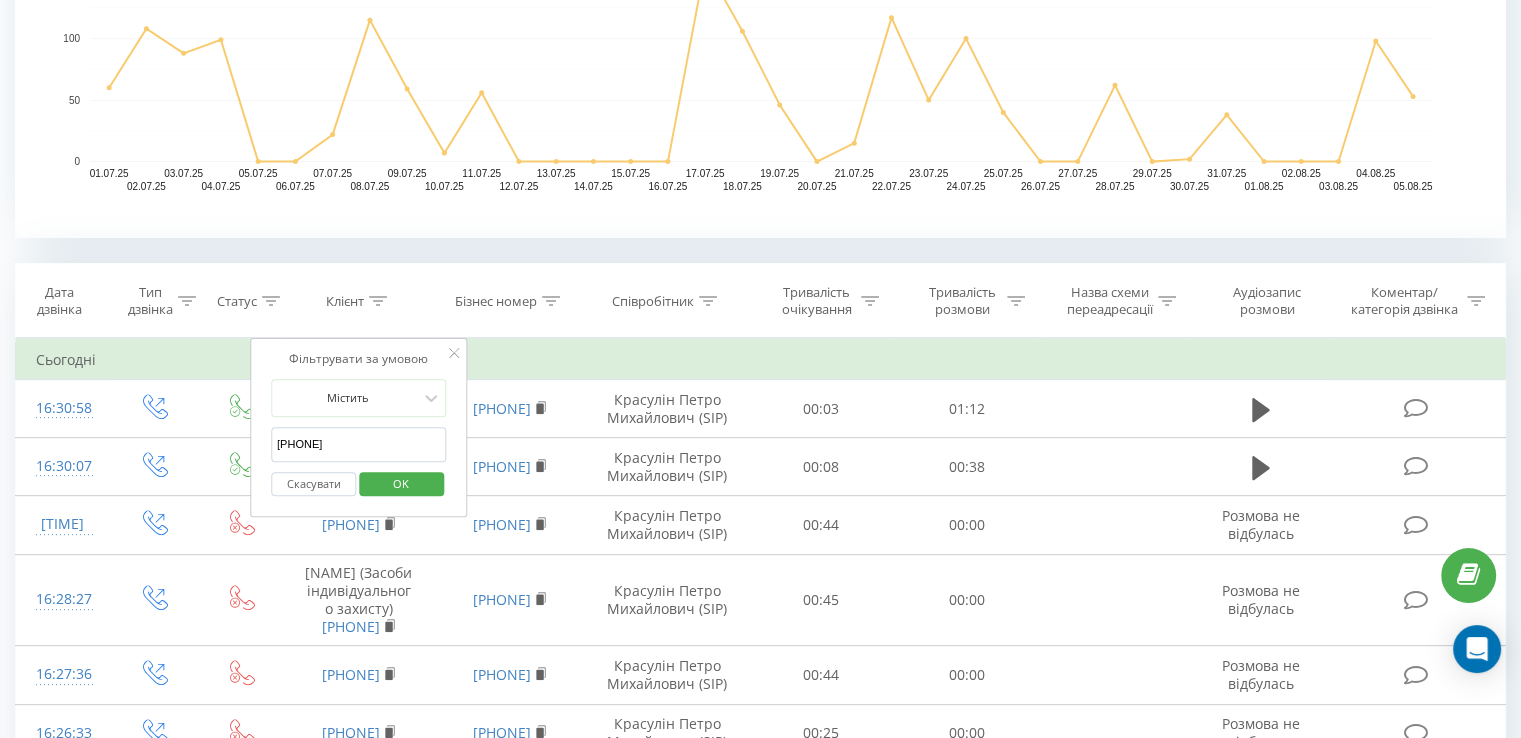 click on "OK" at bounding box center (401, 483) 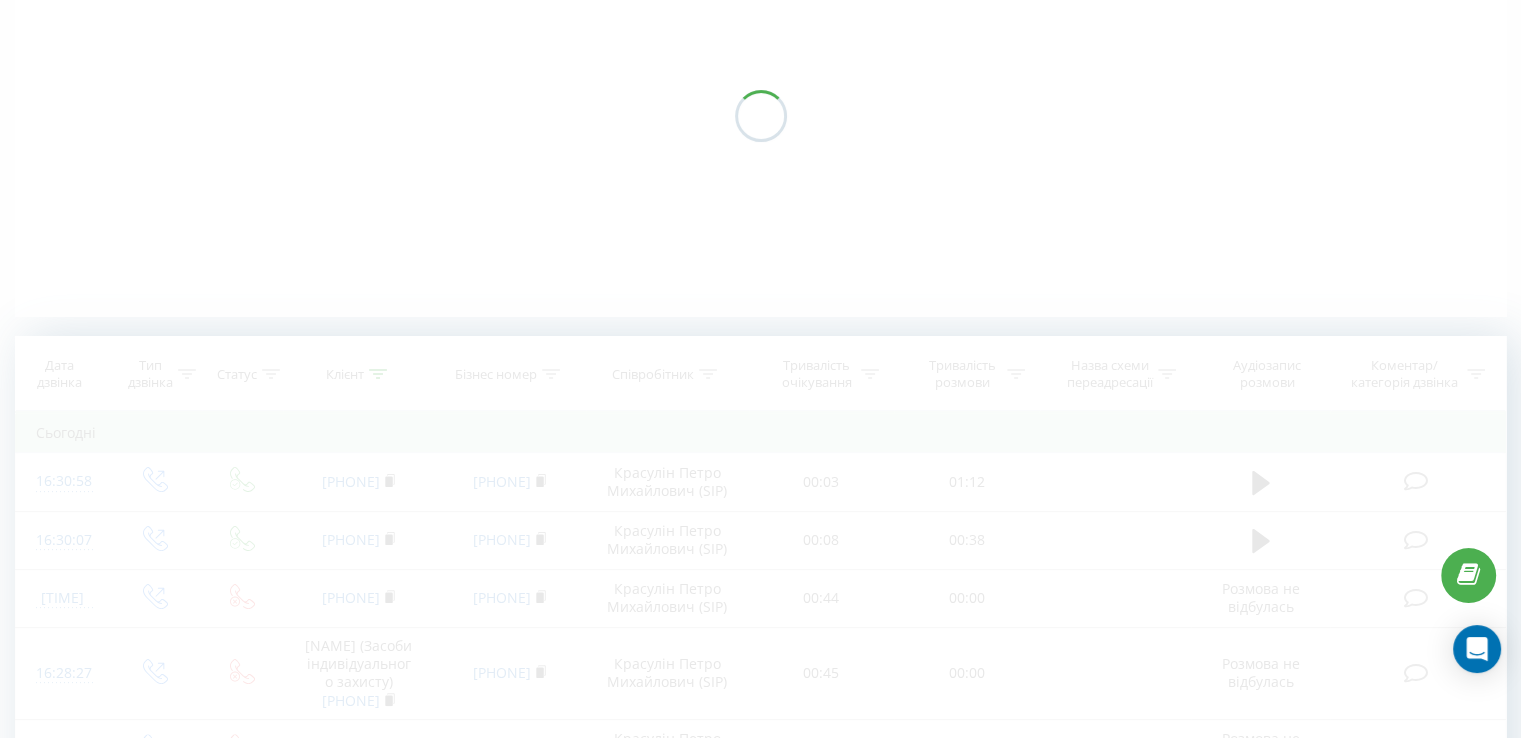 scroll, scrollTop: 666, scrollLeft: 0, axis: vertical 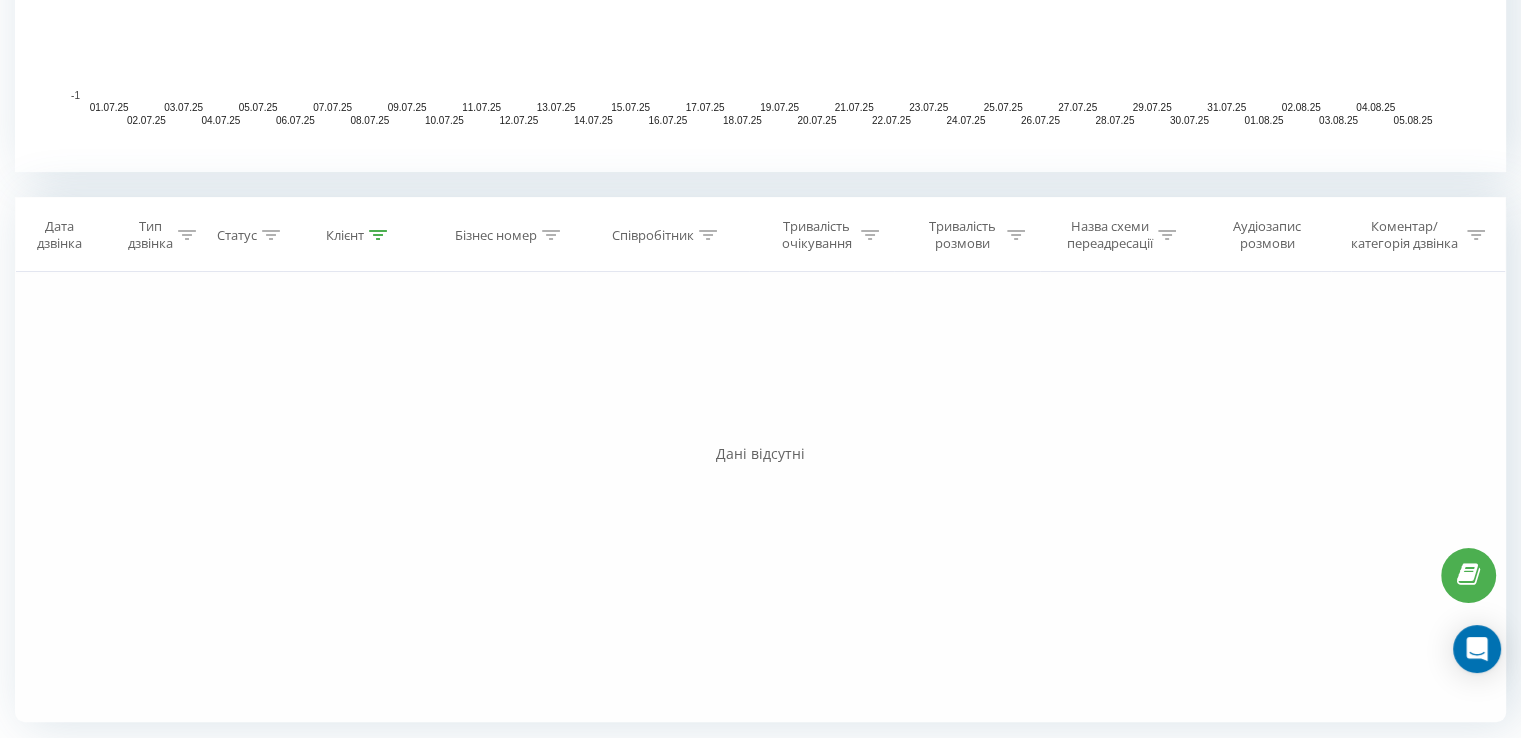 click 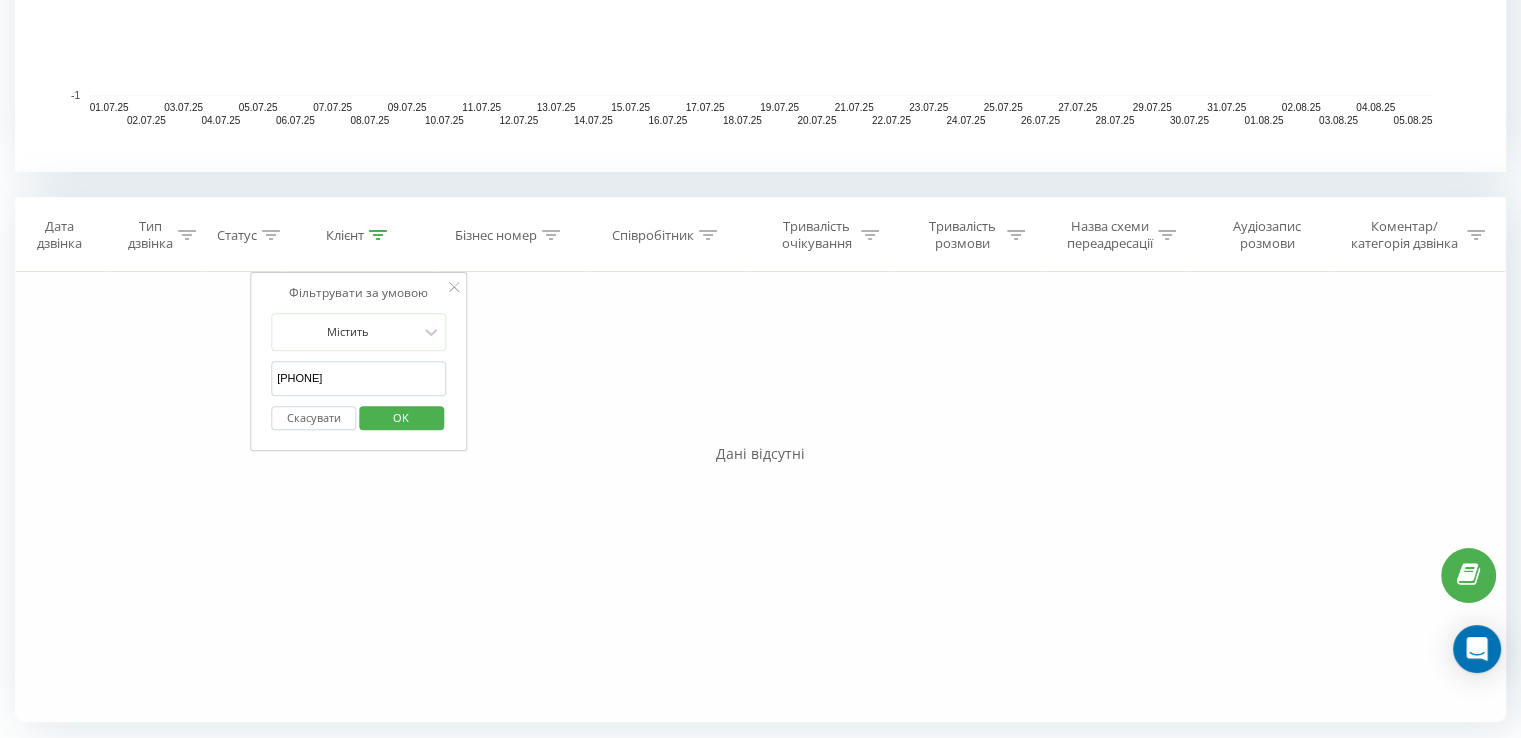 click on "+380 (95) 485-91-80" at bounding box center [359, 378] 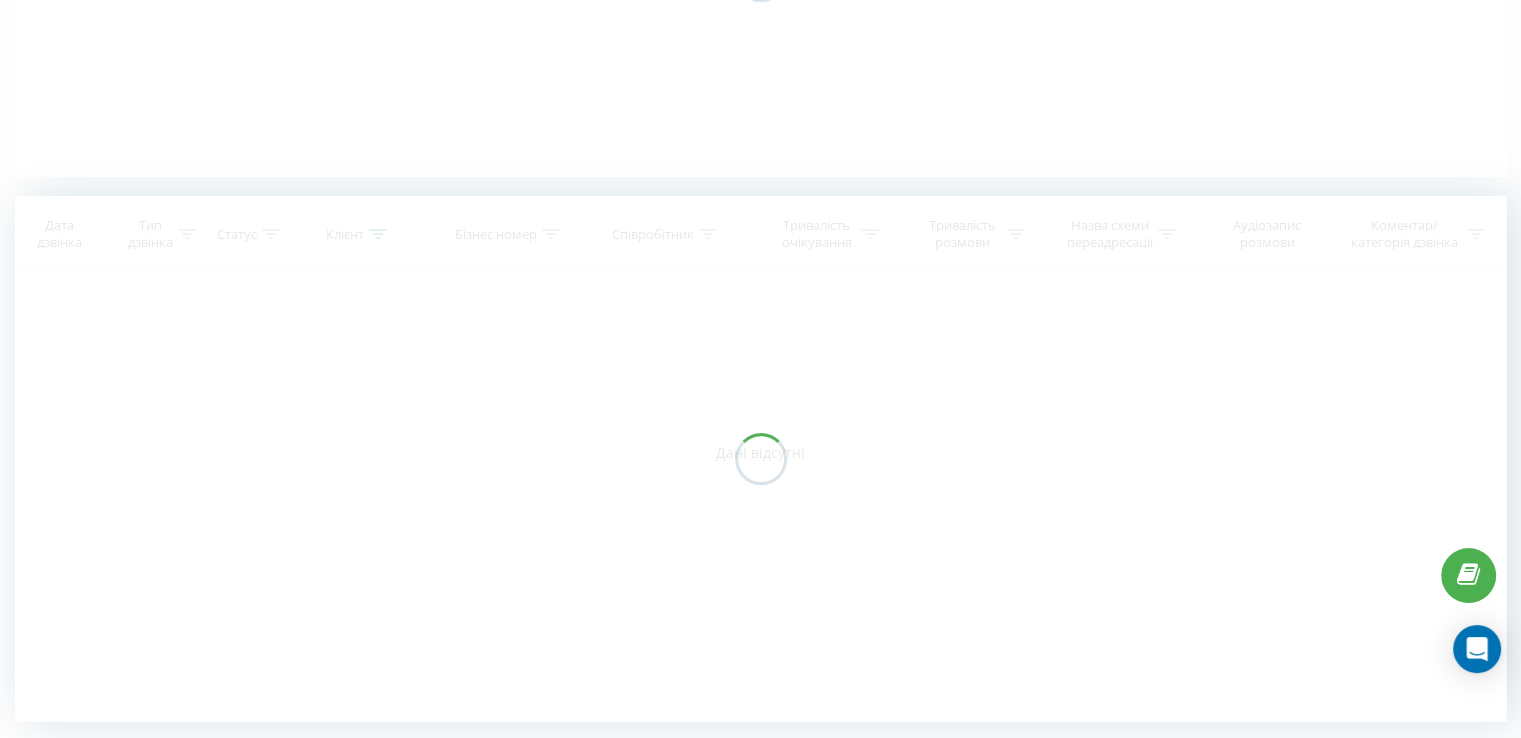 scroll, scrollTop: 386, scrollLeft: 0, axis: vertical 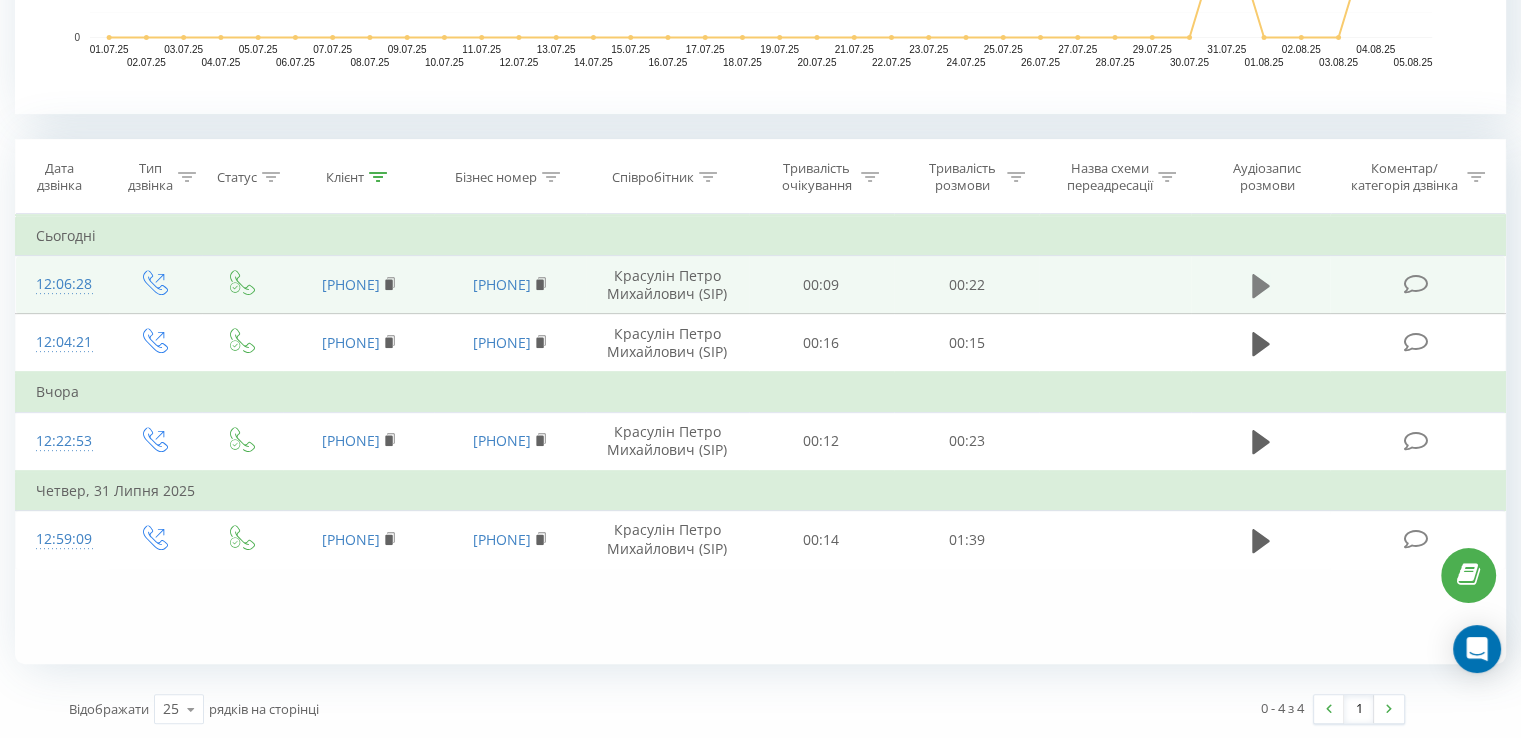 click 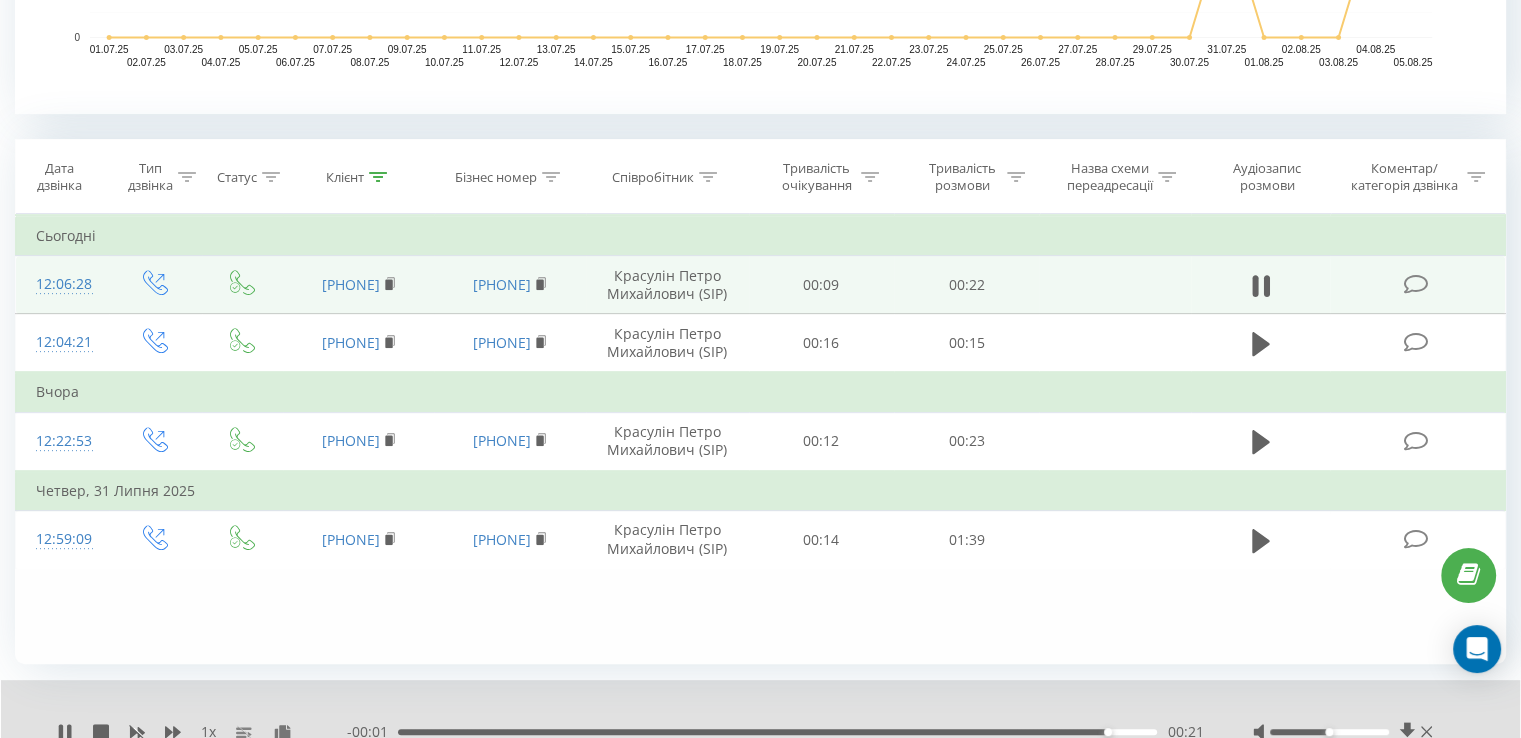 click on "Фільтрувати за умовою Дорівнює Введіть значення Скасувати OK Фільтрувати за умовою Дорівнює Введіть значення Скасувати OK Фільтрувати за умовою Містить 4859180 Скасувати OK Фільтрувати за умовою Містить Скасувати OK Фільтрувати за умовою Містить Скасувати OK Фільтрувати за умовою Дорівнює Скасувати OK Фільтрувати за умовою Дорівнює Скасувати OK Фільтрувати за умовою Містить Скасувати OK Фільтрувати за умовою Дорівнює Введіть значення Скасувати OK Сьогодні  12:06:28         380954859180 380735623952 Красулін Петро Михайлович (SIP) 00:09 00:22  12:04:21         380954859180 380735623952 00:16 00:15 Вчора  12:22:53" at bounding box center (760, 439) 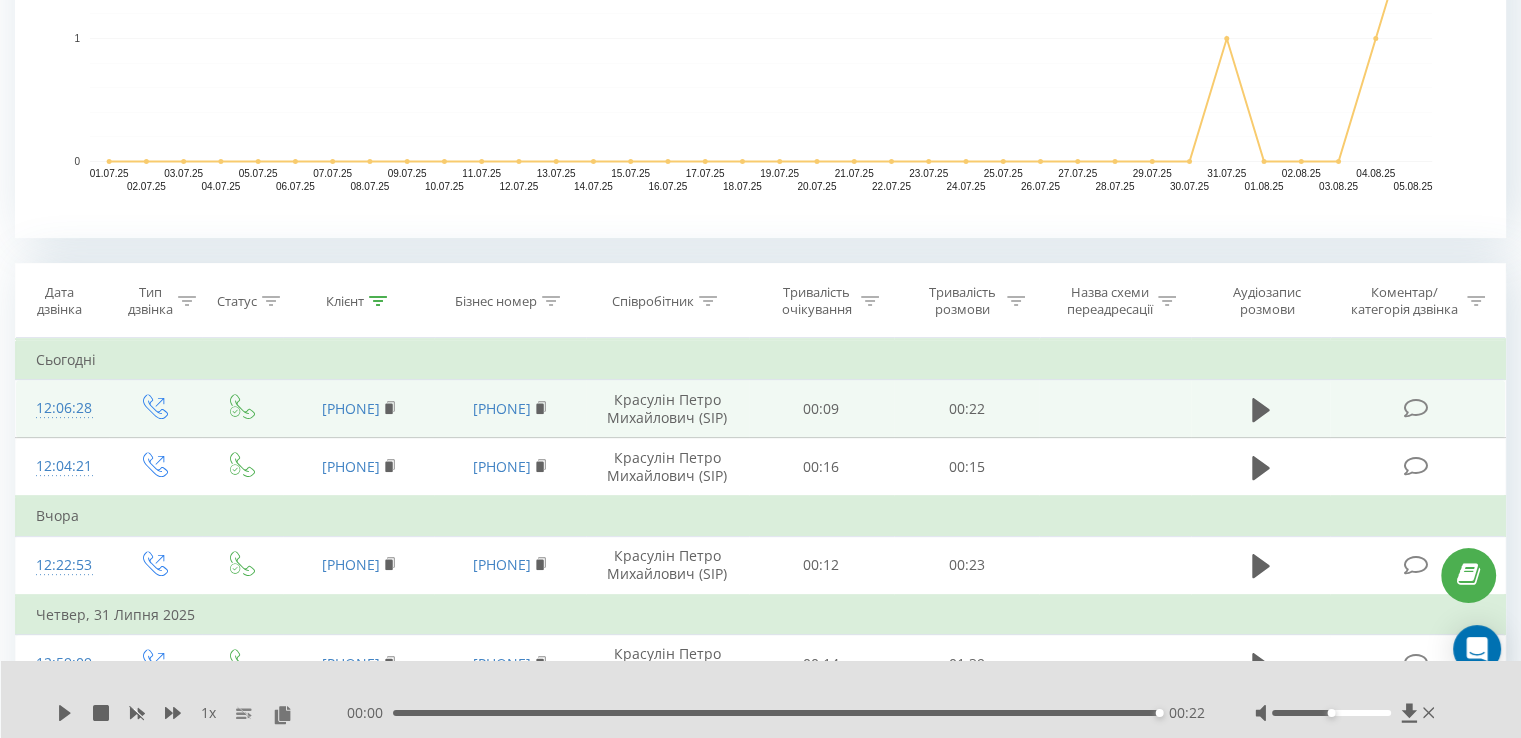 scroll, scrollTop: 524, scrollLeft: 0, axis: vertical 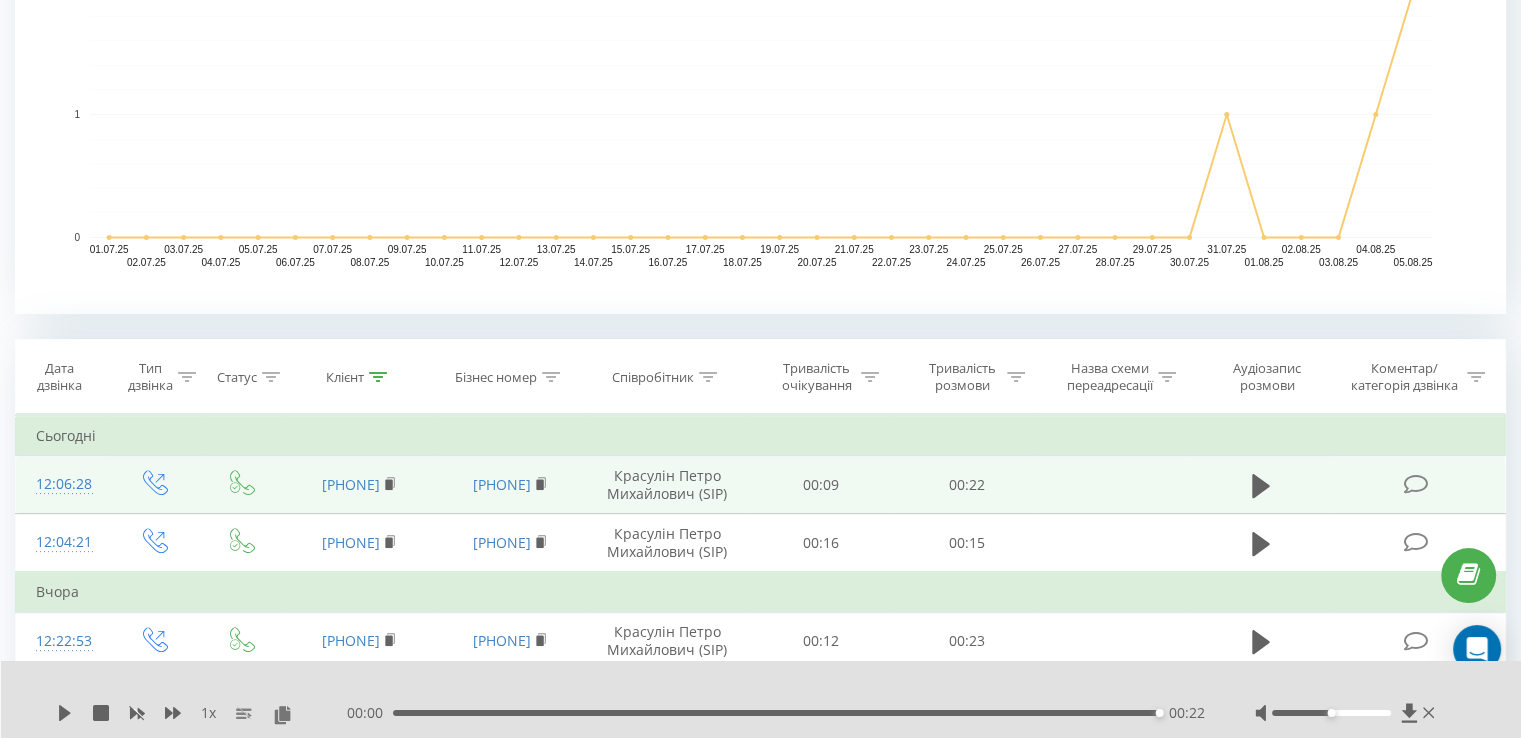 click 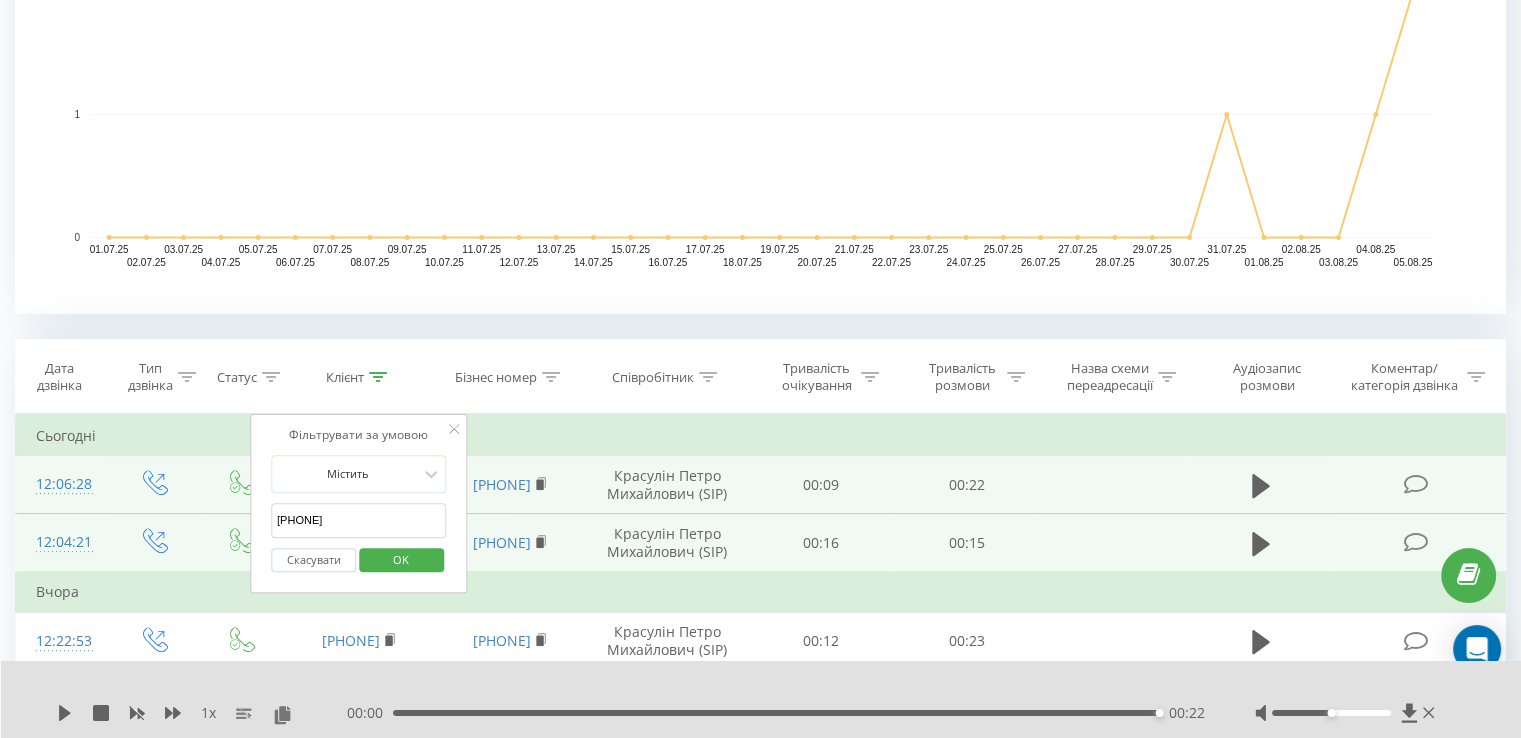 drag, startPoint x: 340, startPoint y: 521, endPoint x: 153, endPoint y: 520, distance: 187.00267 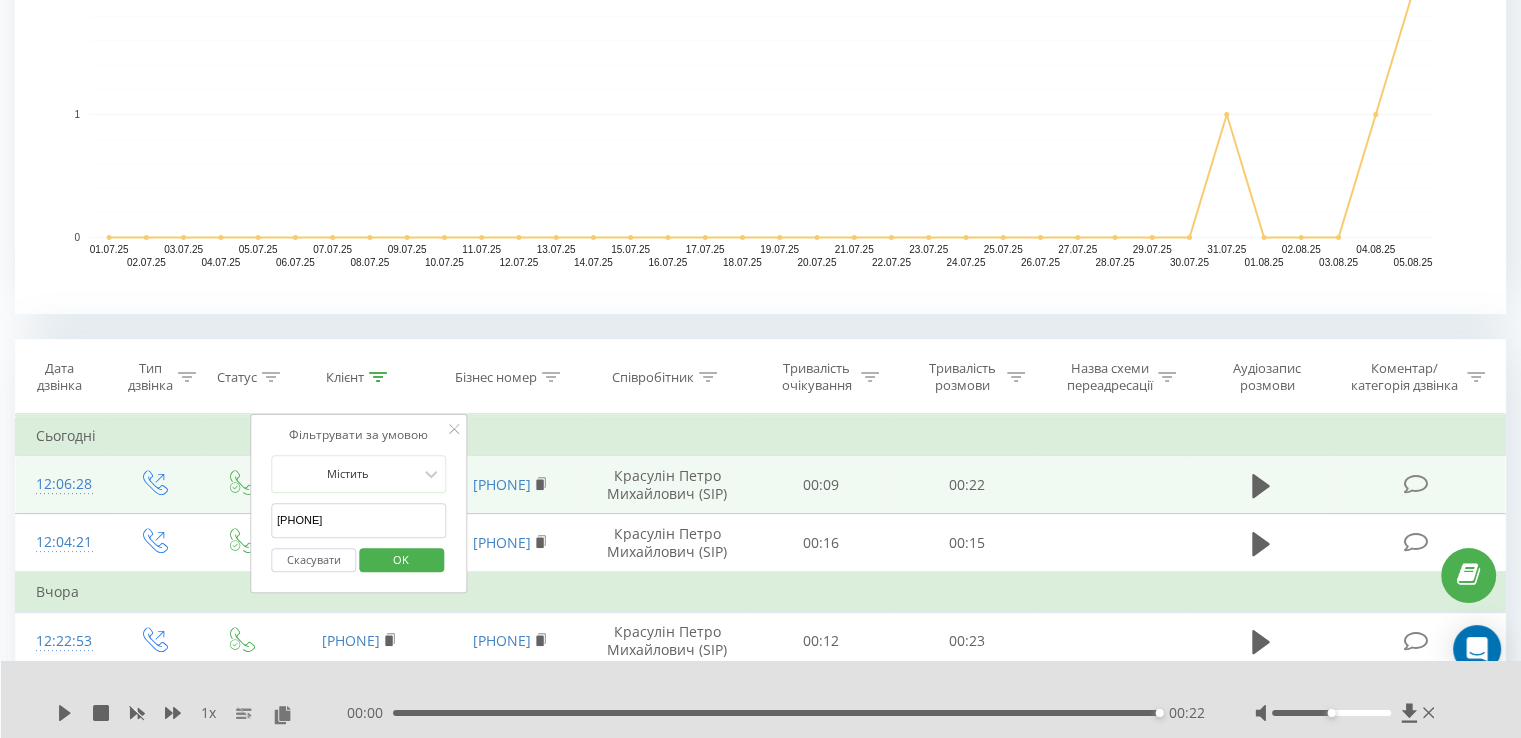 paste on "+380 (50) 464-20-66" 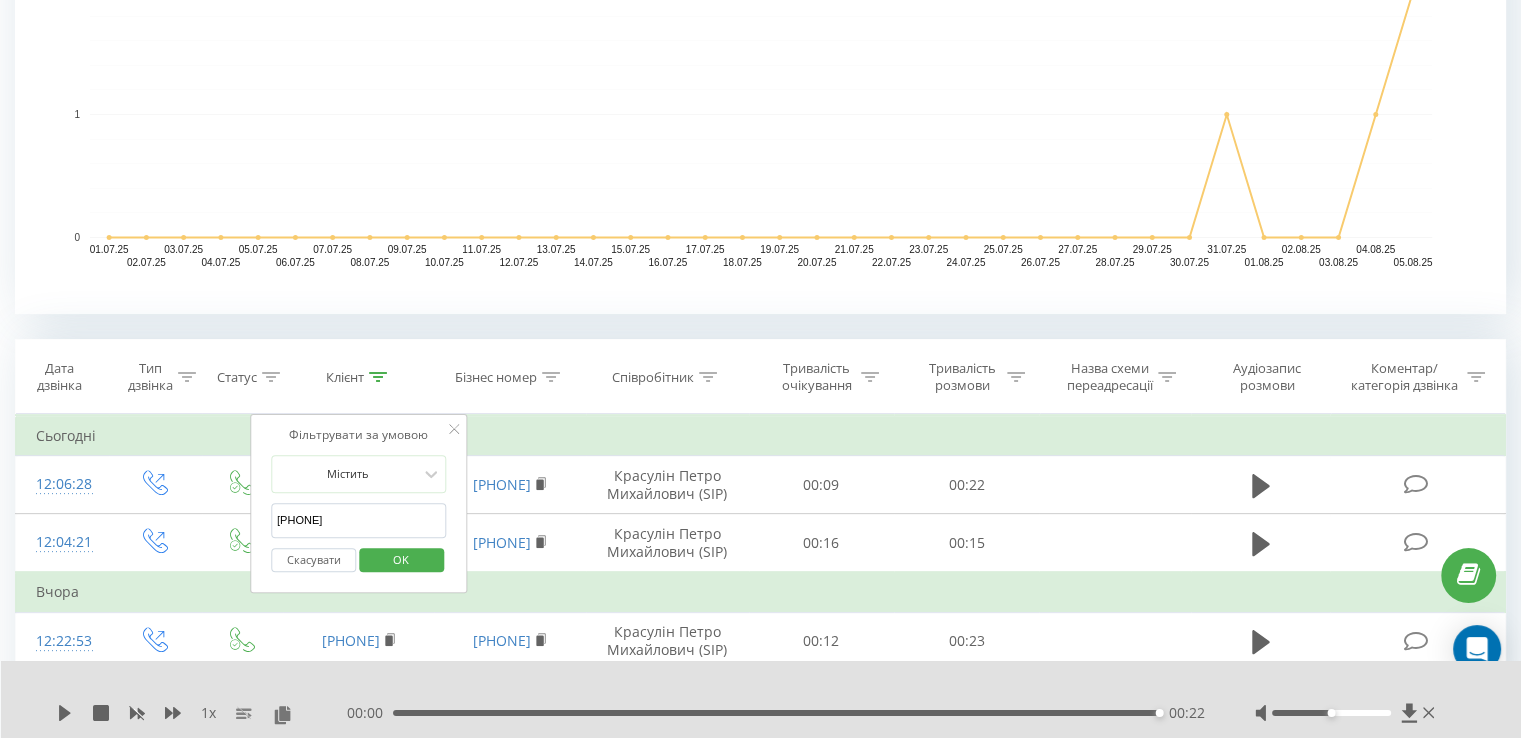 click on "+380 (50) 464-20-66" at bounding box center [359, 520] 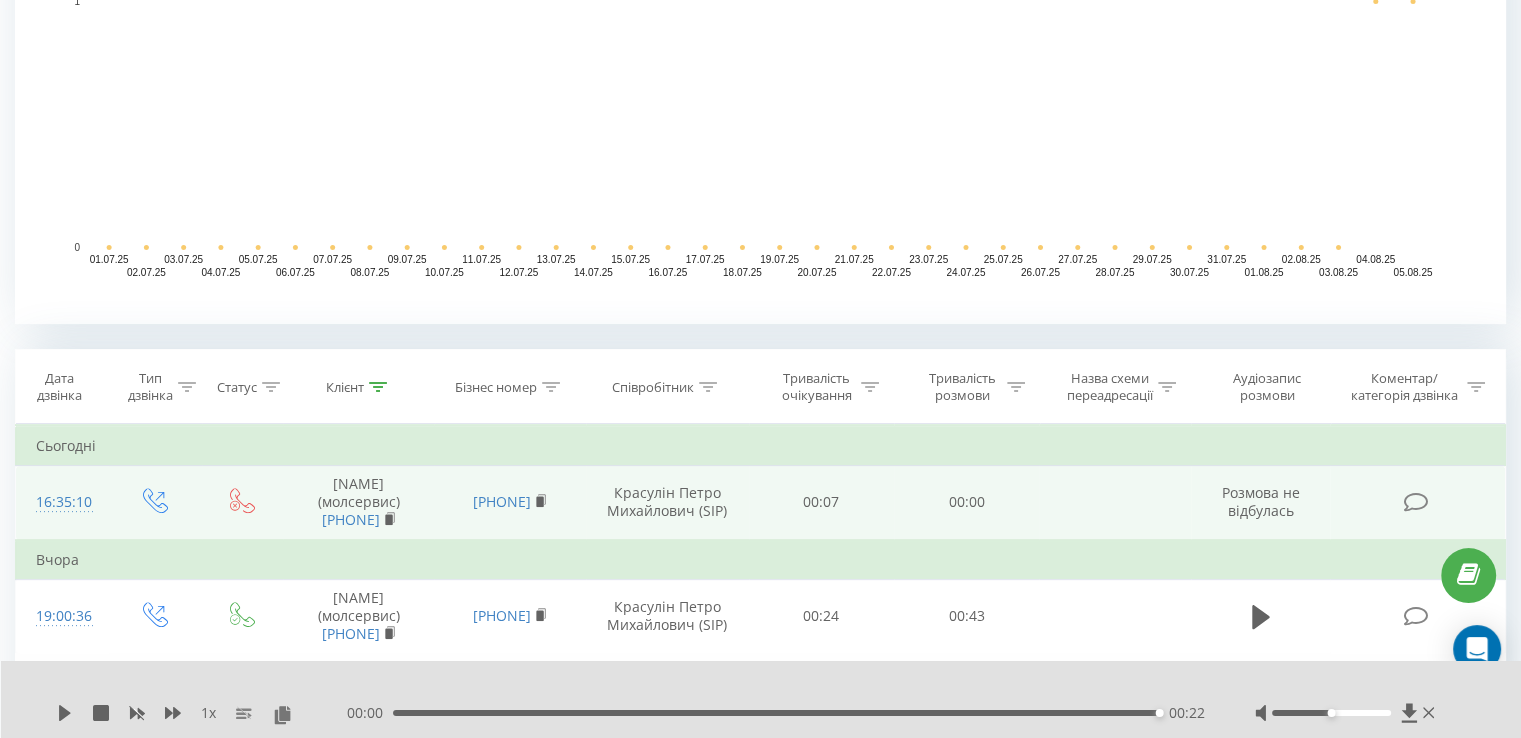 scroll, scrollTop: 544, scrollLeft: 0, axis: vertical 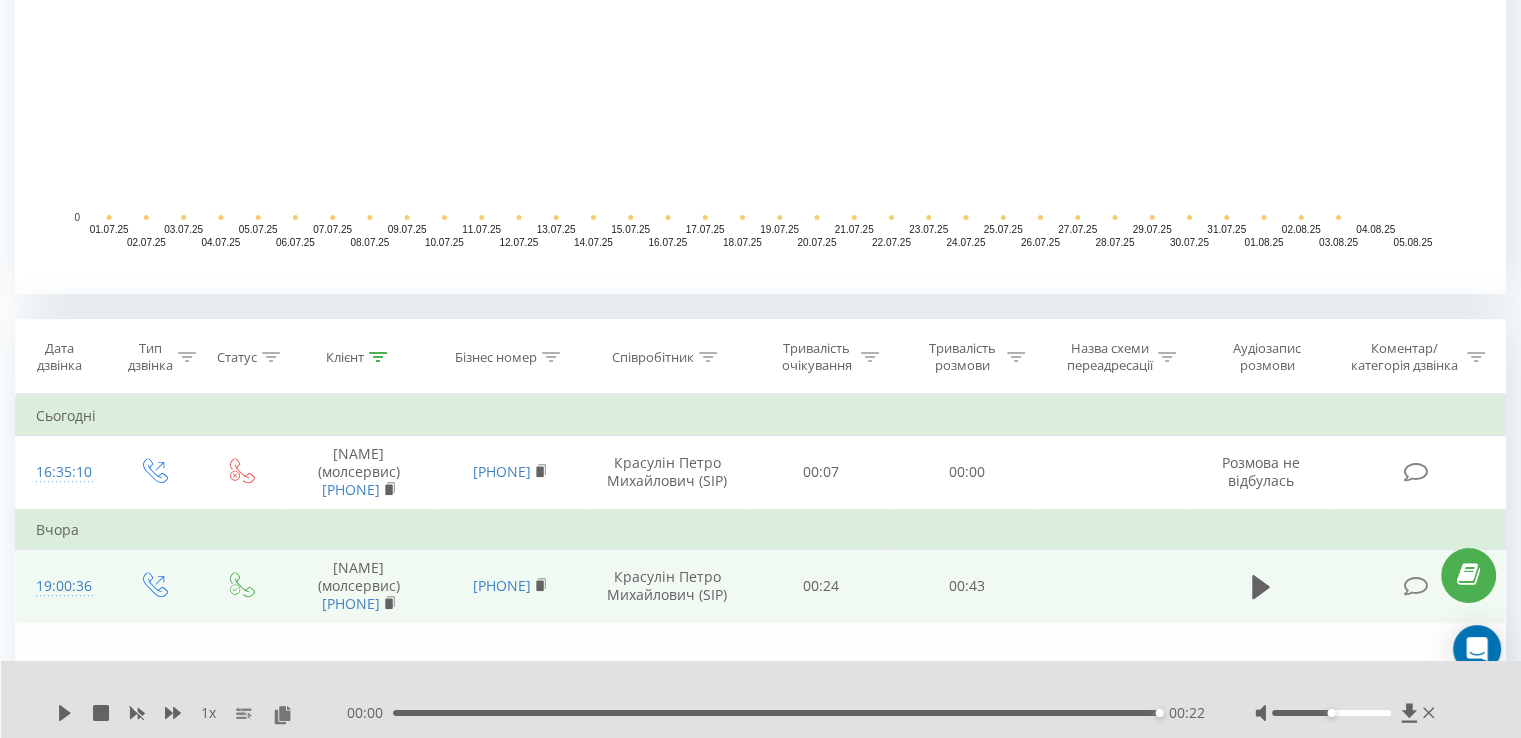 click at bounding box center (1261, 586) 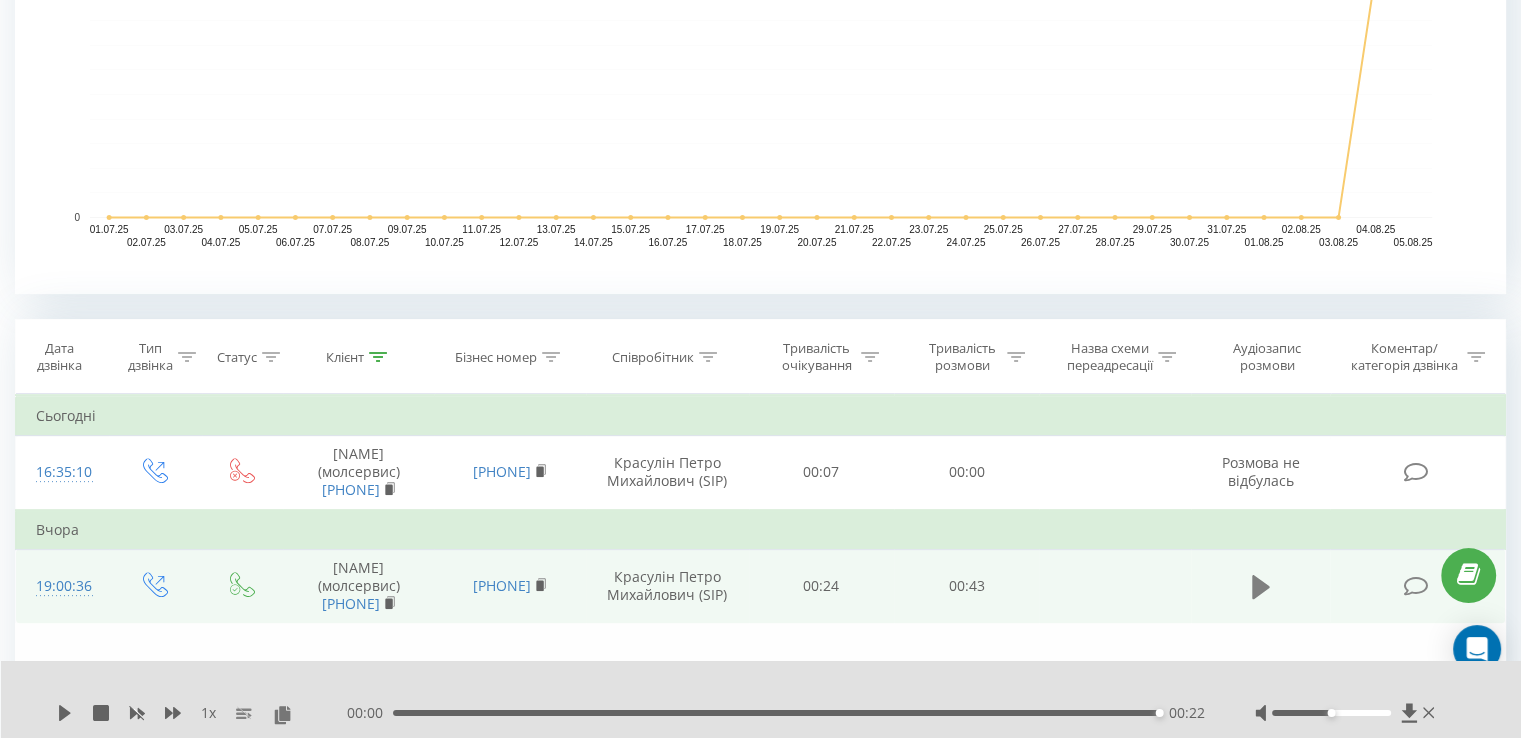 click 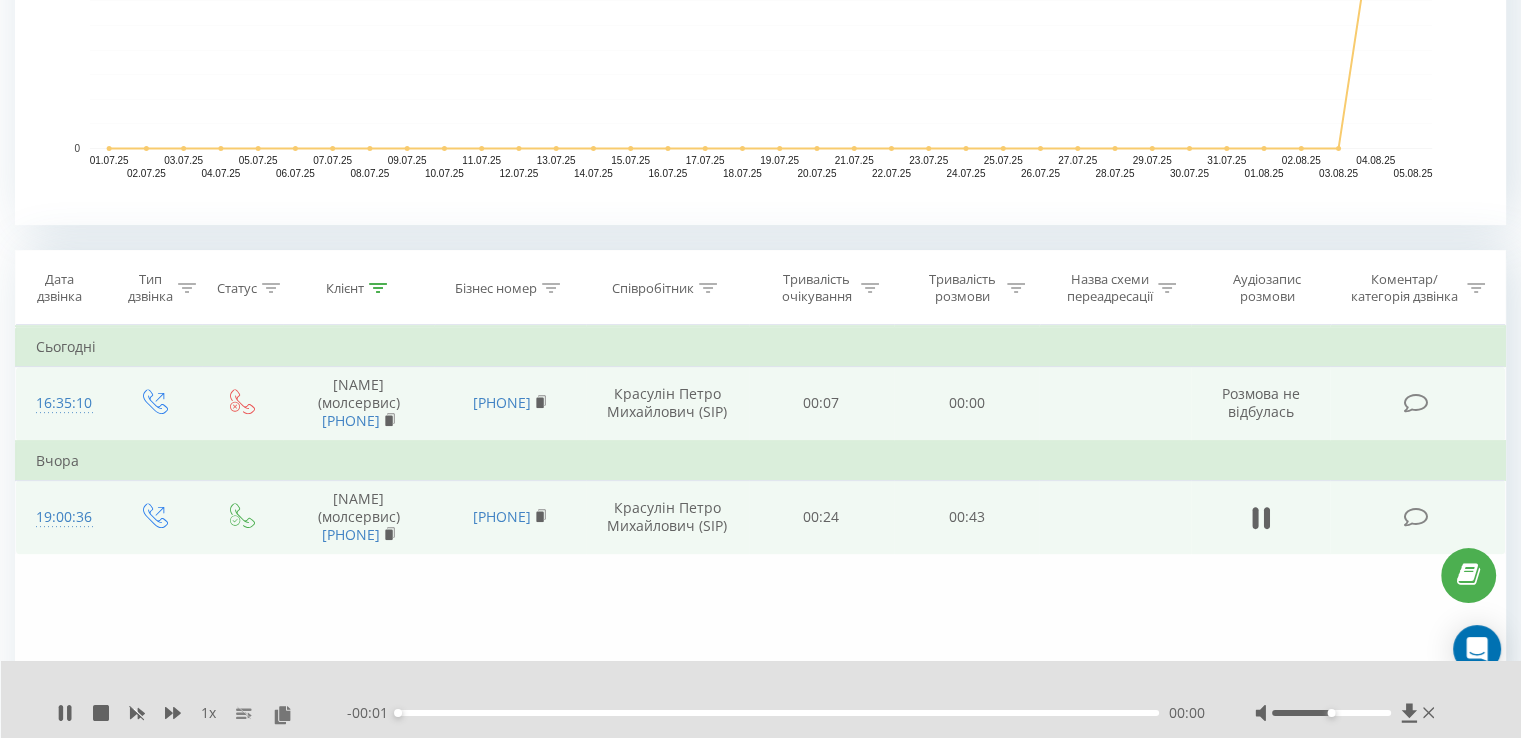 scroll, scrollTop: 644, scrollLeft: 0, axis: vertical 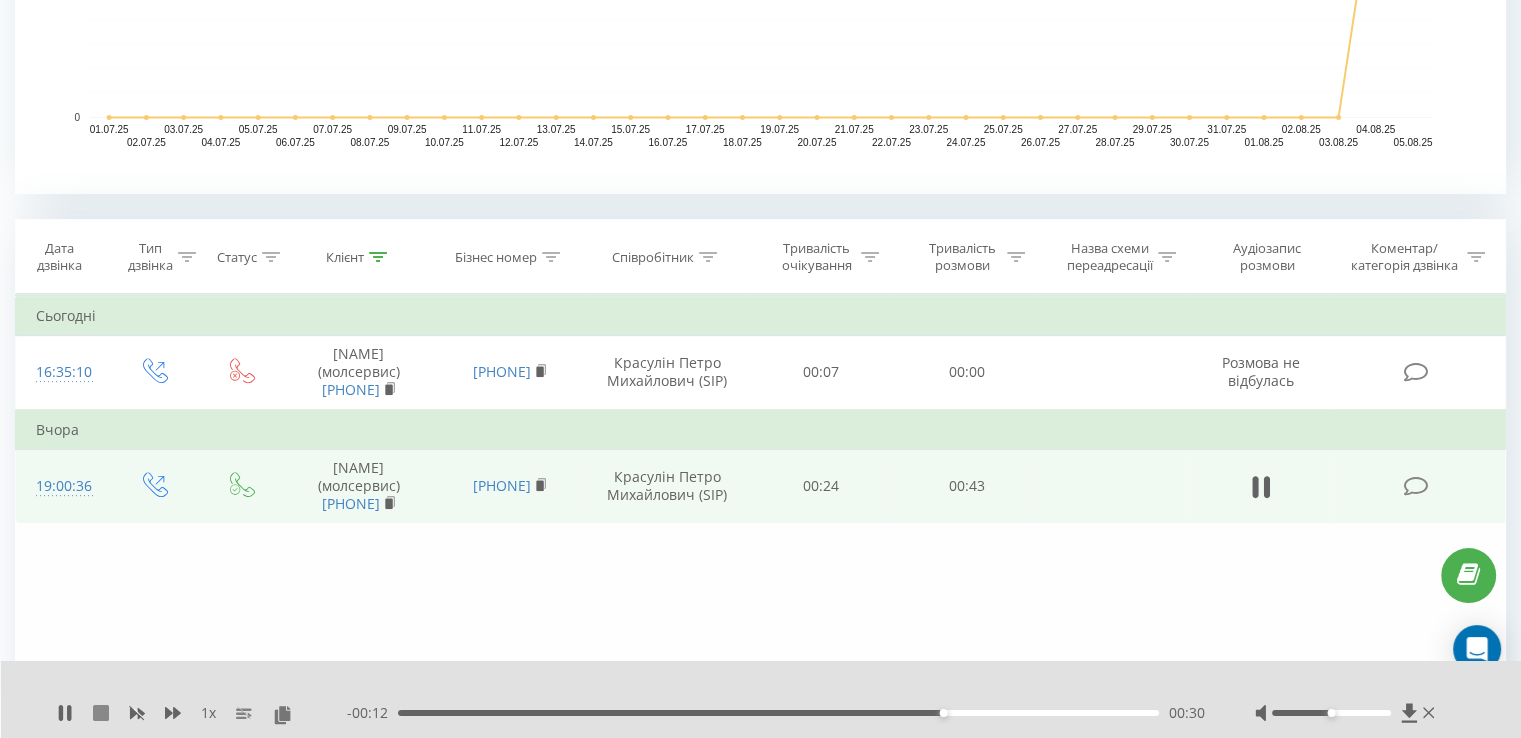 click 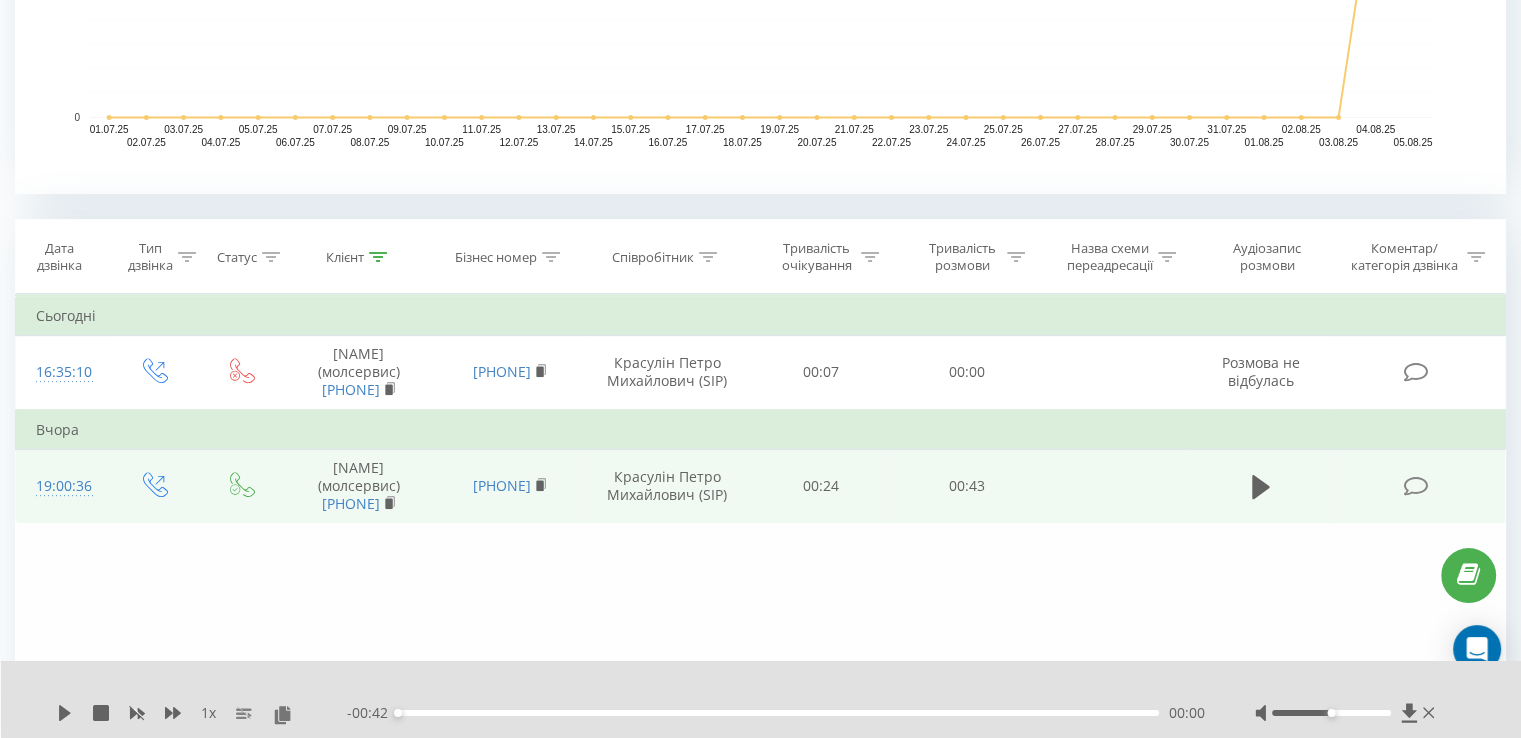 click 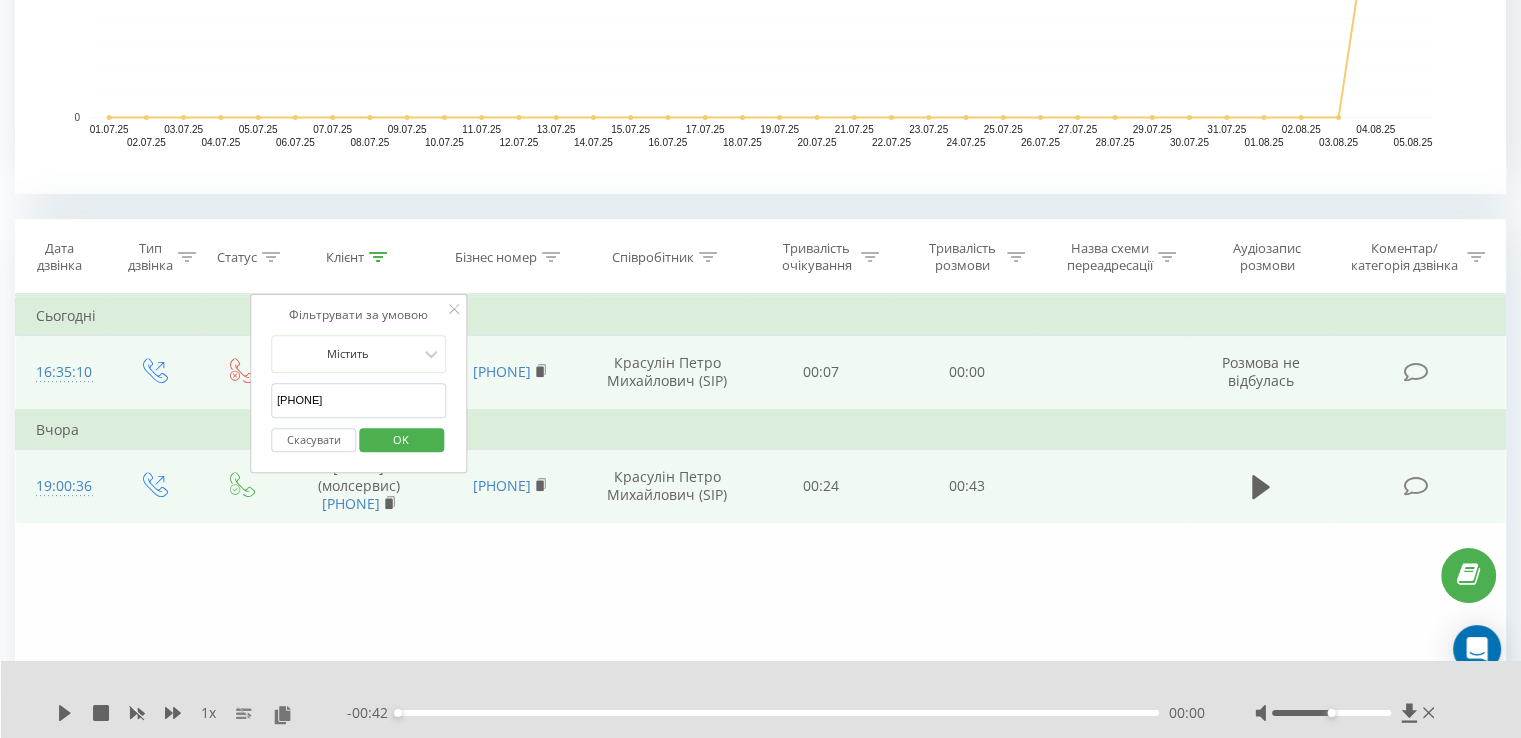 drag, startPoint x: 341, startPoint y: 386, endPoint x: 140, endPoint y: 360, distance: 202.67462 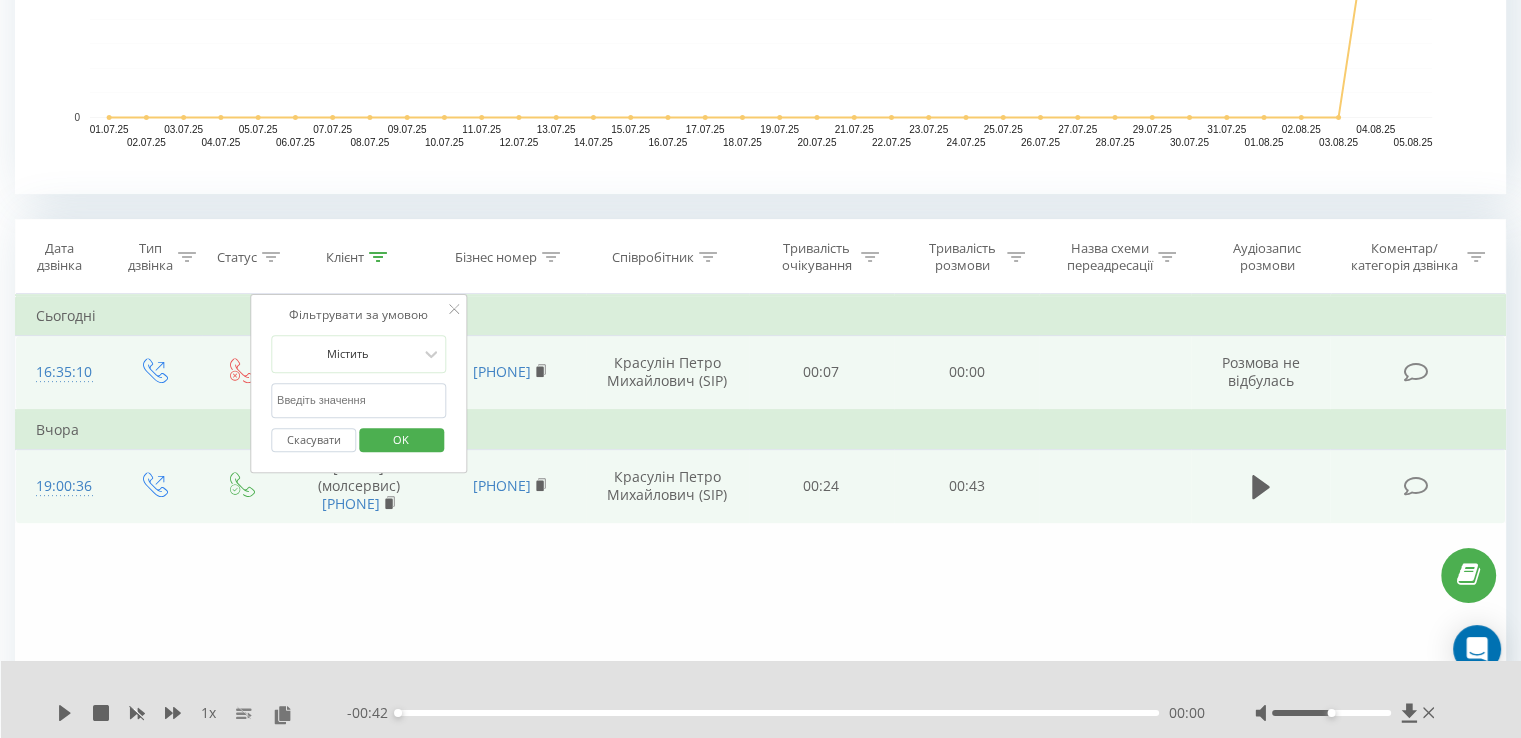 click on "OK" at bounding box center [401, 440] 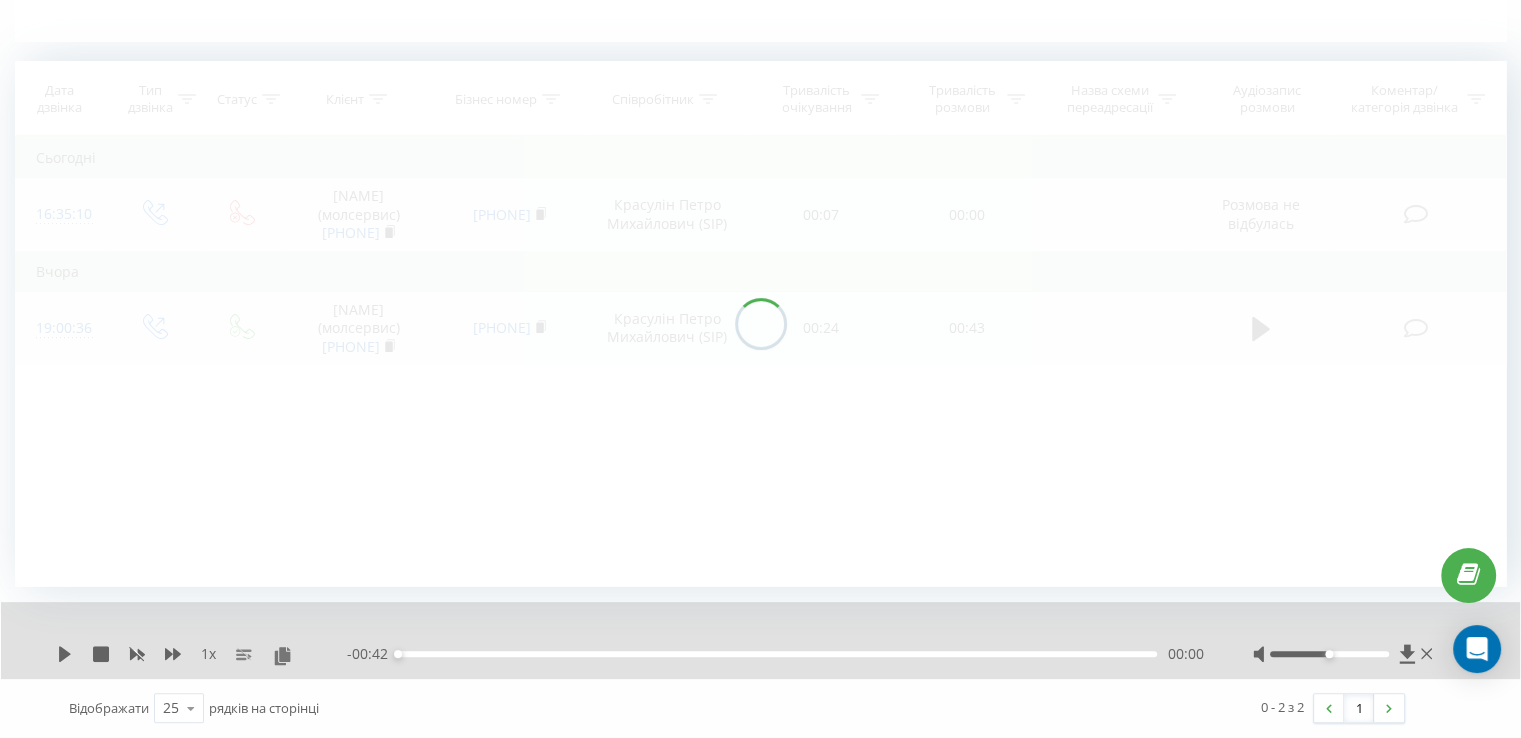 scroll, scrollTop: 444, scrollLeft: 0, axis: vertical 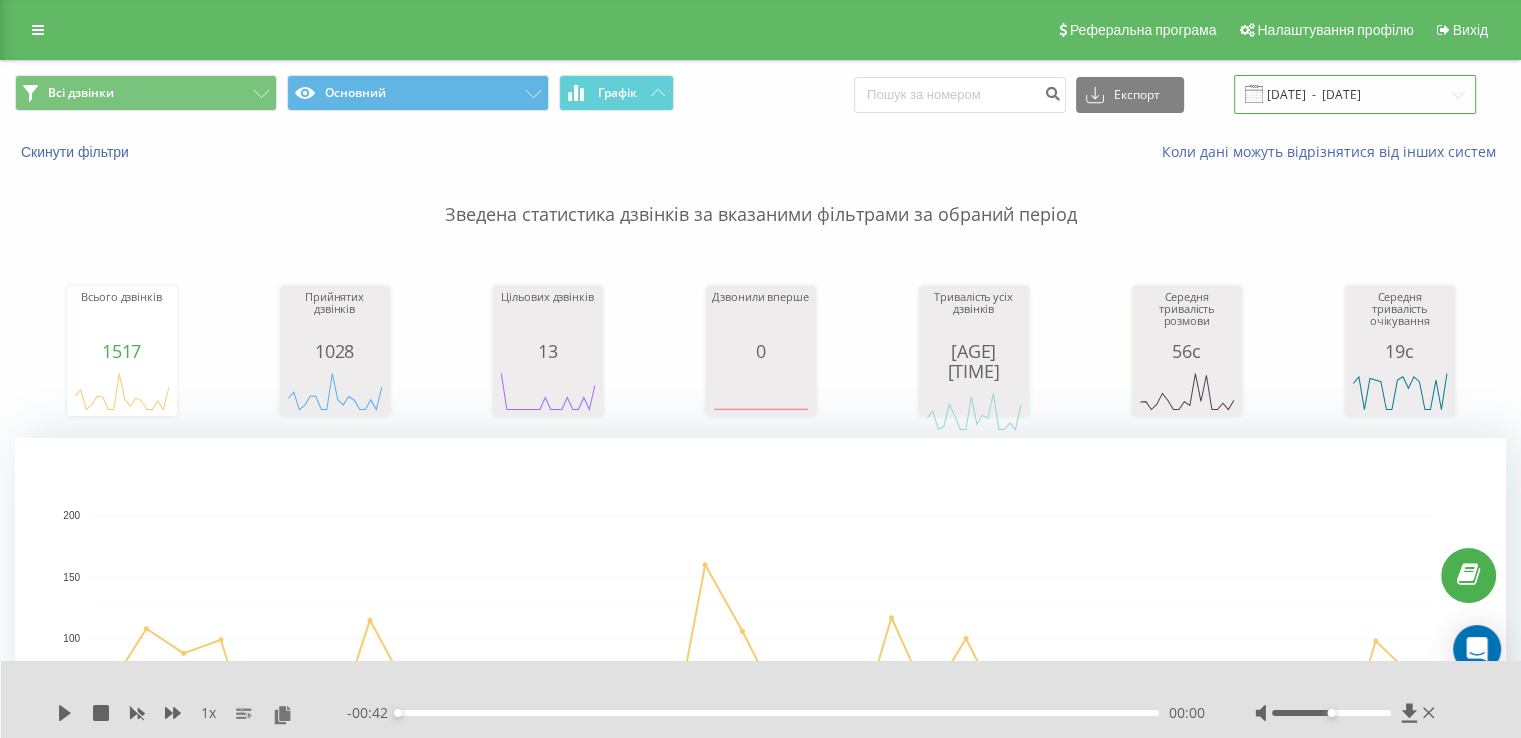 click on "01.07.2025  -  05.08.2025" at bounding box center (1355, 94) 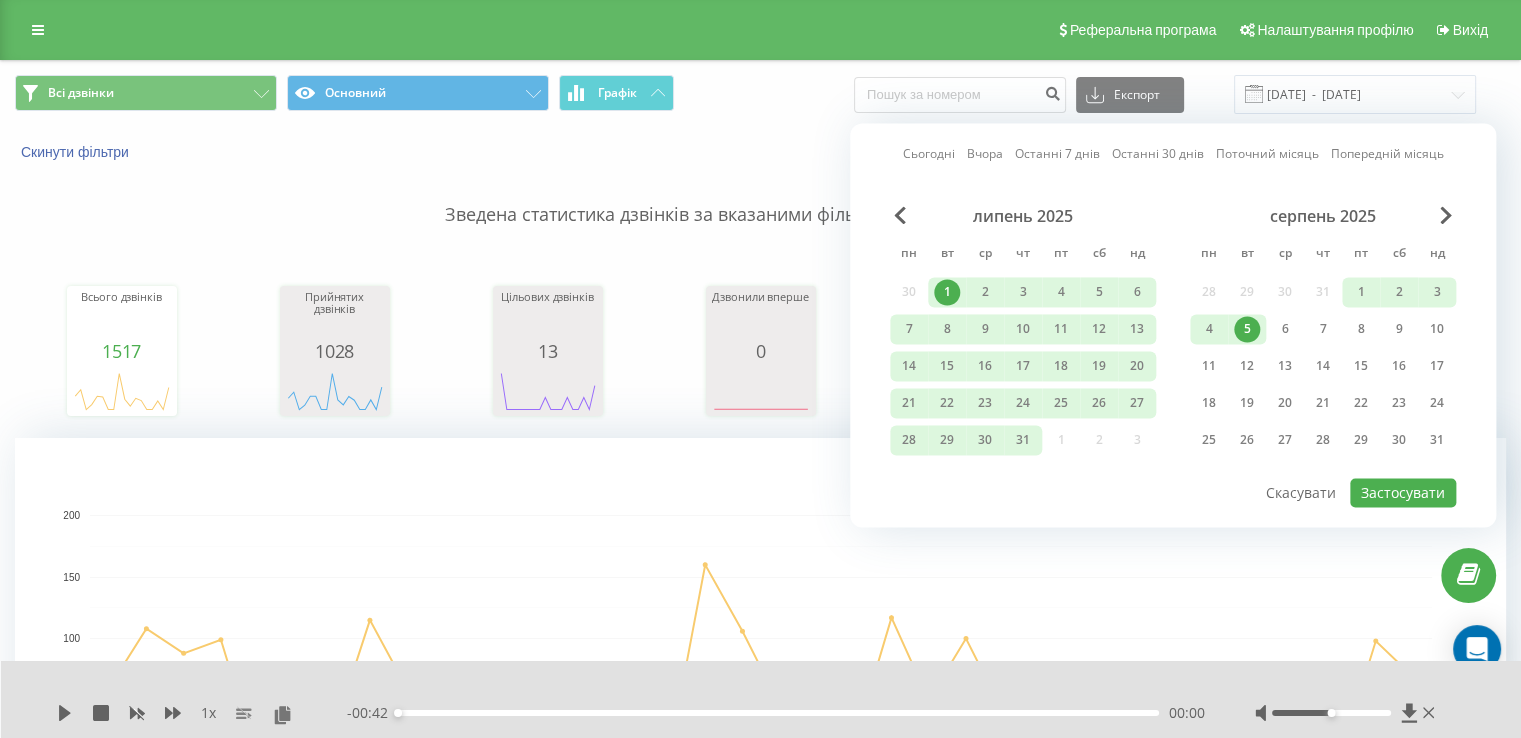 click on "5" at bounding box center (1247, 329) 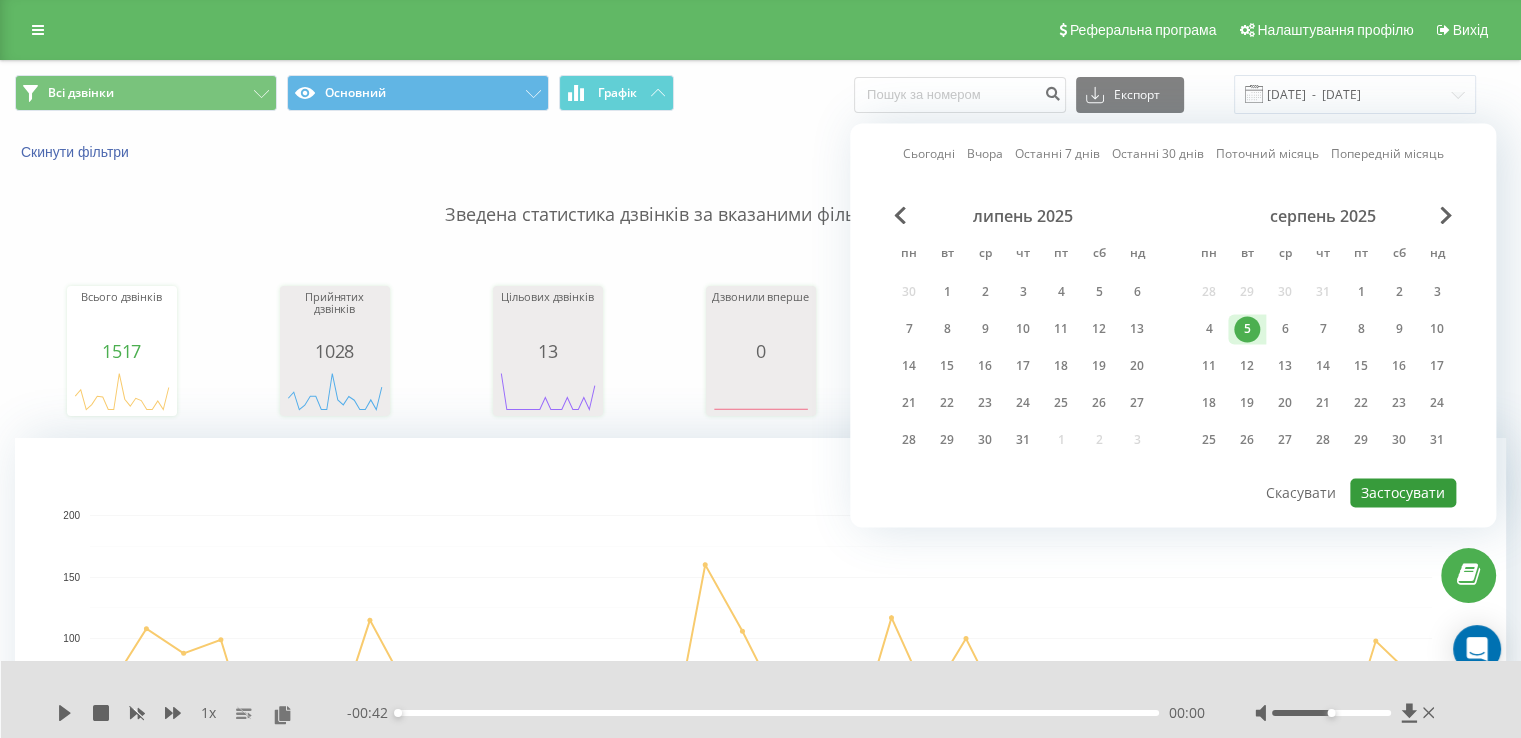 click on "Застосувати" at bounding box center [1403, 492] 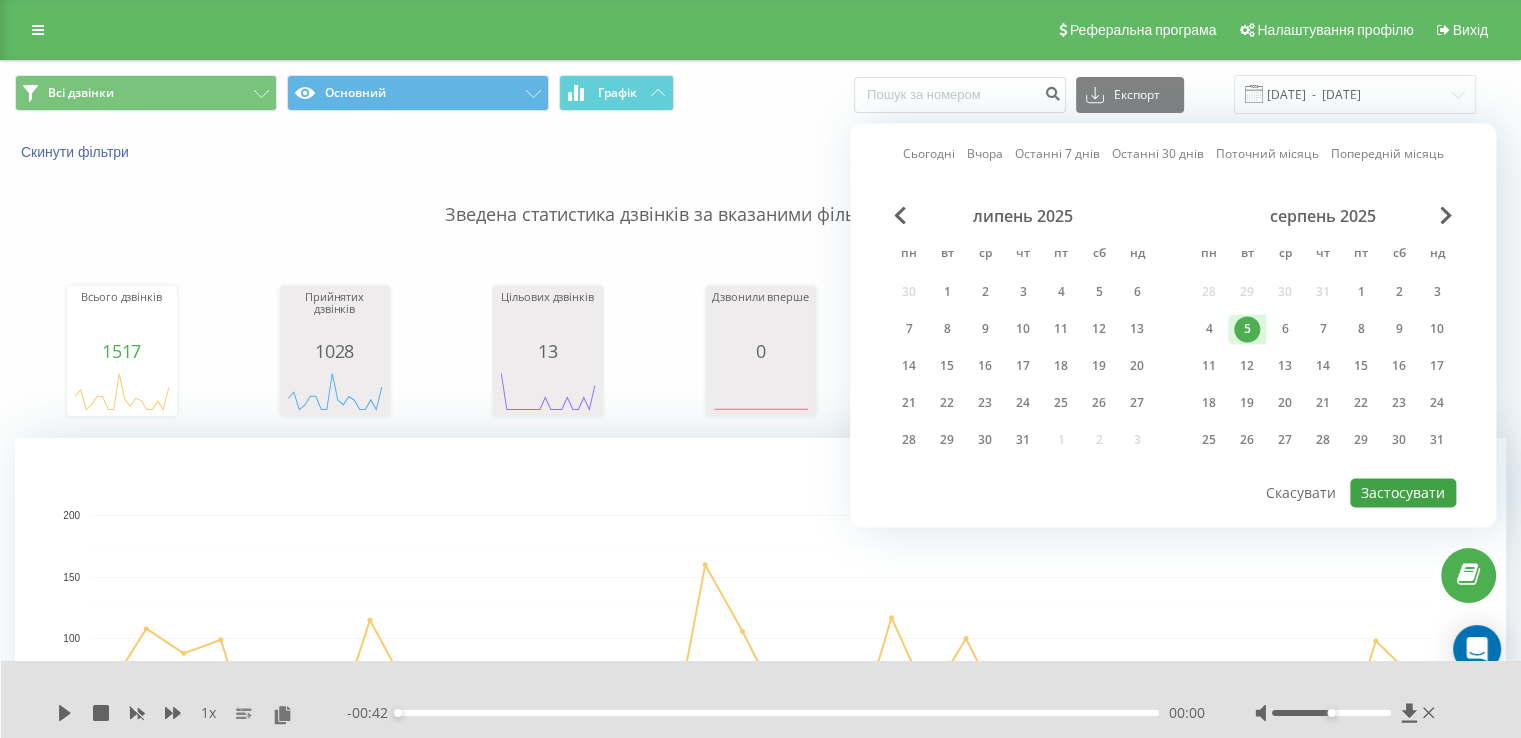 type on "05.08.2025  -  05.08.2025" 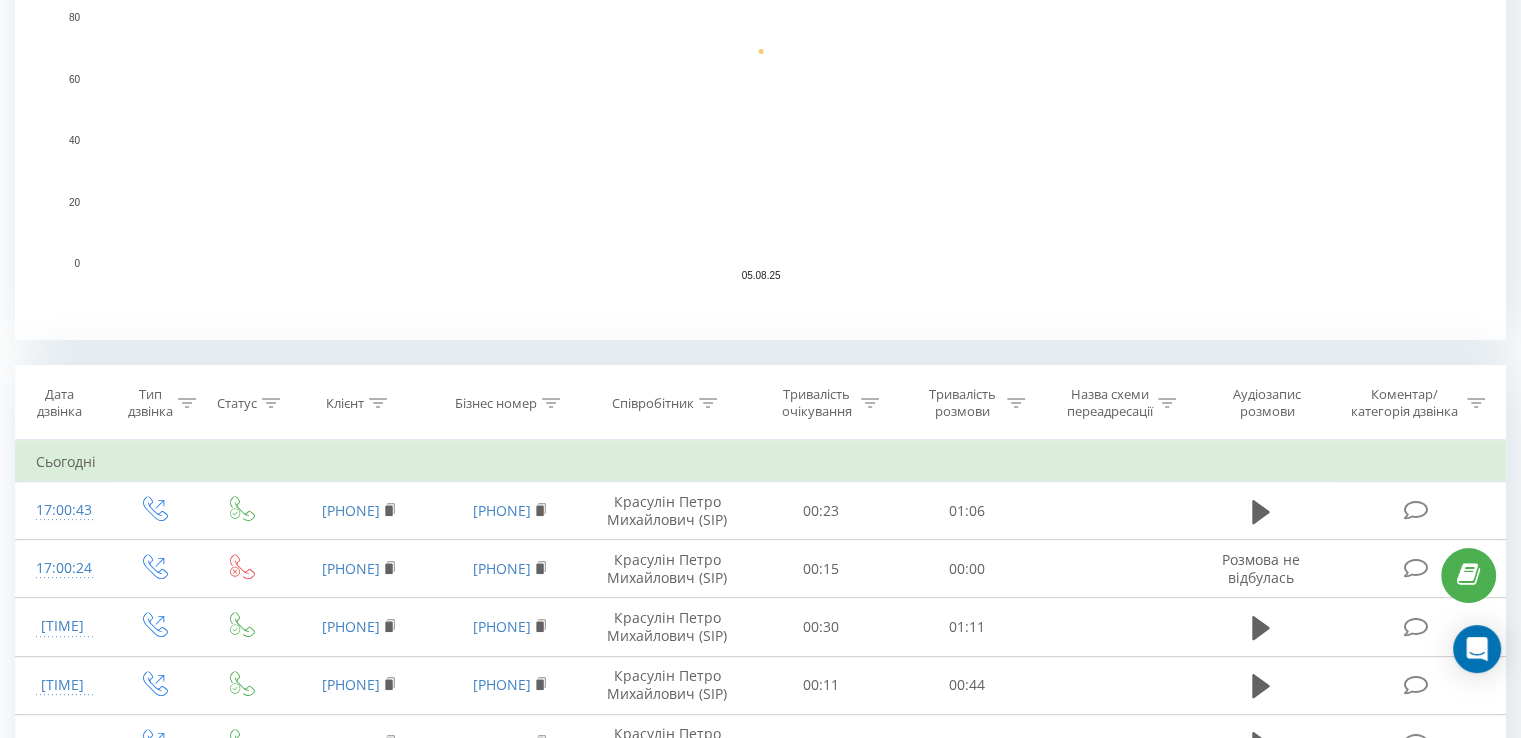 scroll, scrollTop: 568, scrollLeft: 0, axis: vertical 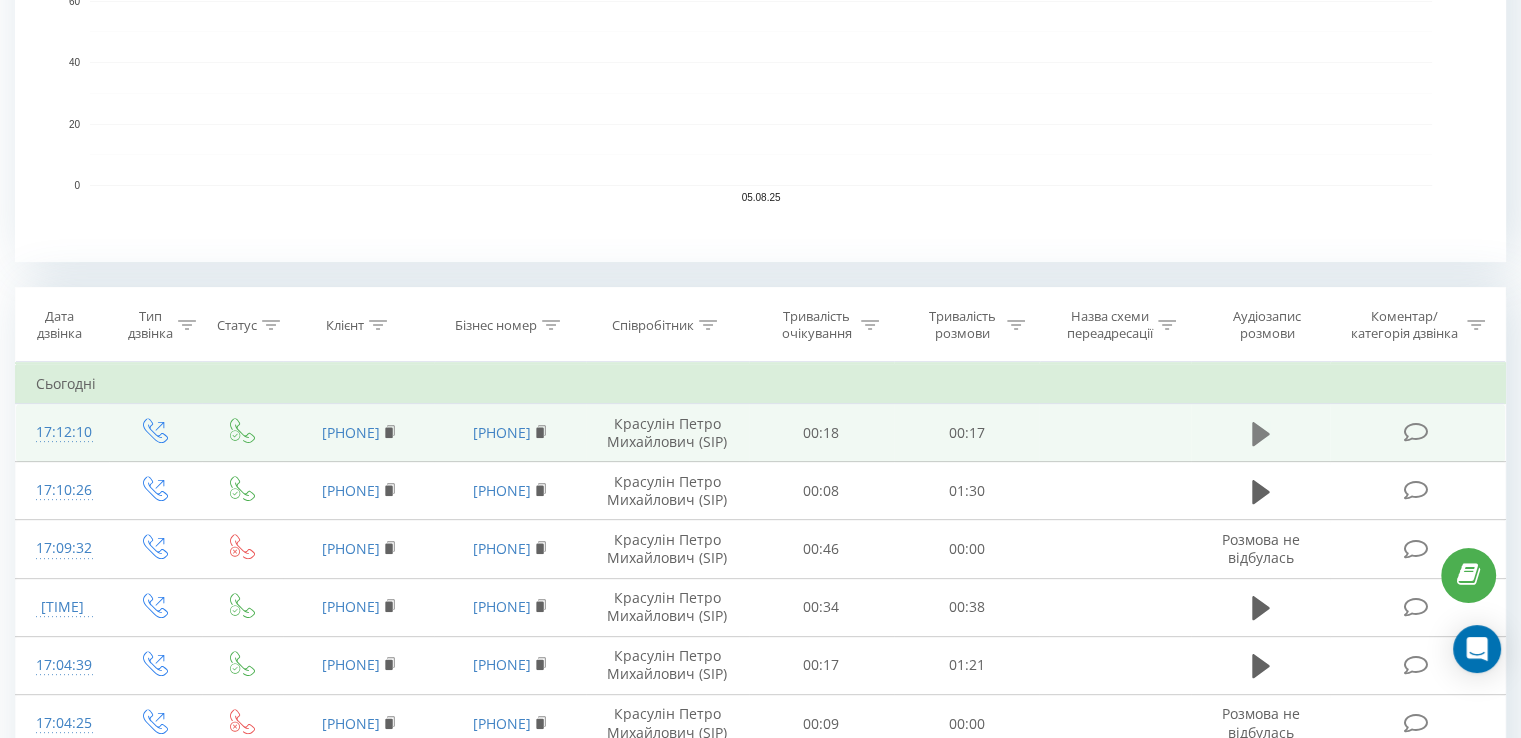 click 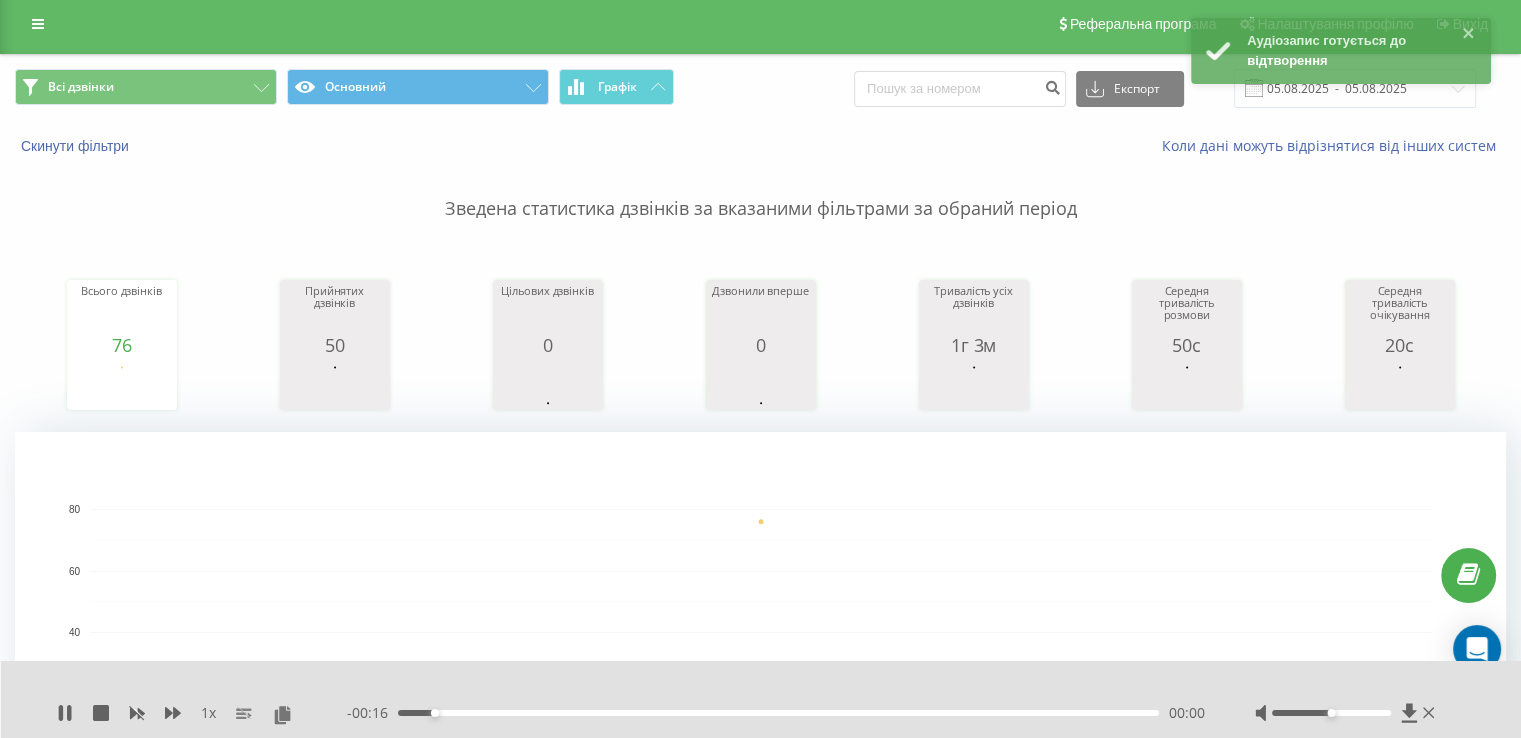 scroll, scrollTop: 0, scrollLeft: 0, axis: both 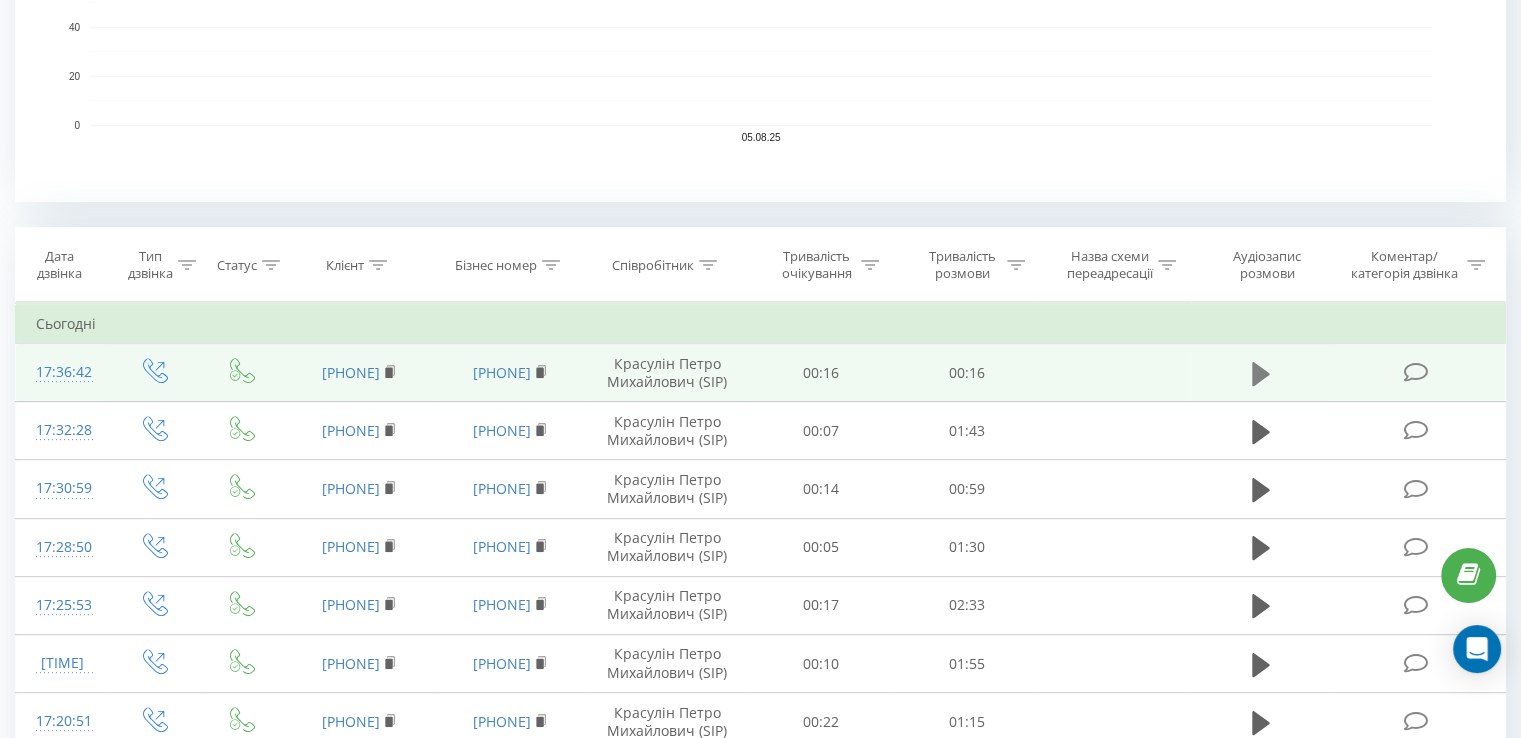 click at bounding box center [1261, 374] 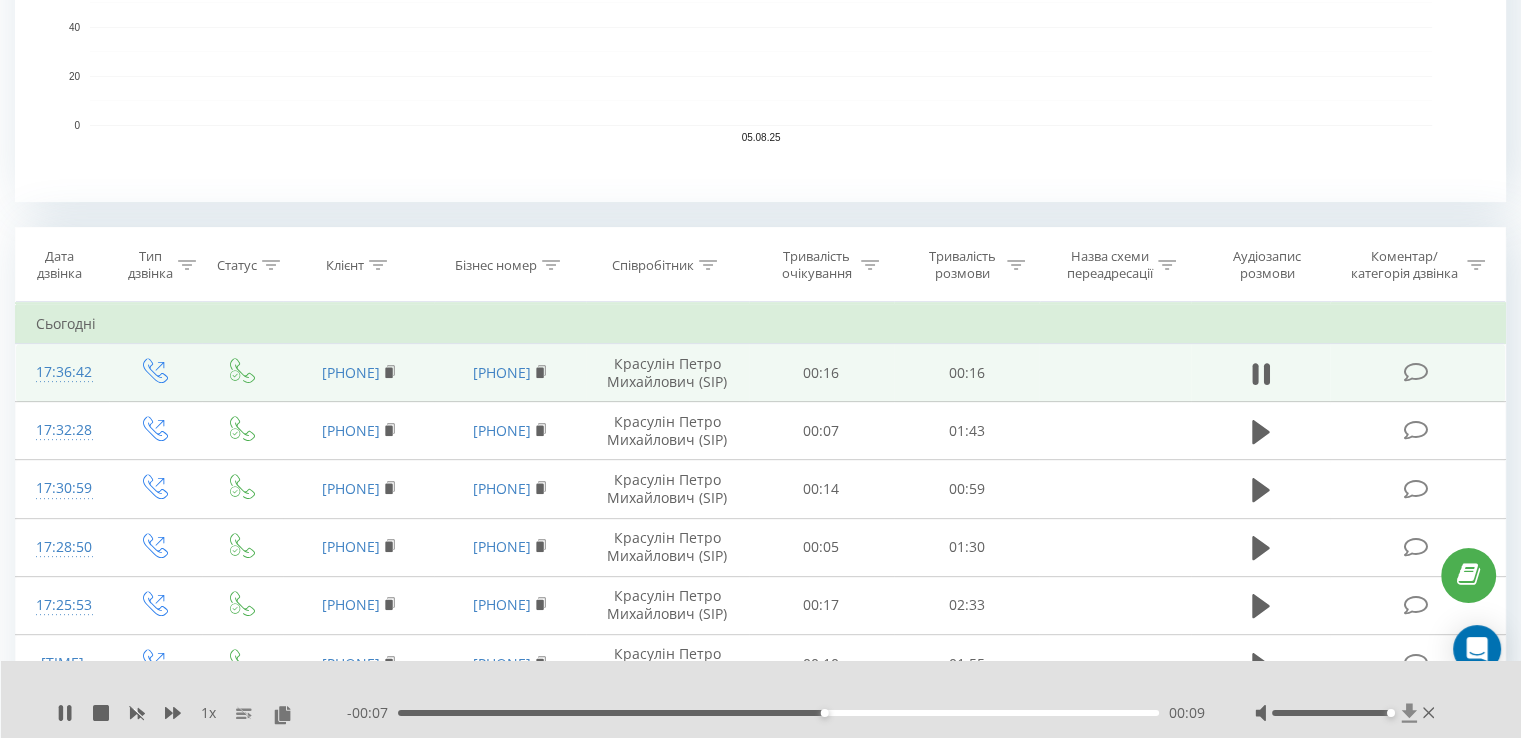 drag, startPoint x: 1334, startPoint y: 713, endPoint x: 1404, endPoint y: 711, distance: 70.028564 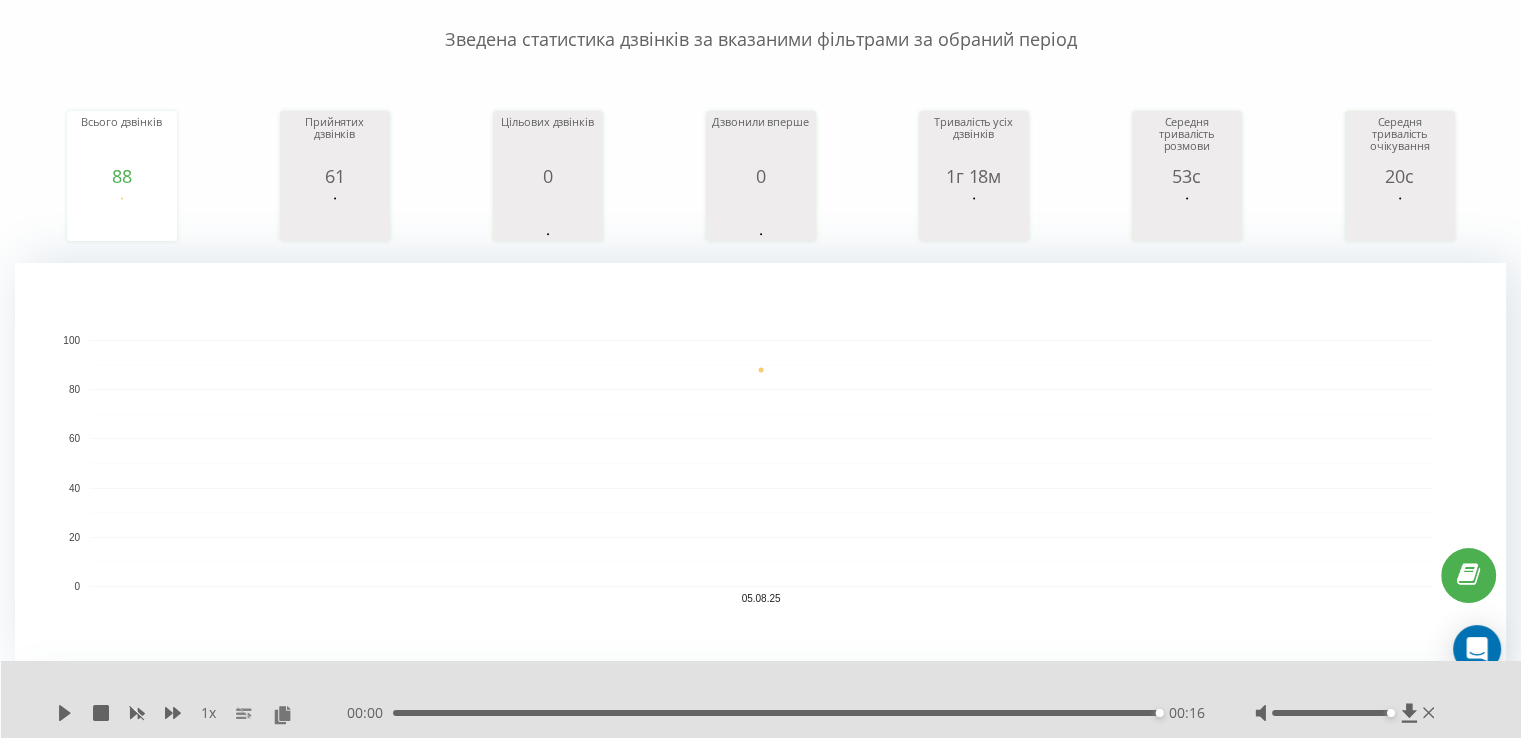 scroll, scrollTop: 0, scrollLeft: 0, axis: both 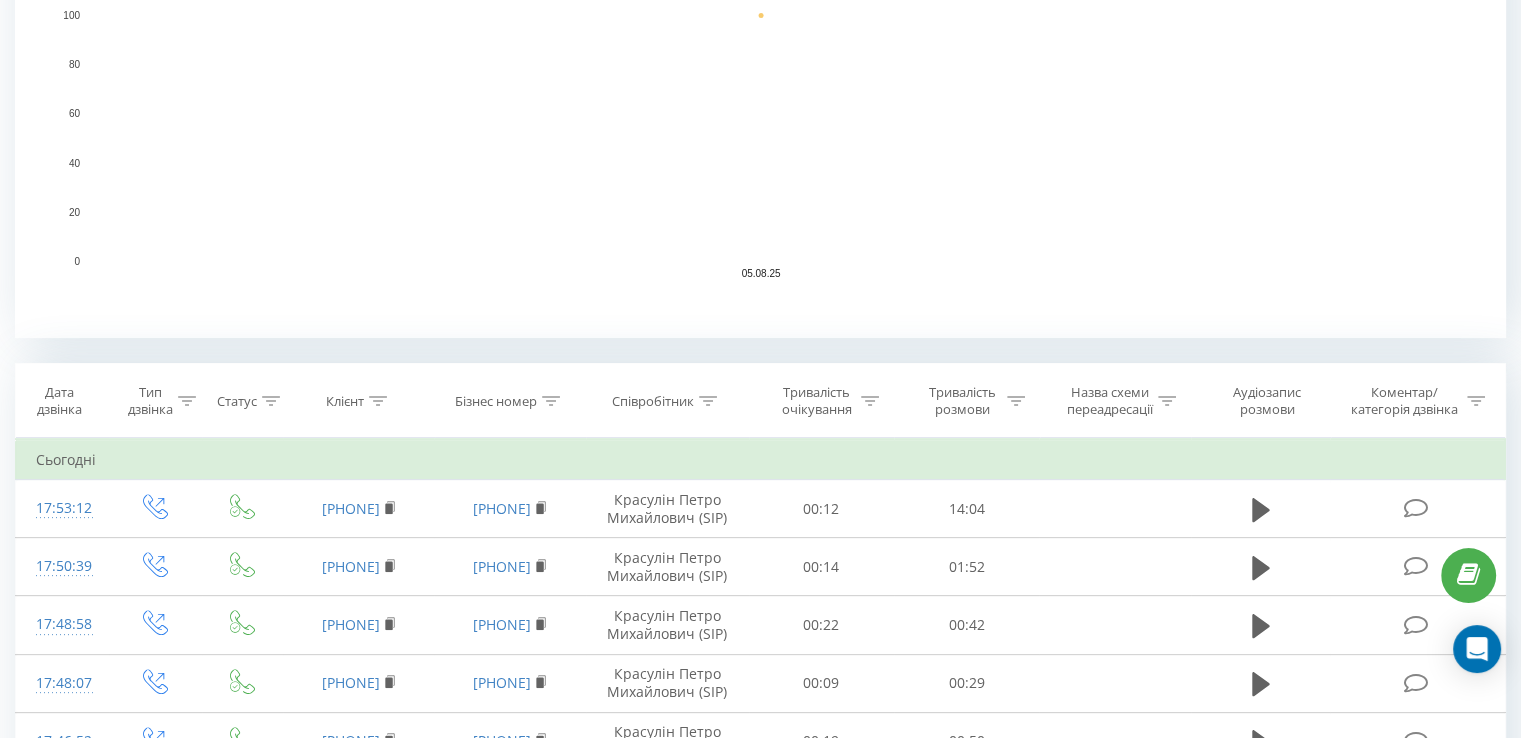 click 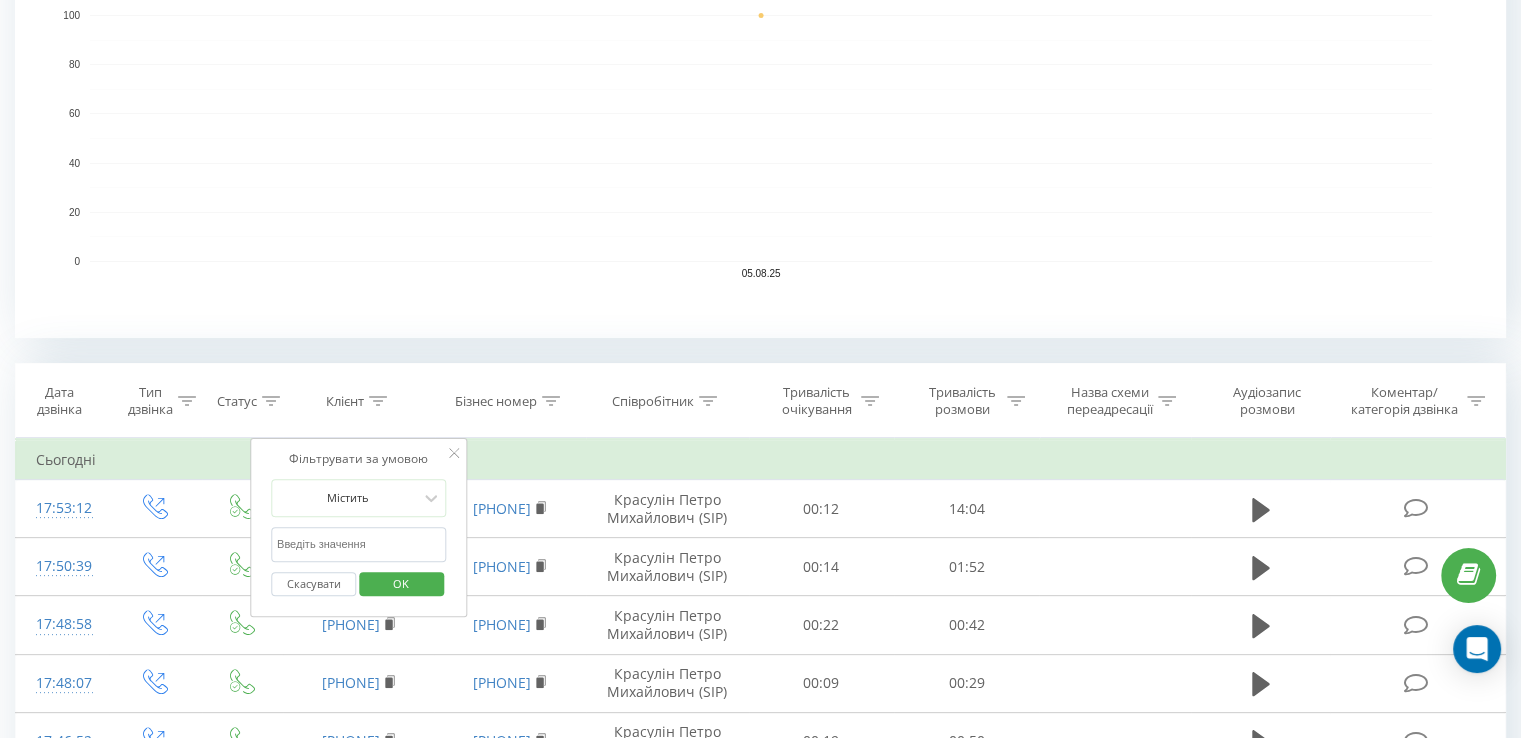 click at bounding box center [359, 544] 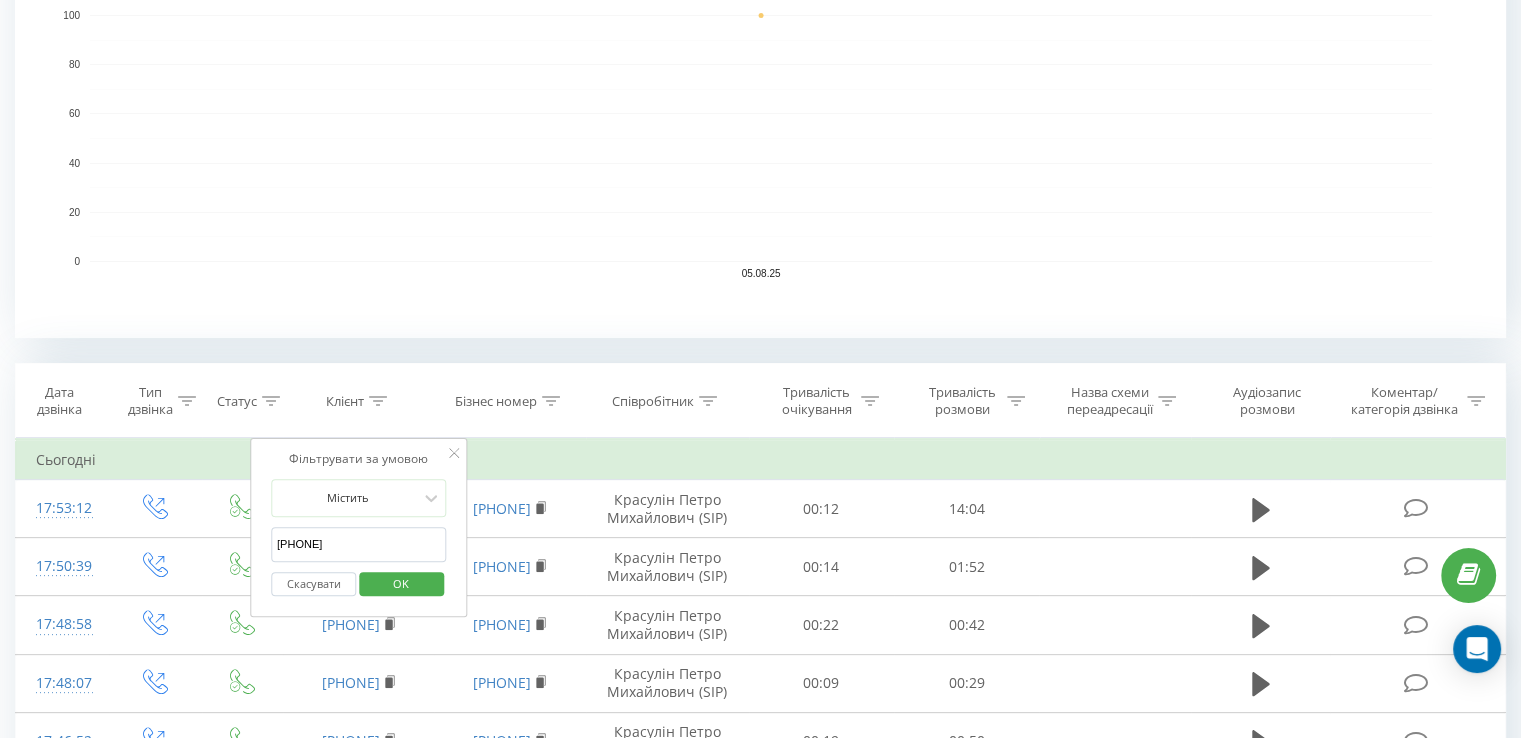 click on "[PHONE]" at bounding box center (359, 544) 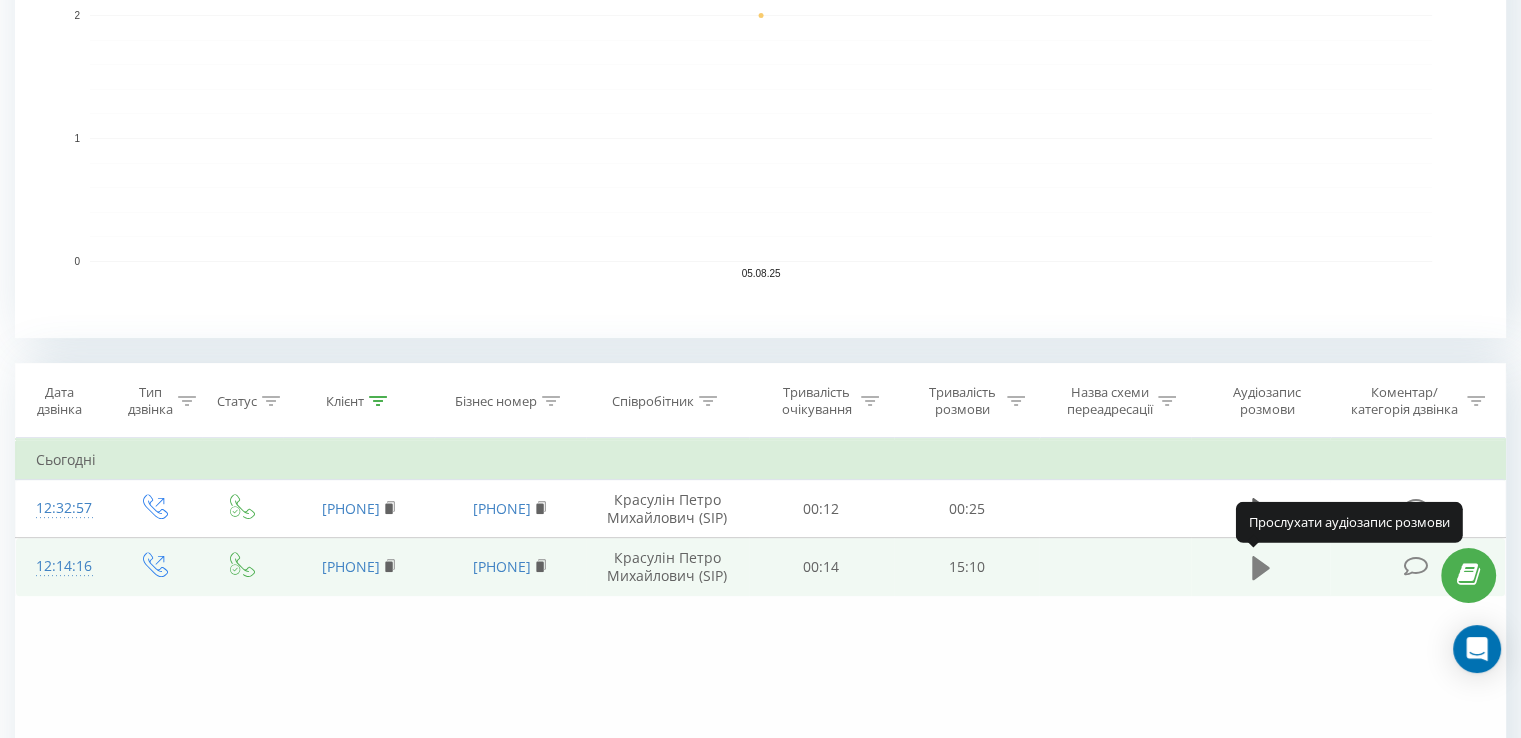click 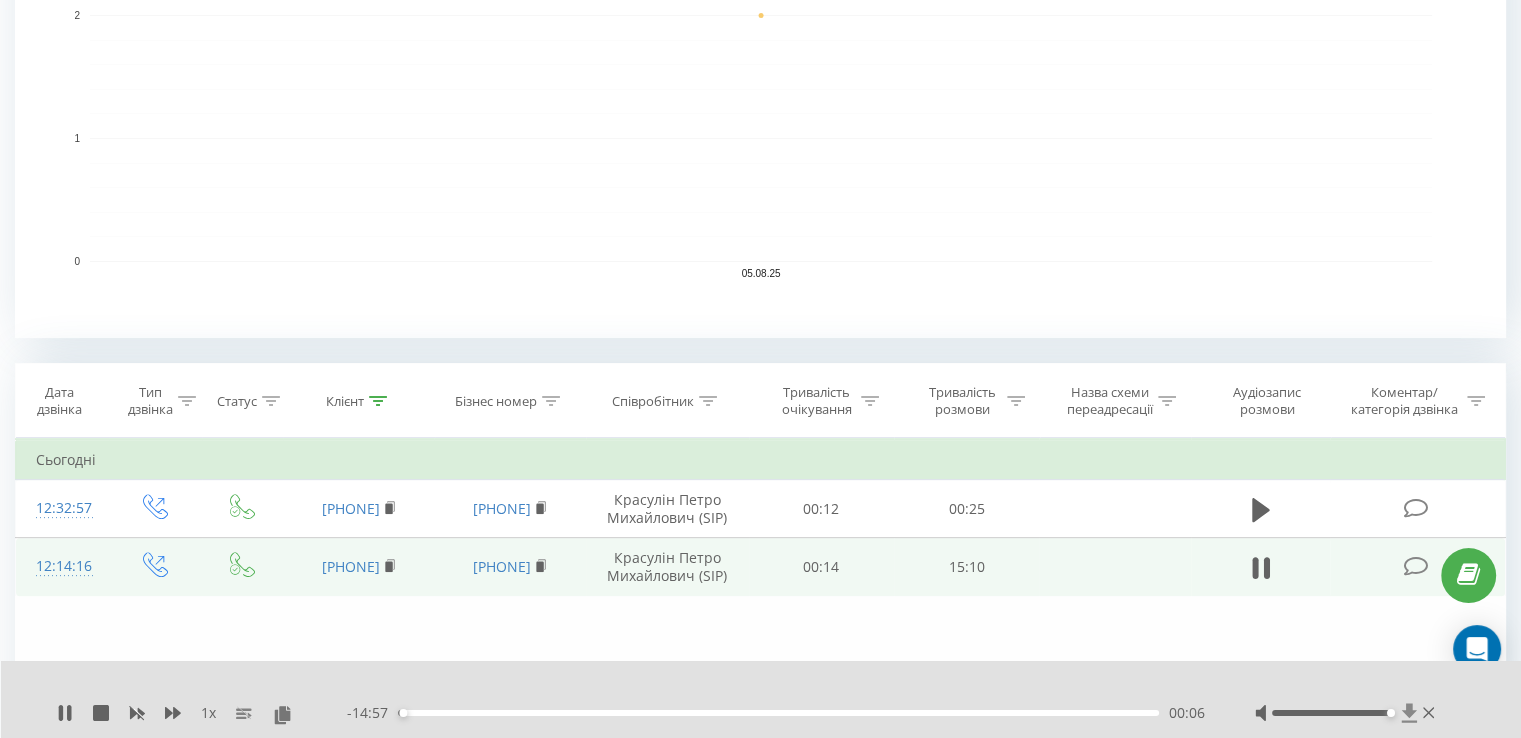 click 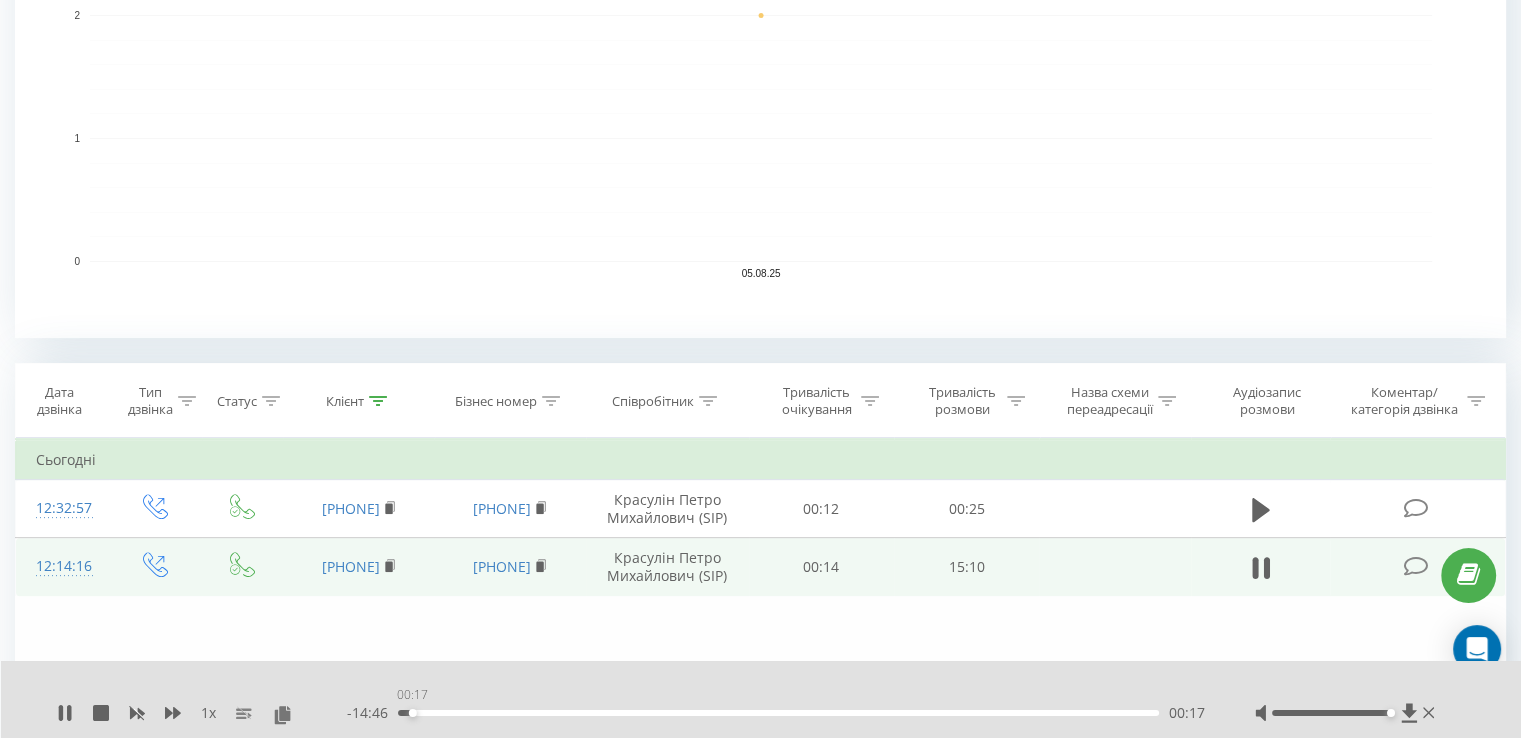 click on "00:17" at bounding box center (778, 713) 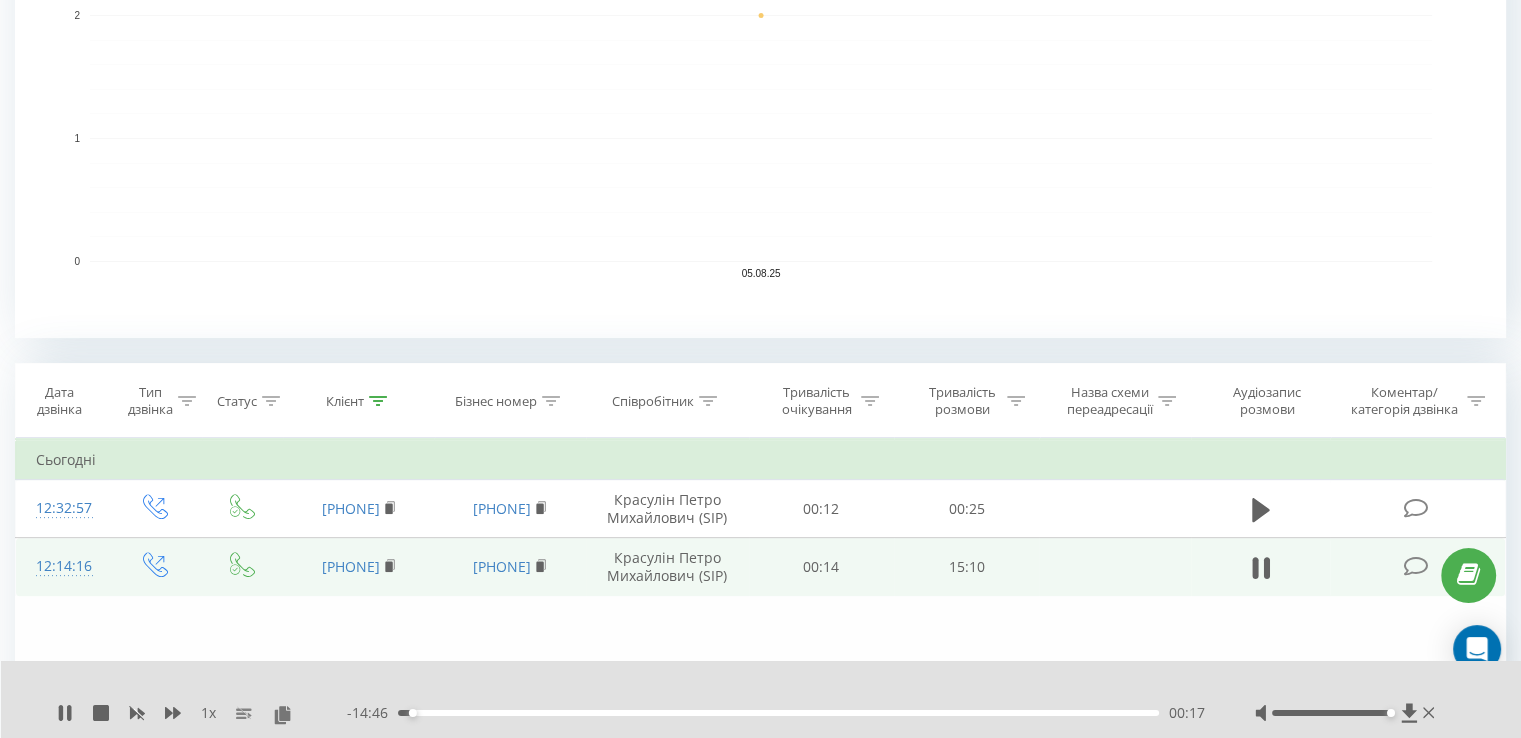 click on "- [TIME] [DURATION]" at bounding box center [776, 713] 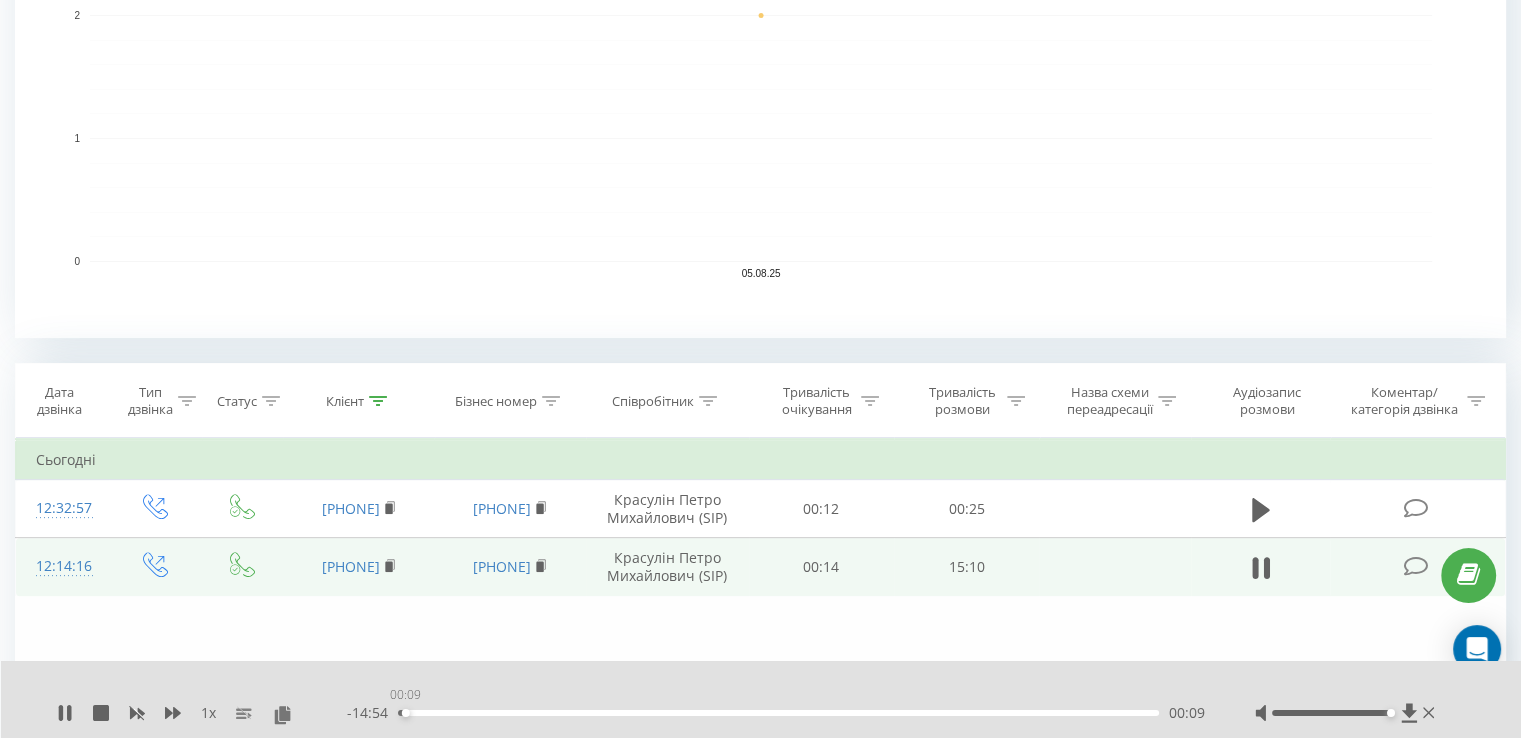 click on "00:09" at bounding box center [778, 713] 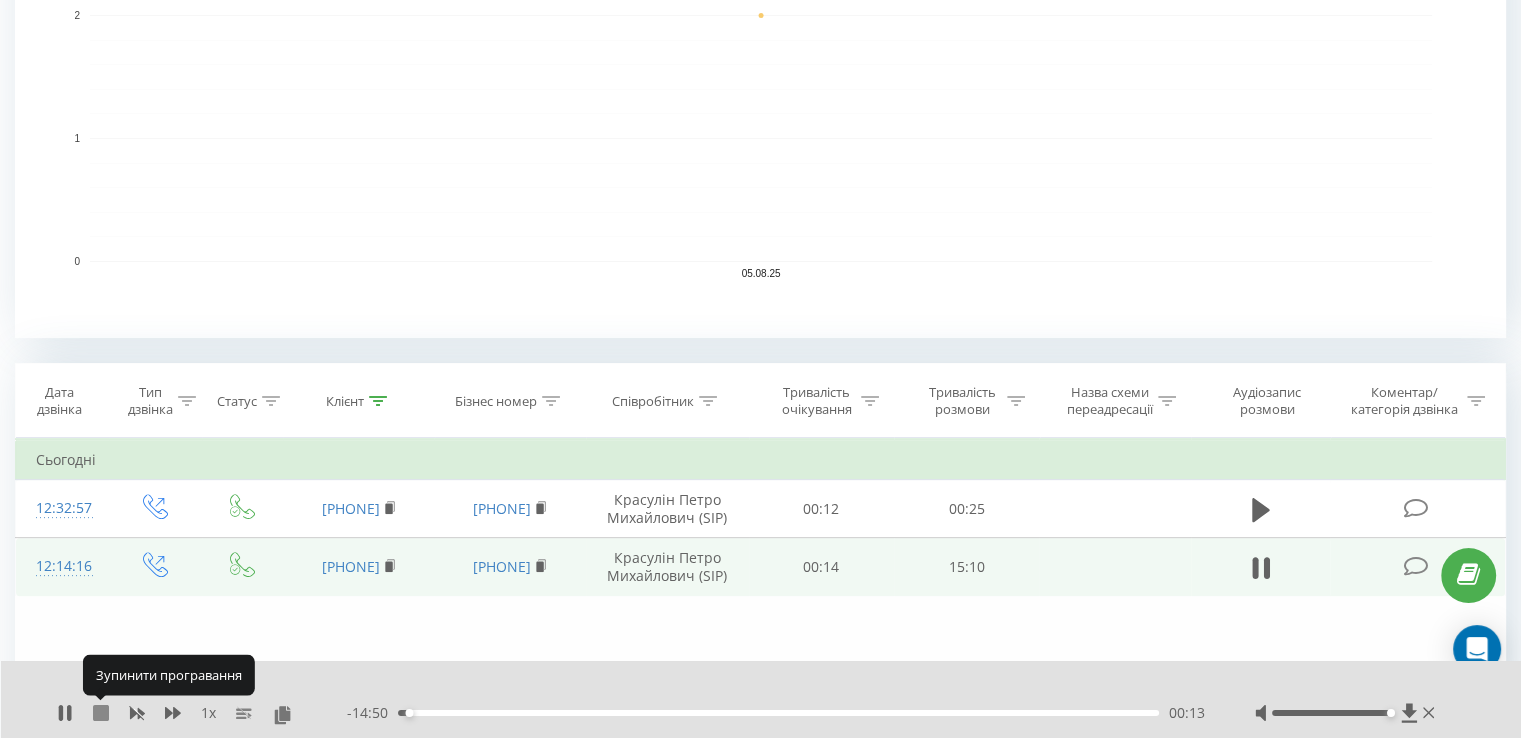 click 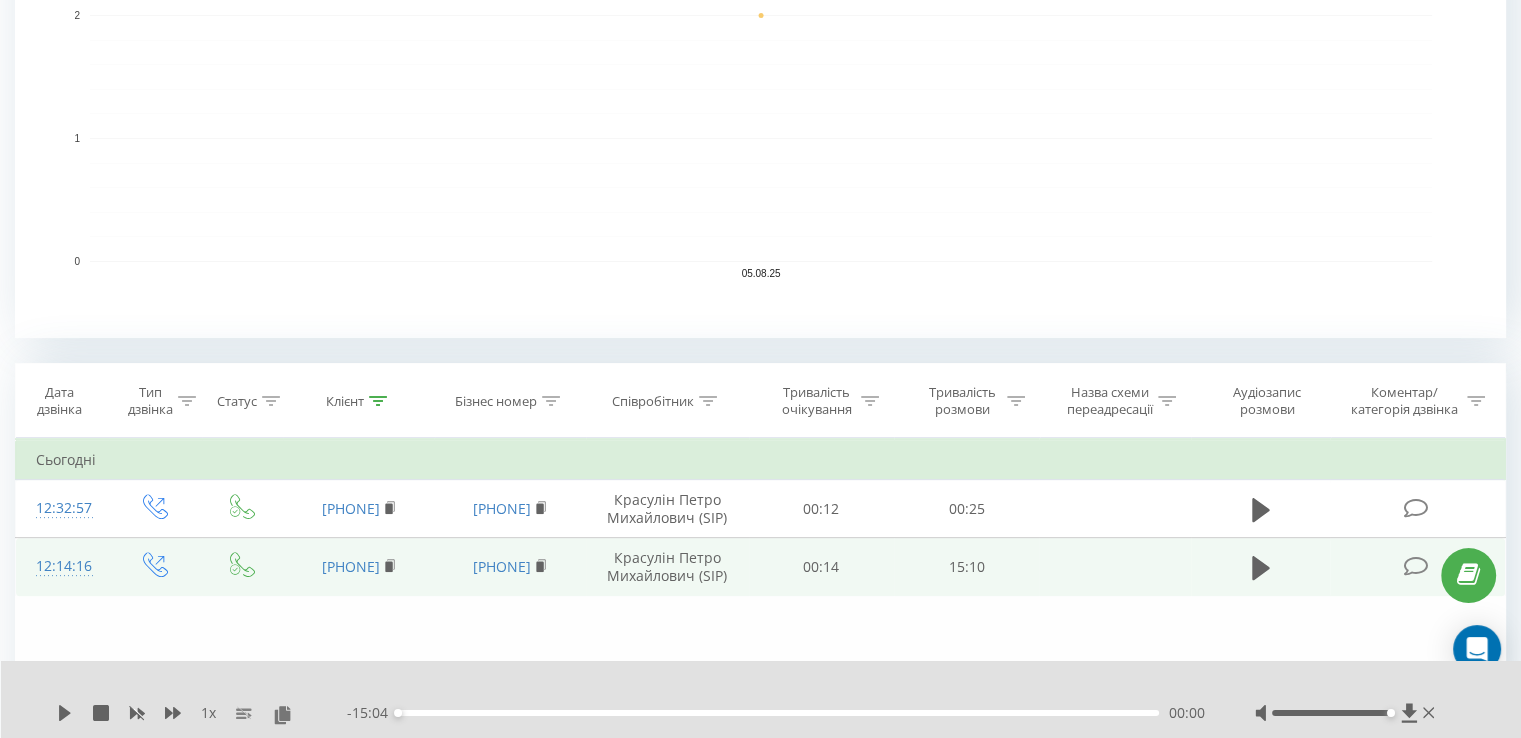 click on "00:00" at bounding box center [778, 713] 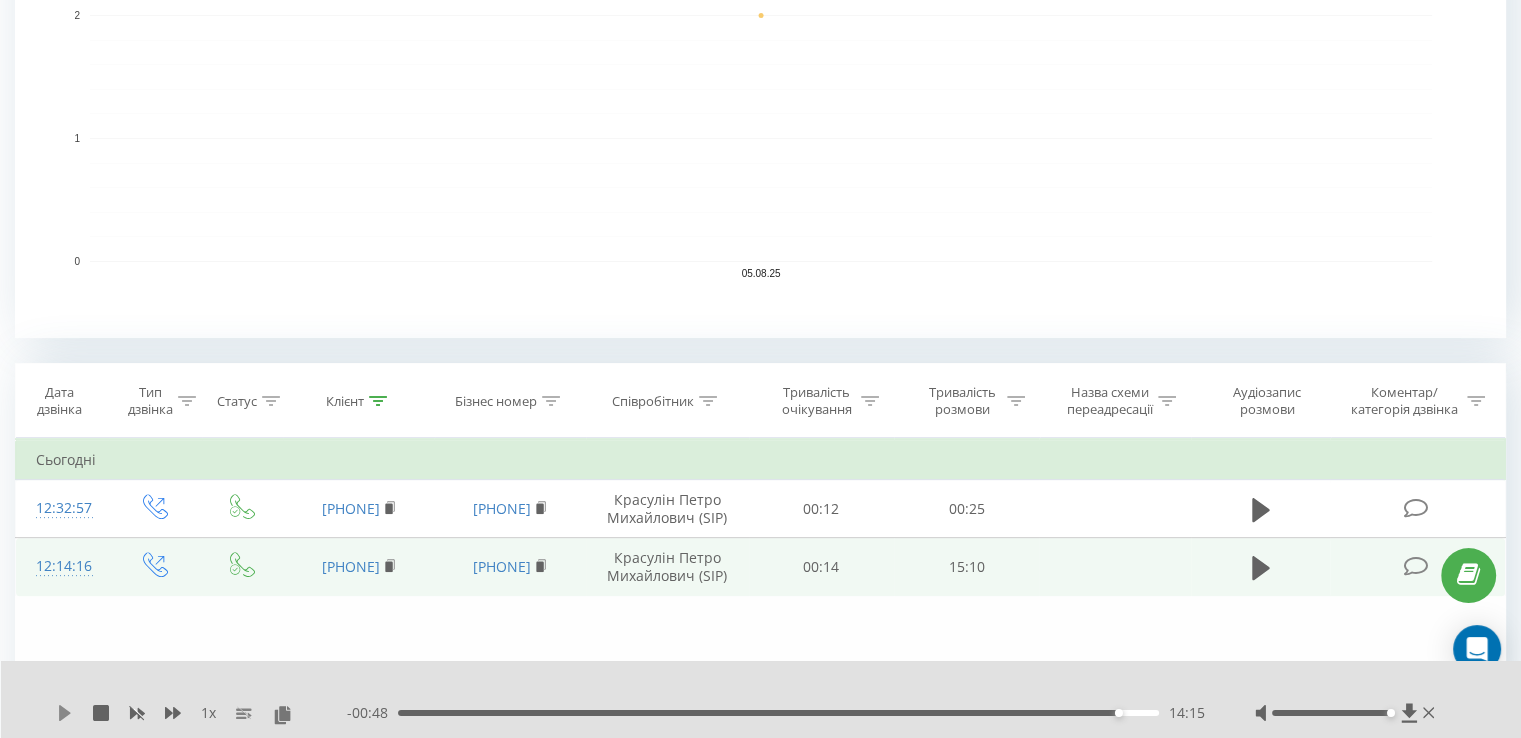 click 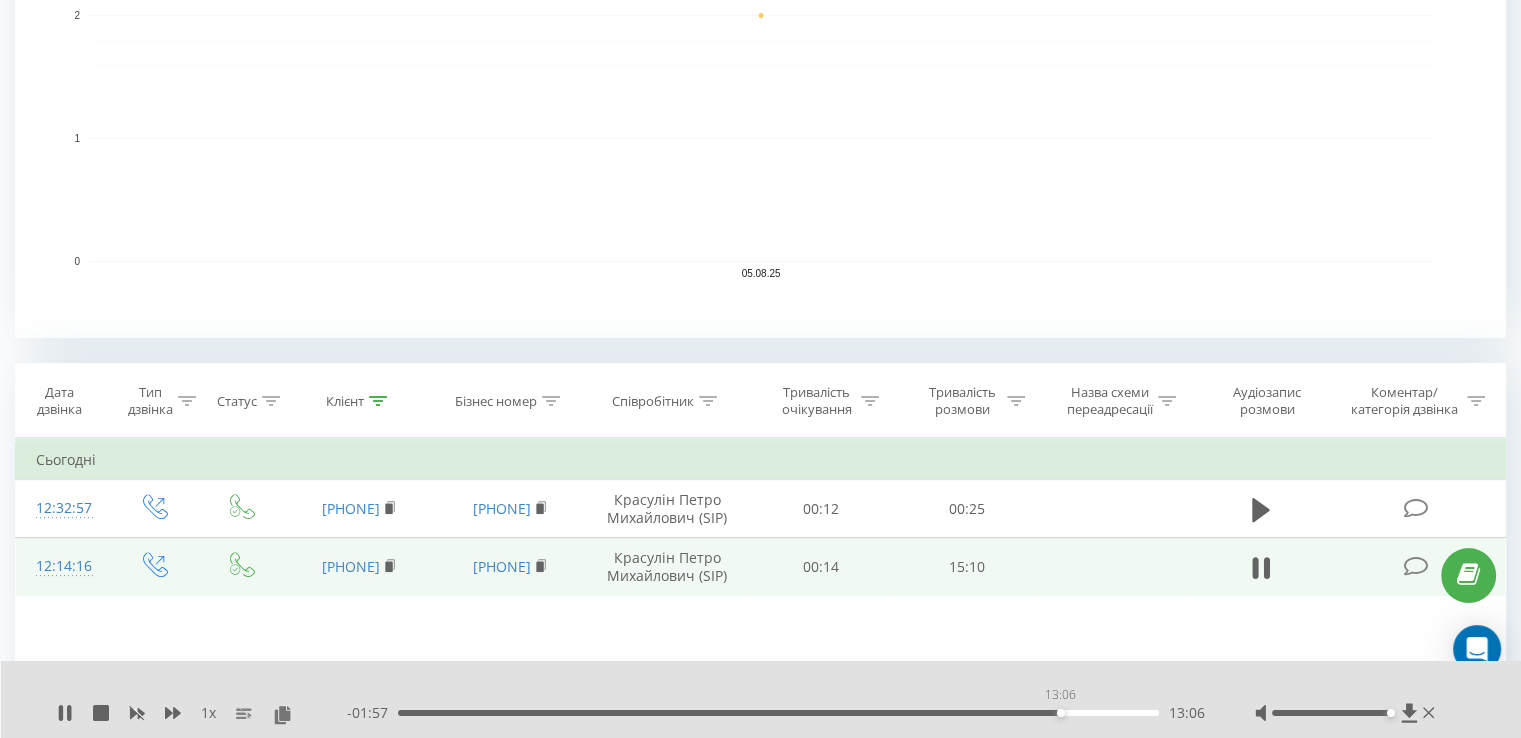 click on "13:06" at bounding box center [778, 713] 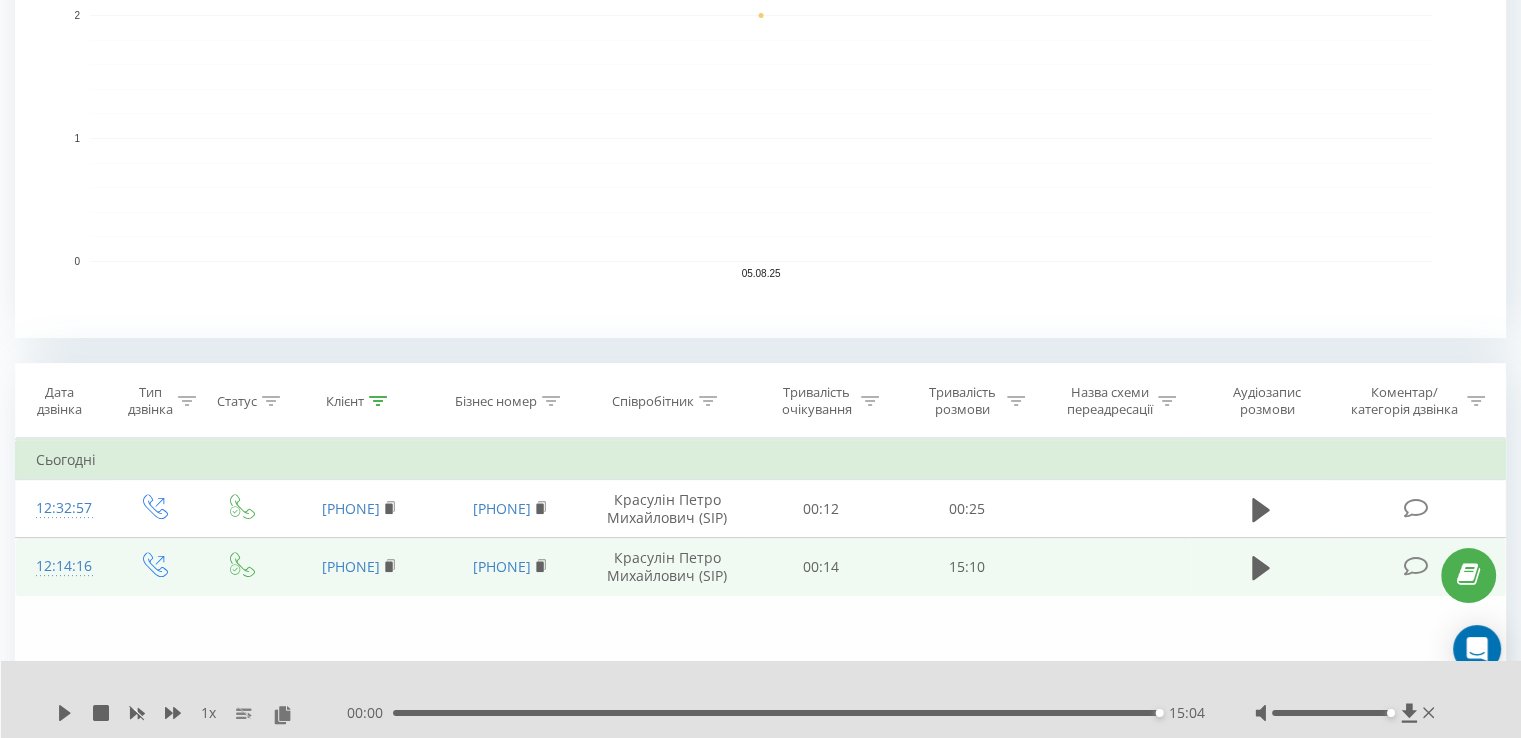 click at bounding box center [378, 401] 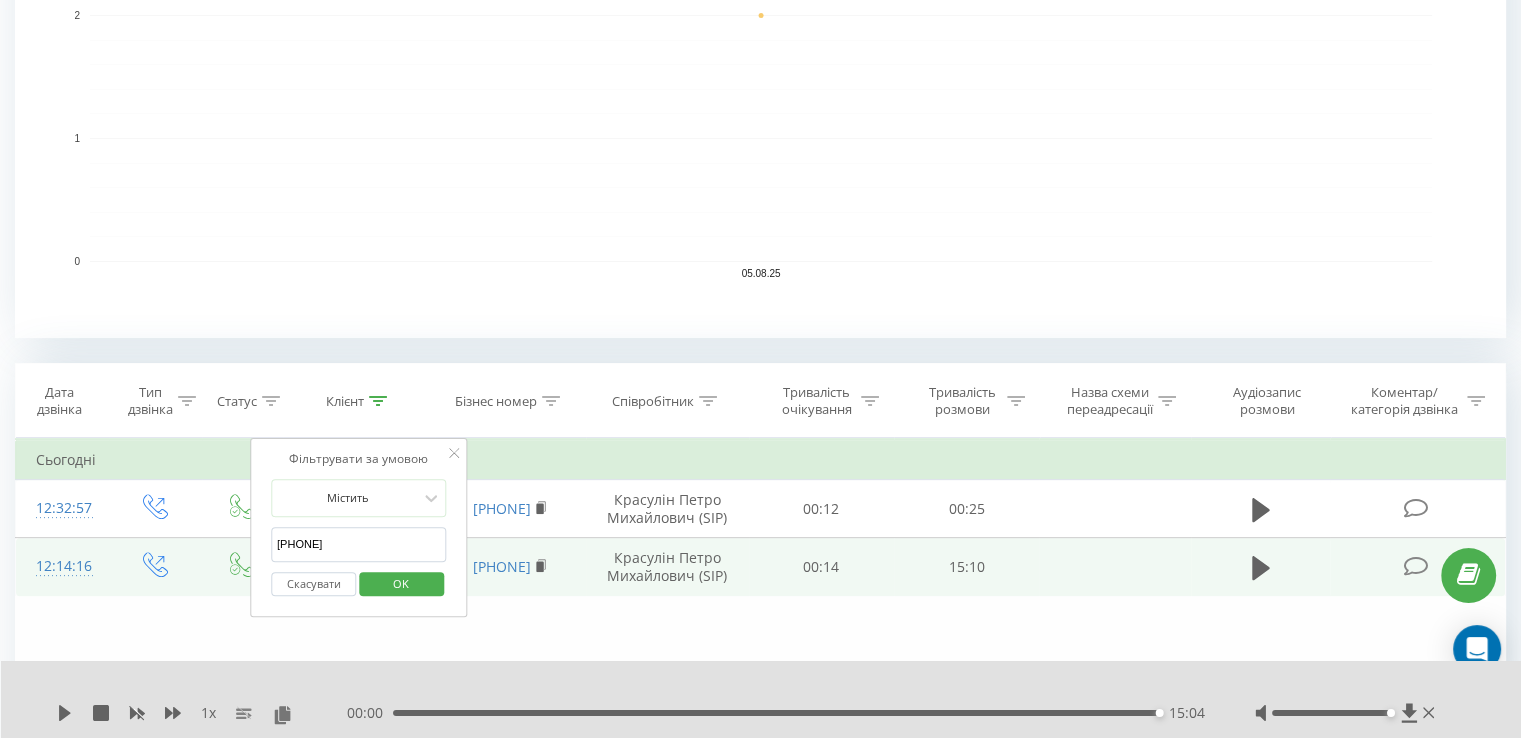 drag, startPoint x: 327, startPoint y: 544, endPoint x: 197, endPoint y: 551, distance: 130.18832 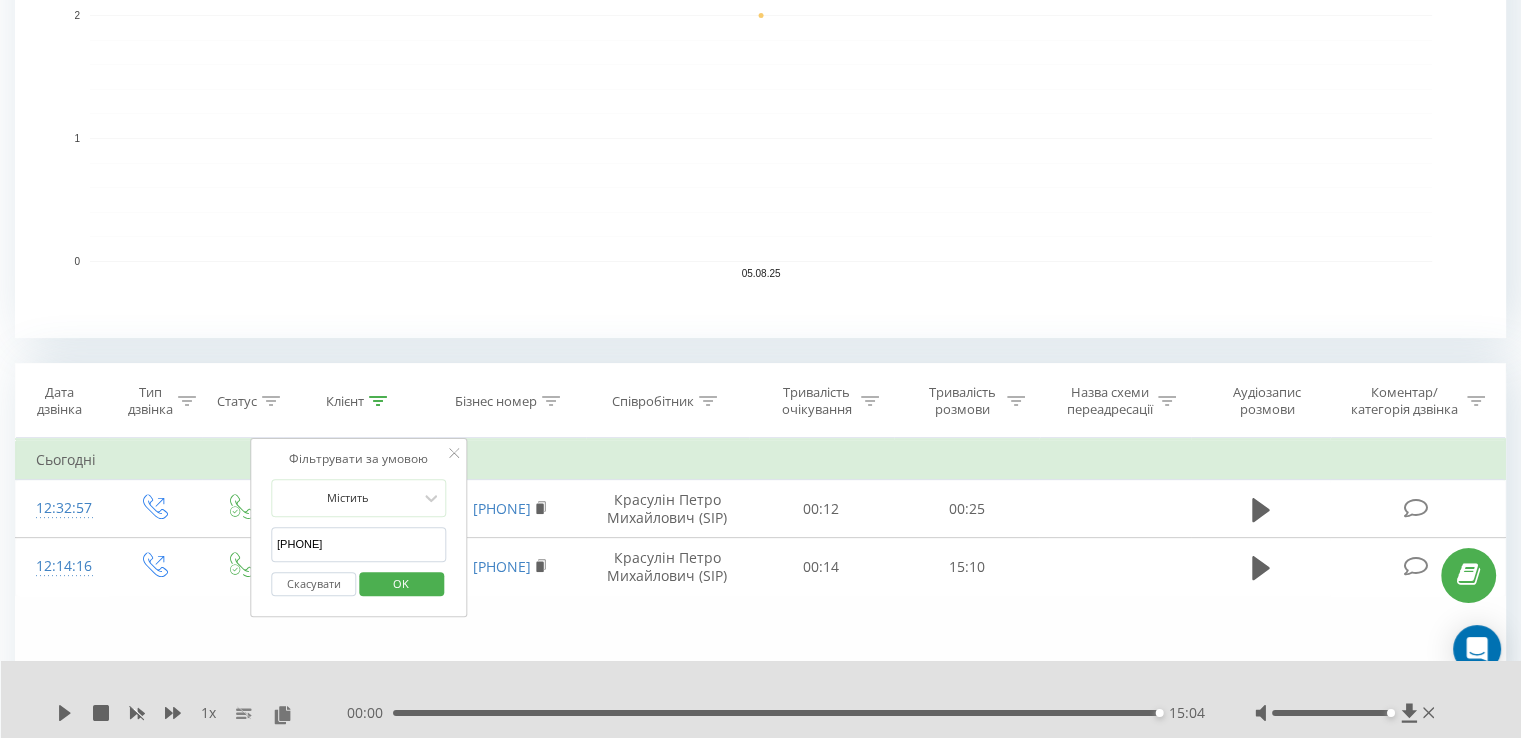 click on "[PHONE]" at bounding box center [359, 544] 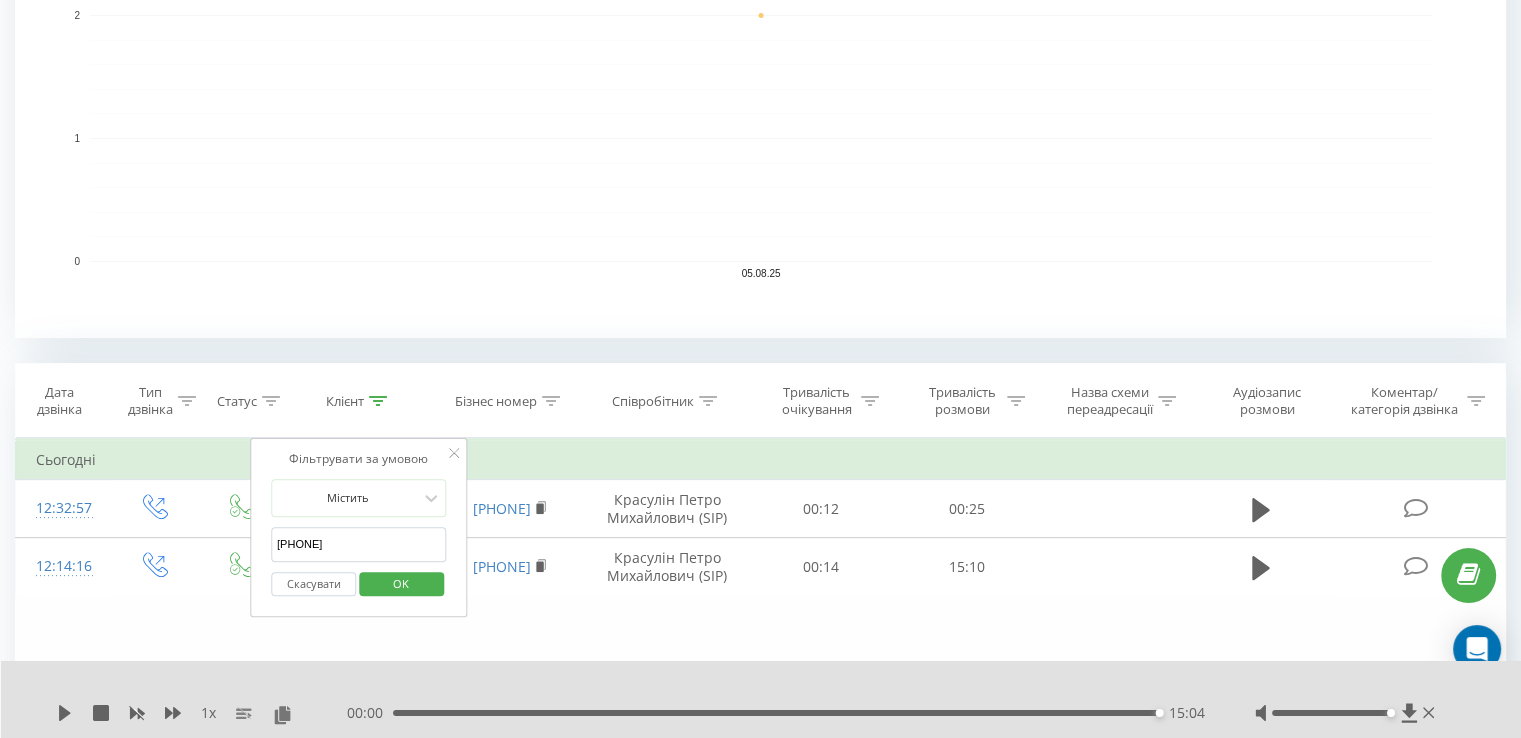 click on "OK" at bounding box center [401, 584] 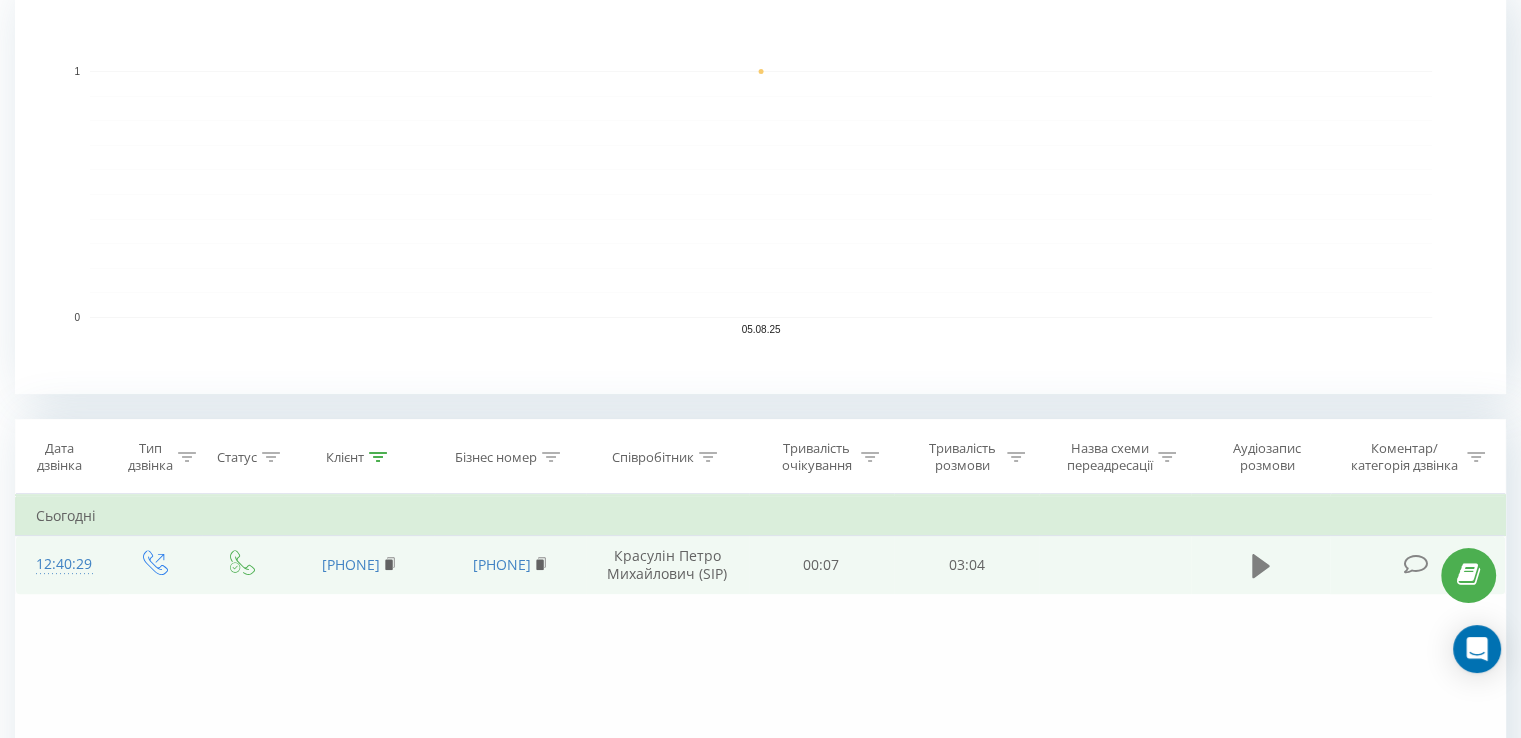 click 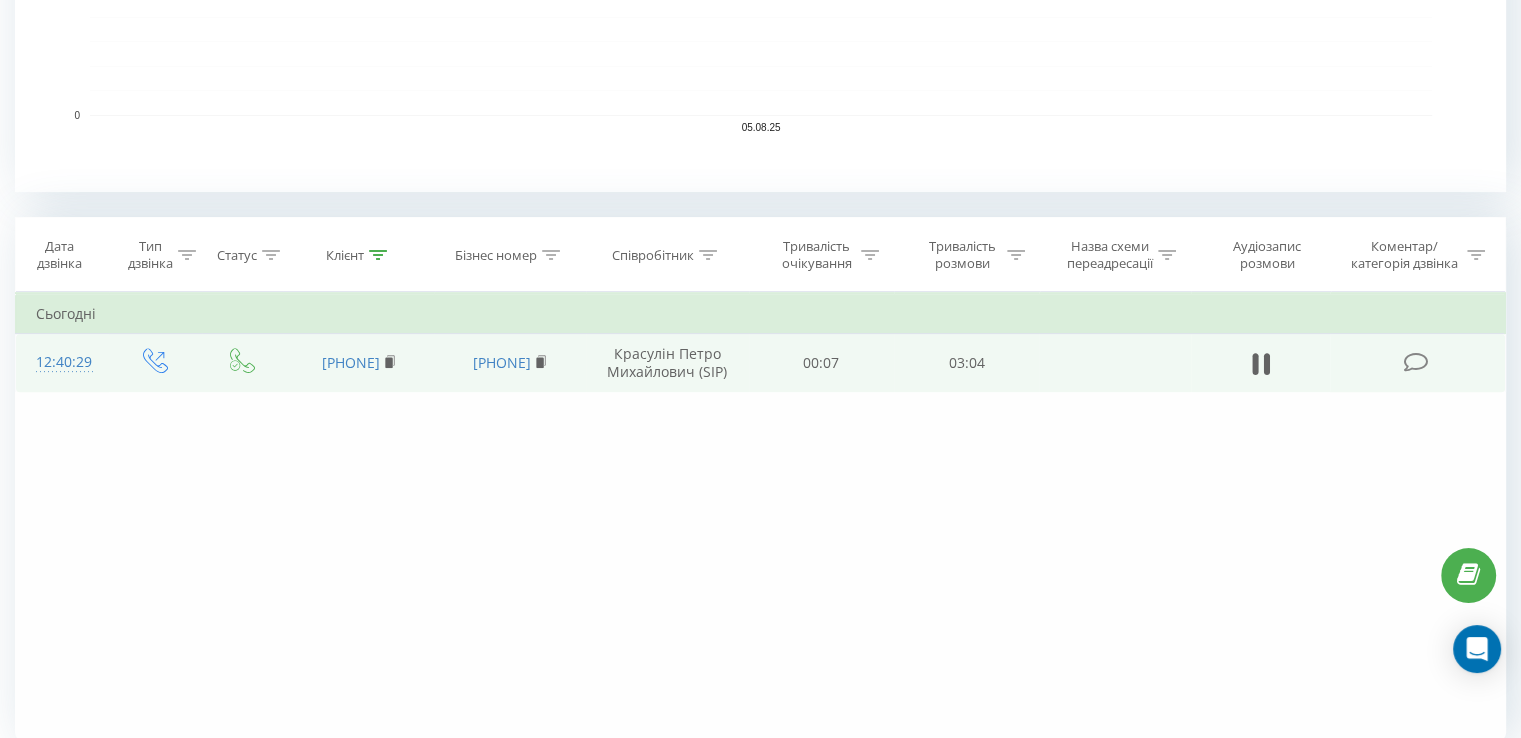 scroll, scrollTop: 724, scrollLeft: 0, axis: vertical 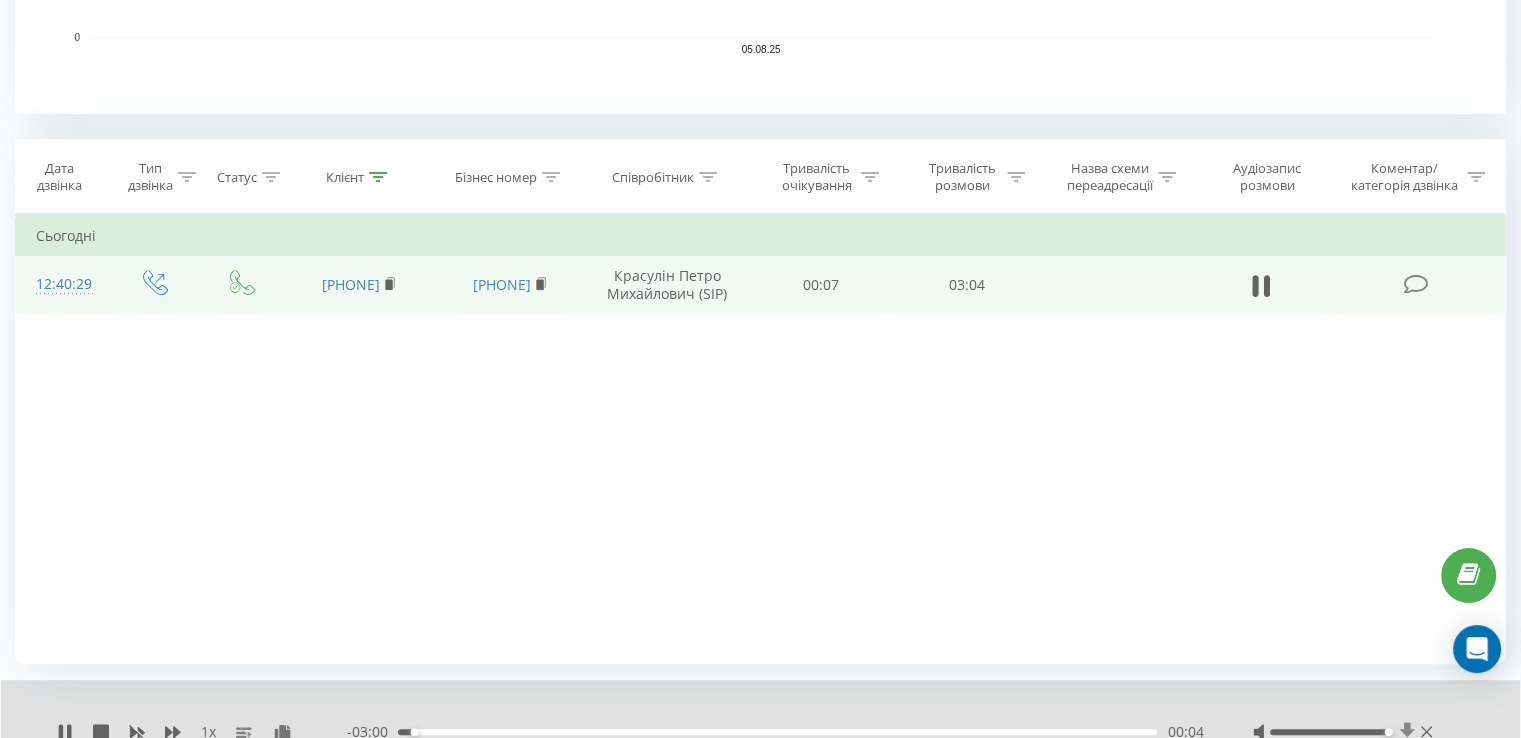 click 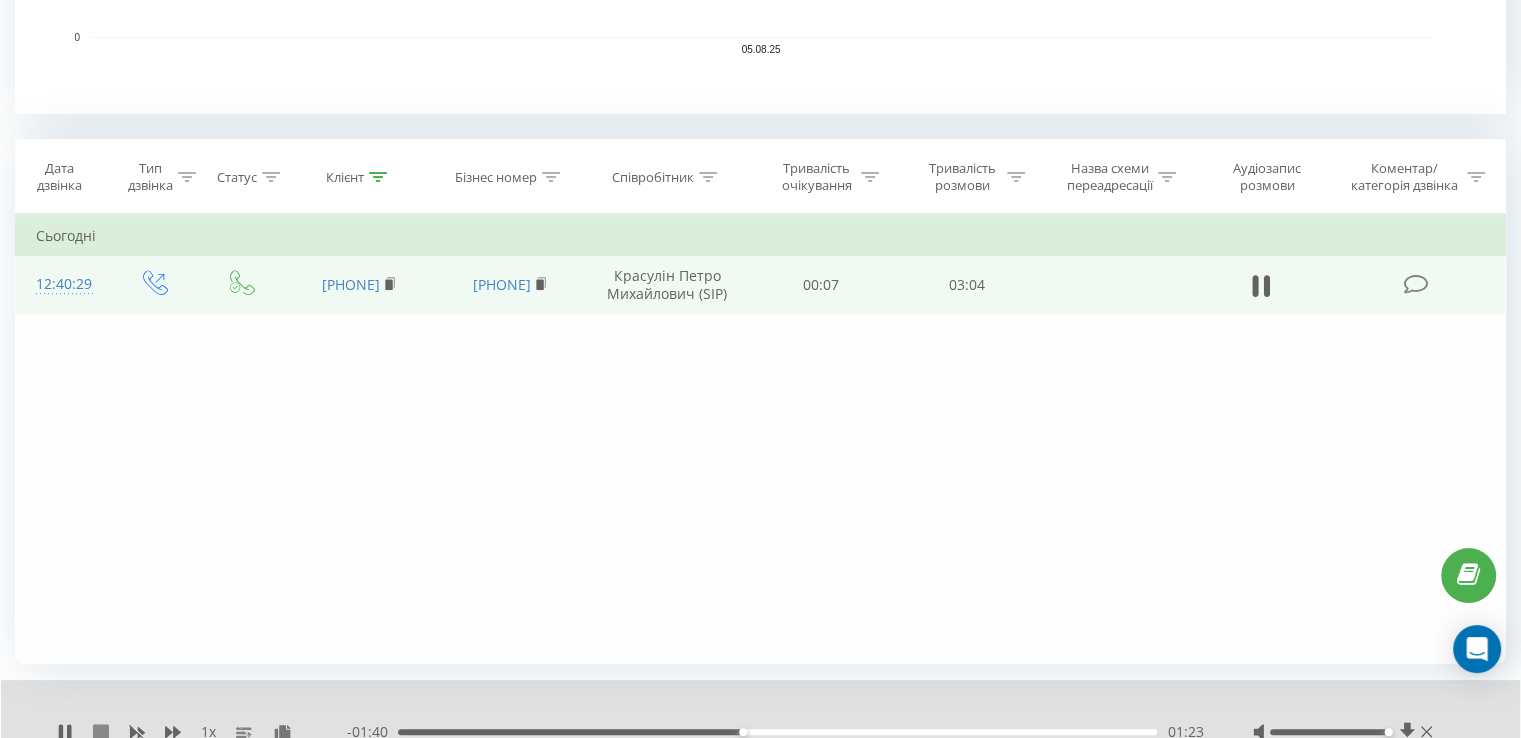 click 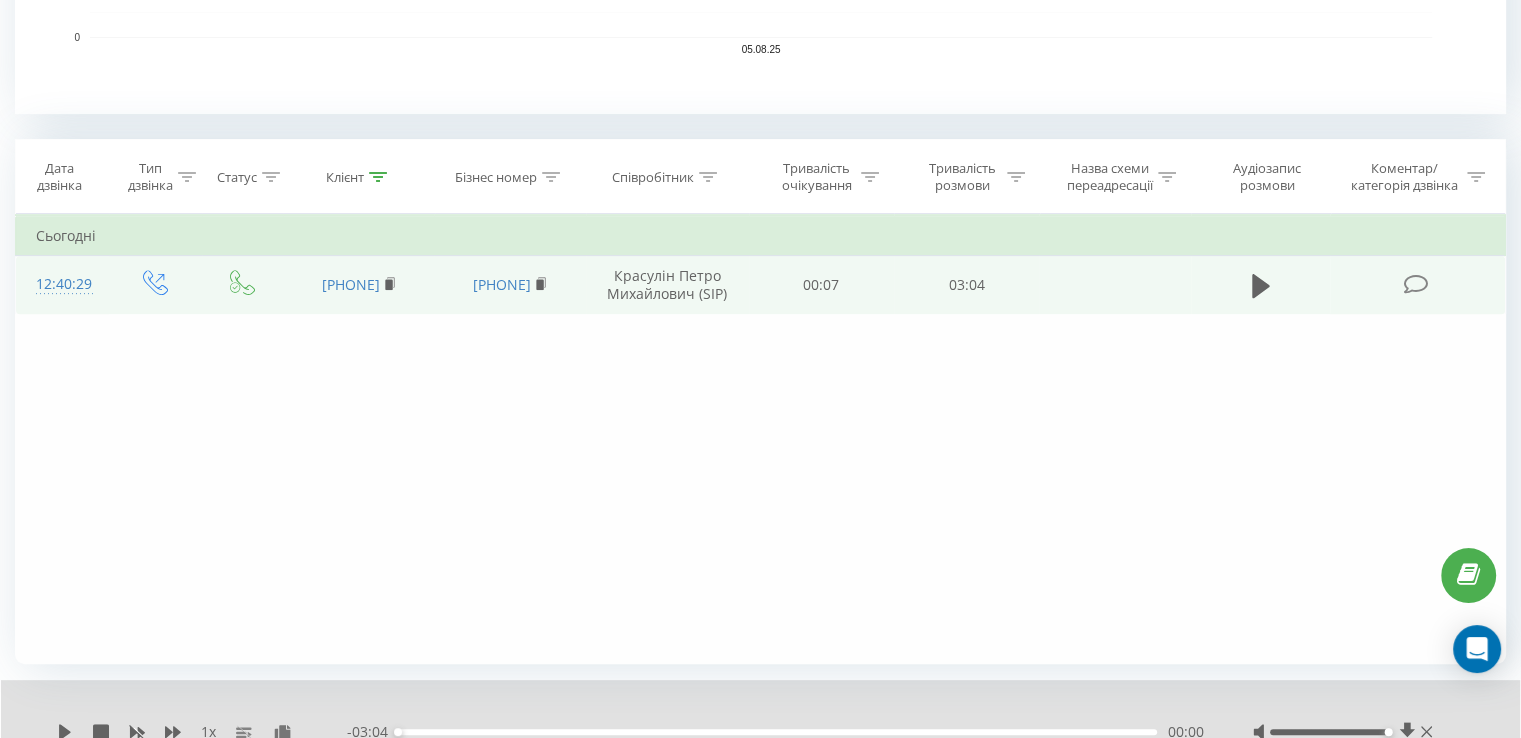 click on "Клієнт" at bounding box center [358, 177] 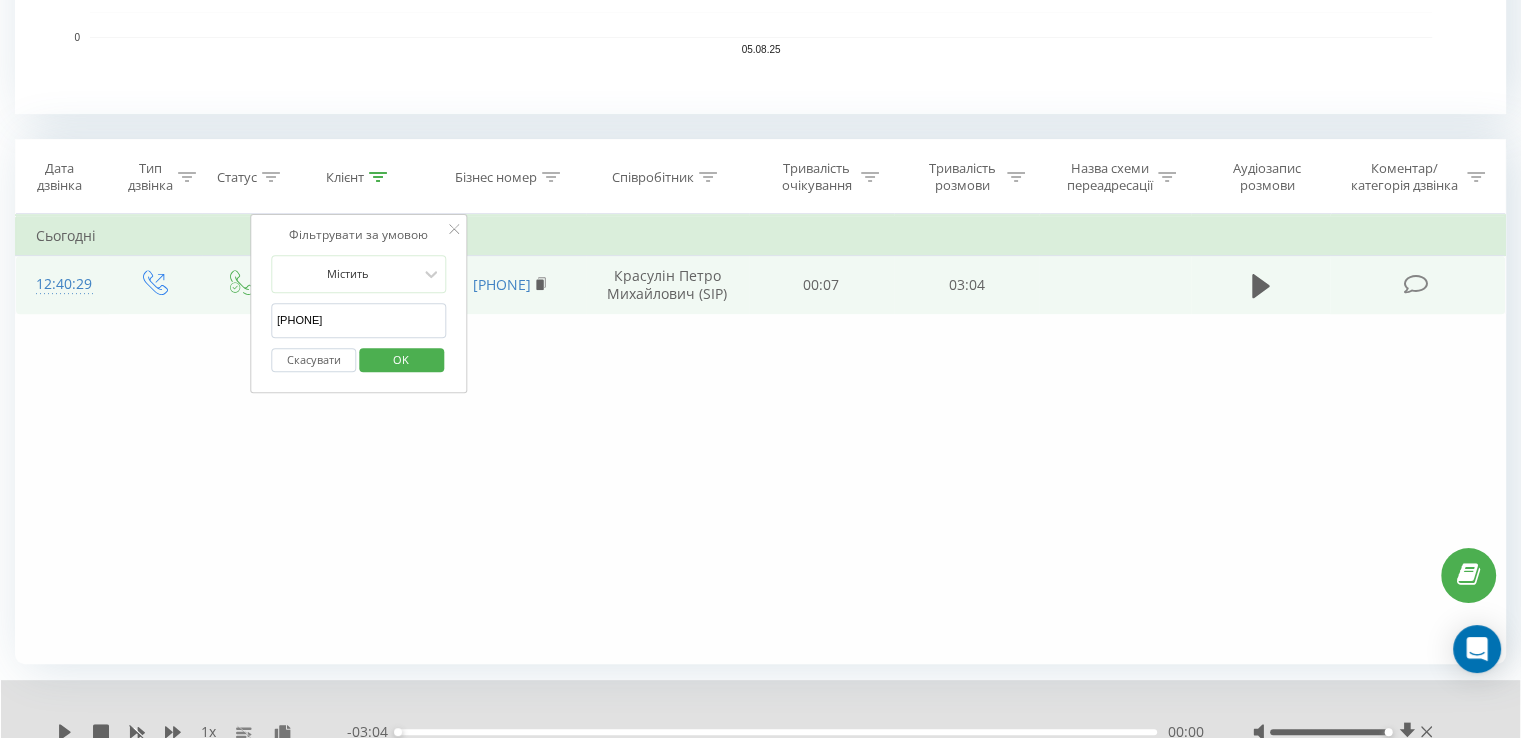 drag, startPoint x: 357, startPoint y: 322, endPoint x: 148, endPoint y: 325, distance: 209.02153 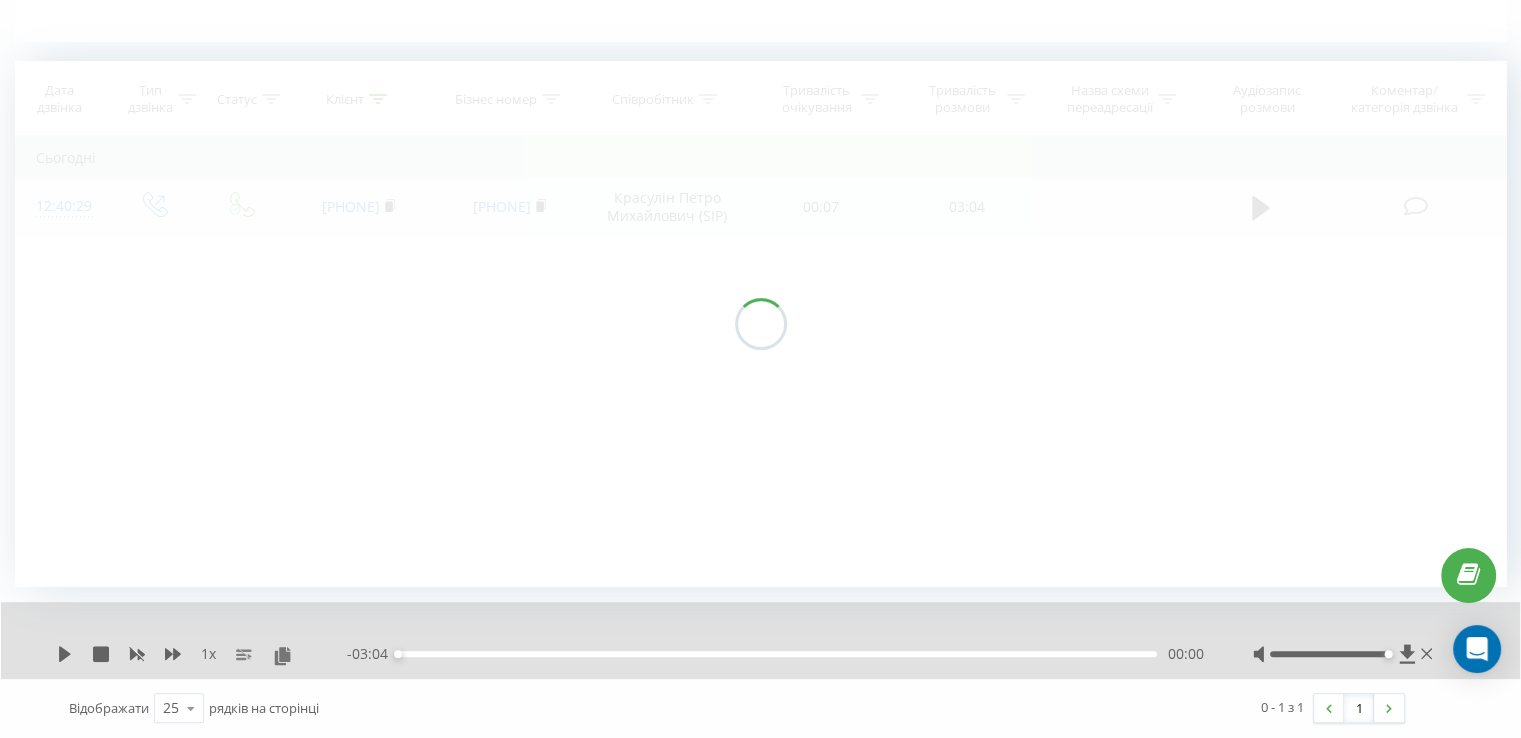 scroll, scrollTop: 520, scrollLeft: 0, axis: vertical 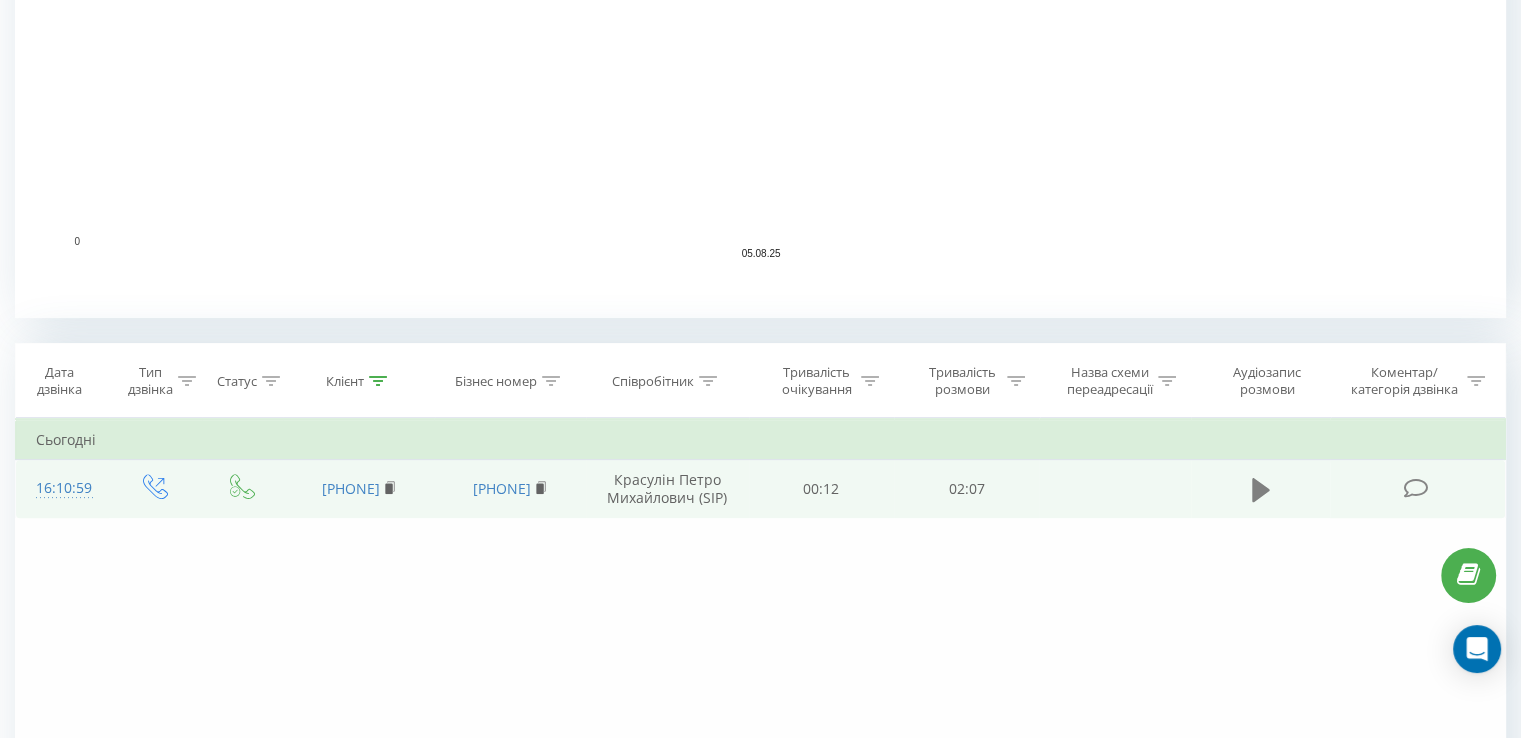 click 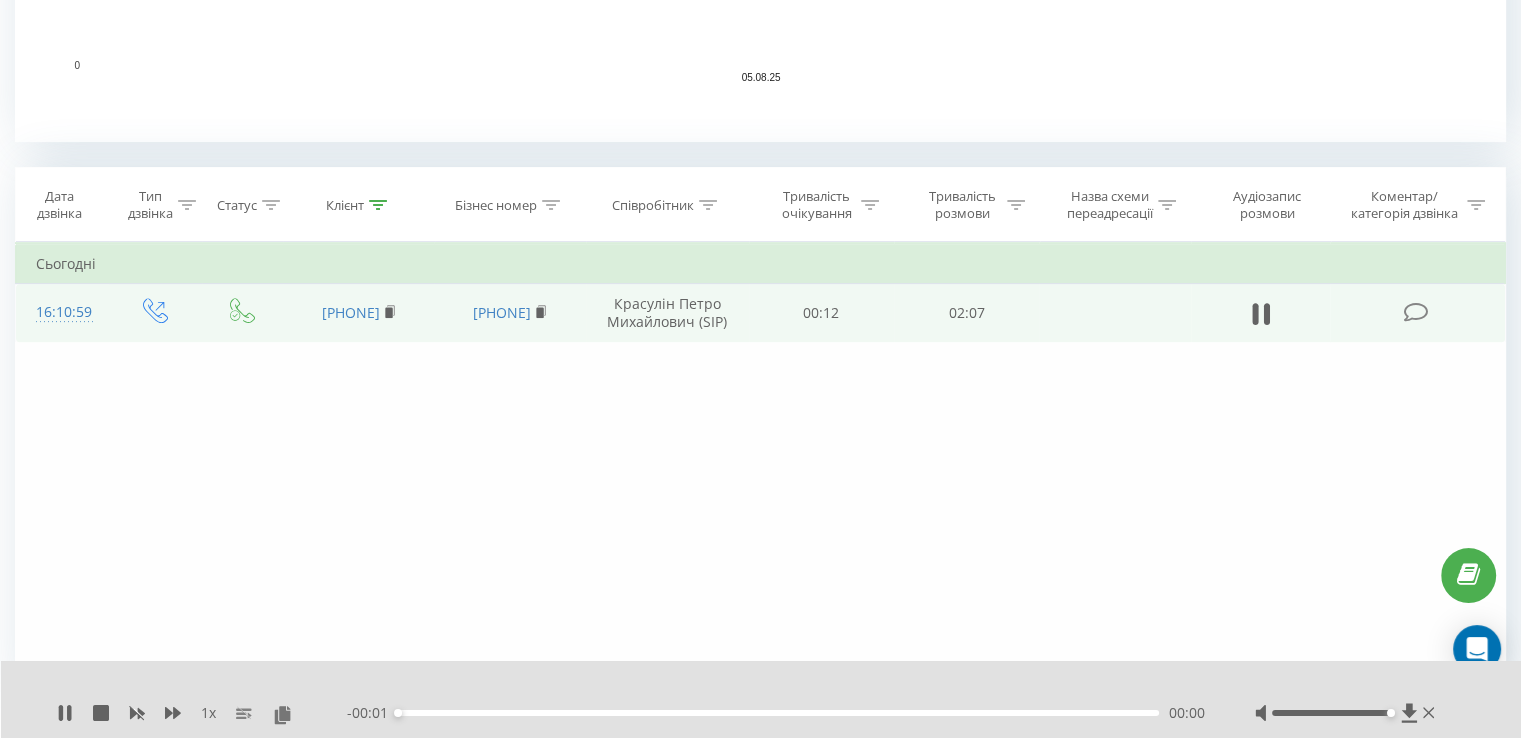scroll, scrollTop: 724, scrollLeft: 0, axis: vertical 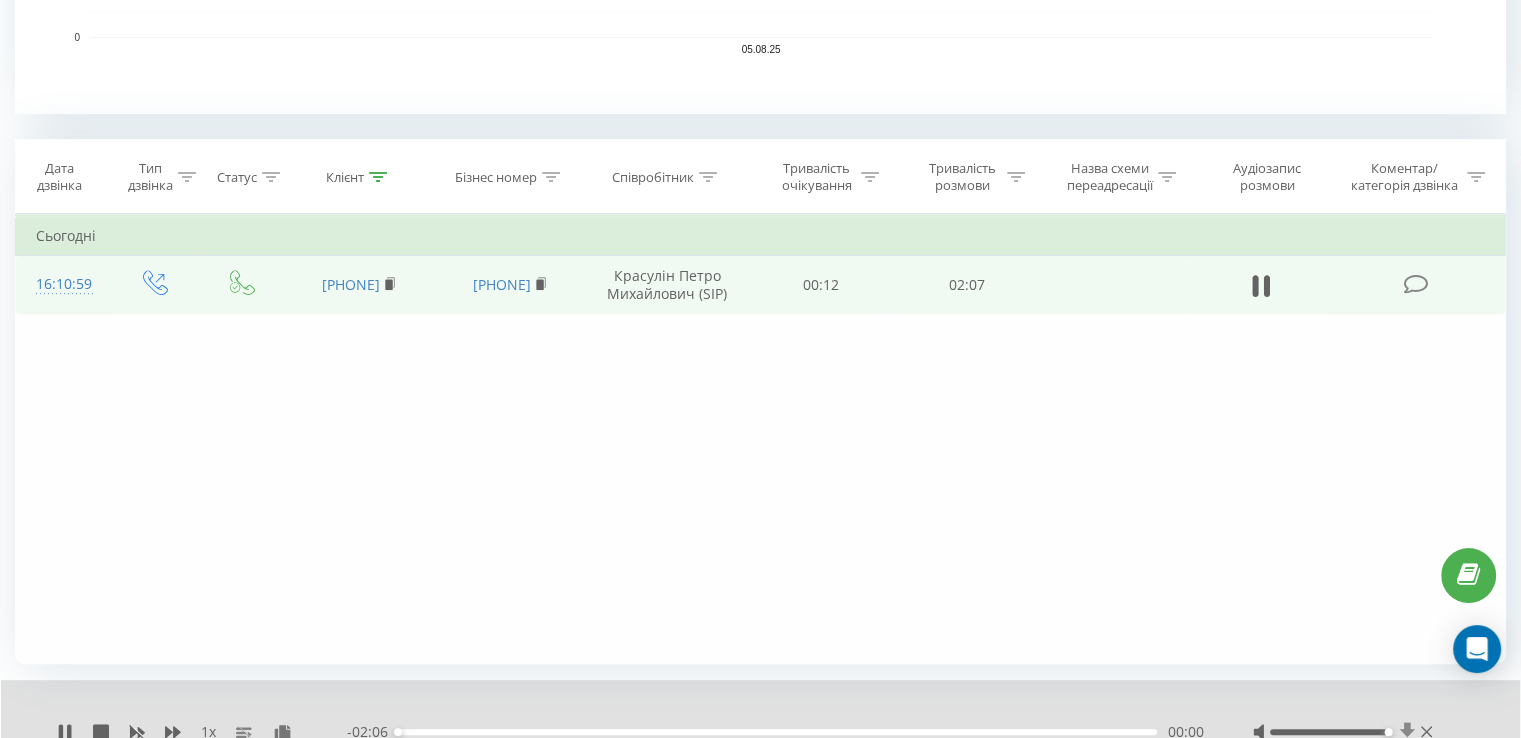 click 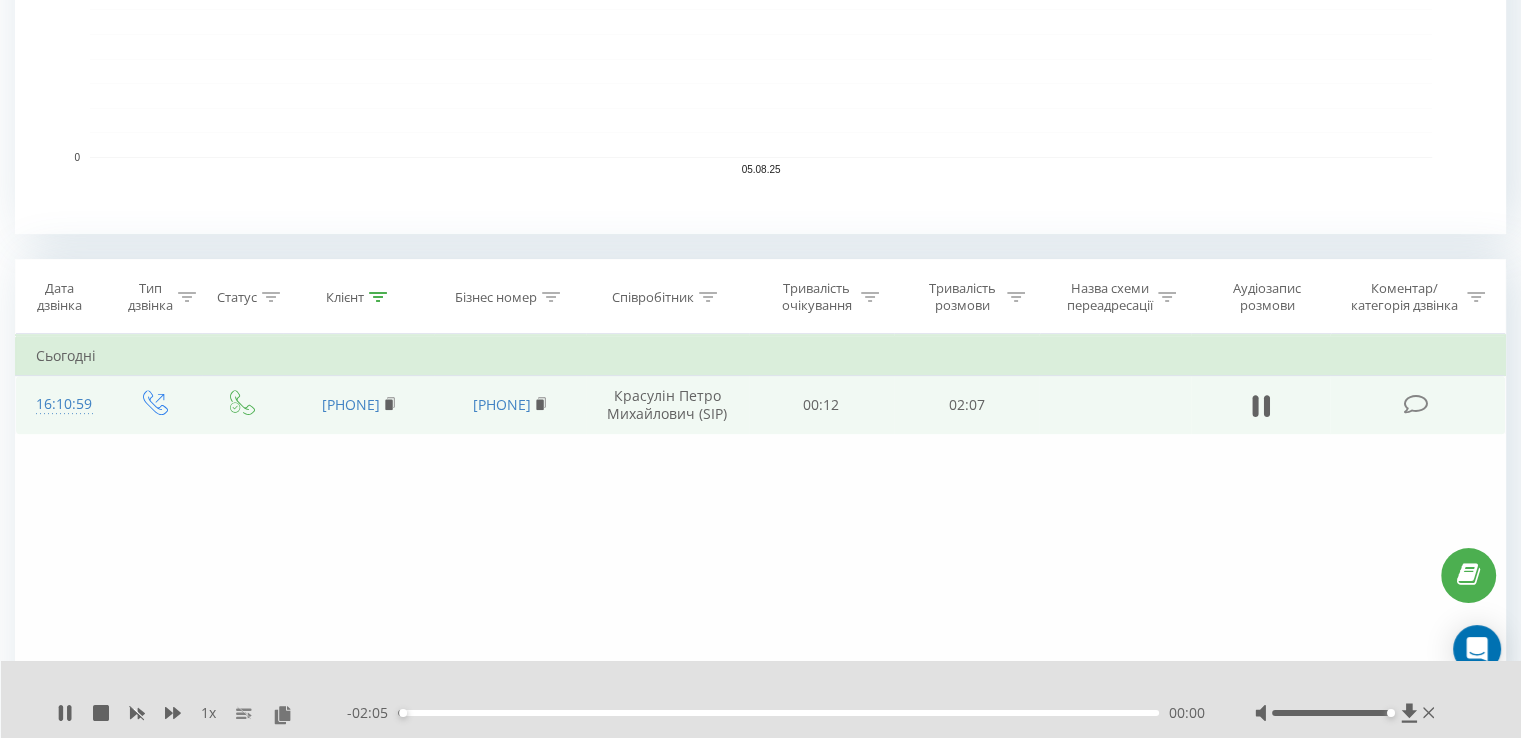 scroll, scrollTop: 524, scrollLeft: 0, axis: vertical 